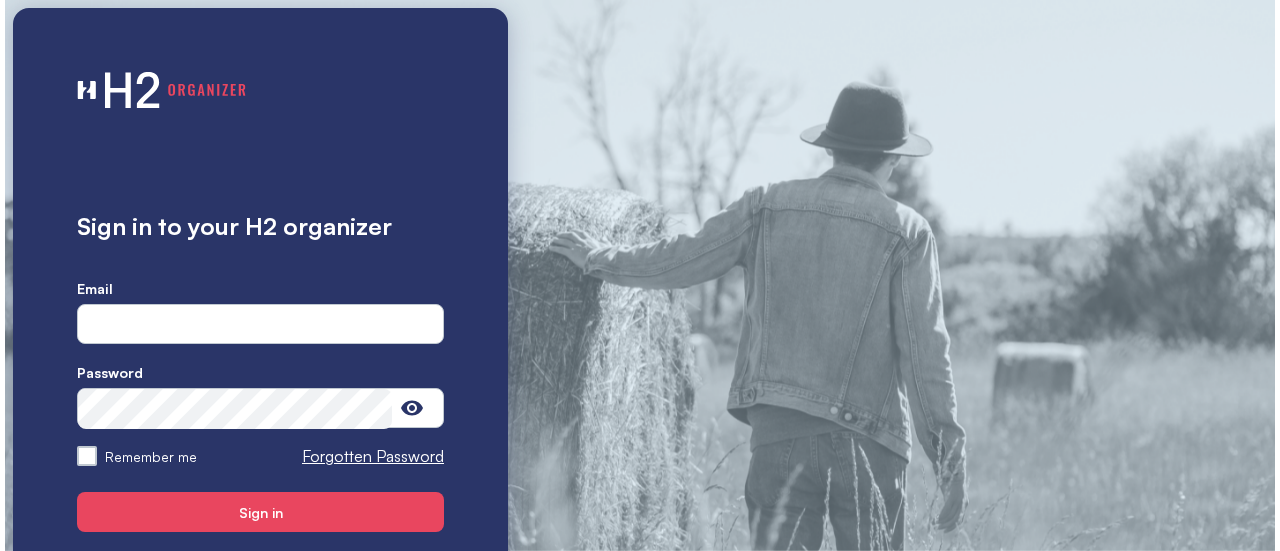 scroll, scrollTop: 0, scrollLeft: 0, axis: both 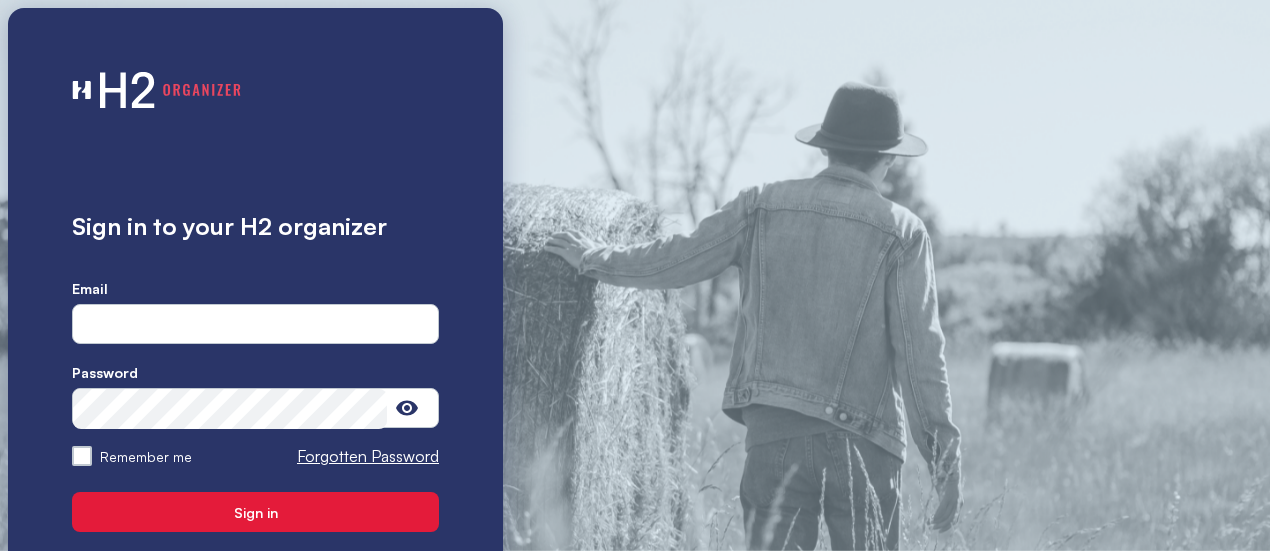 type on "**********" 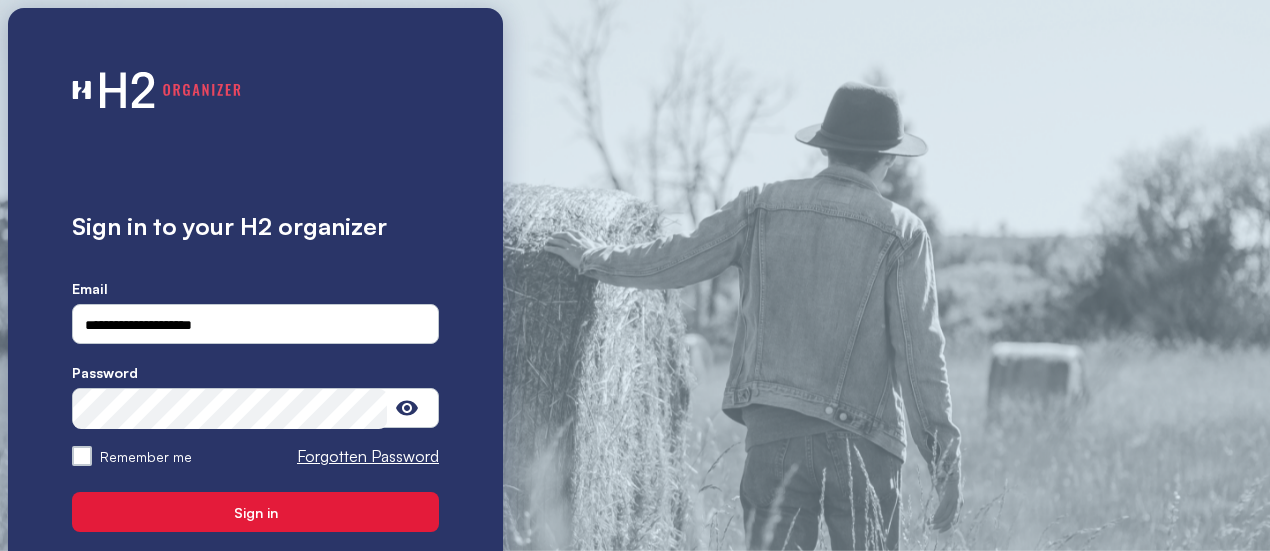 click on "Sign in" at bounding box center [256, 512] 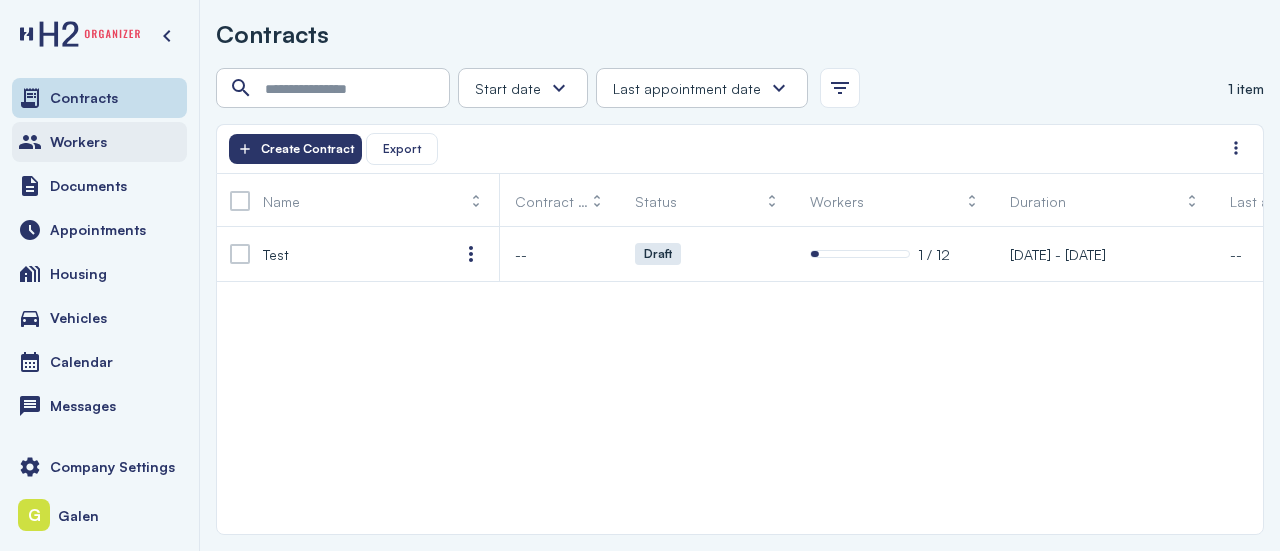 click on "Workers" at bounding box center [78, 142] 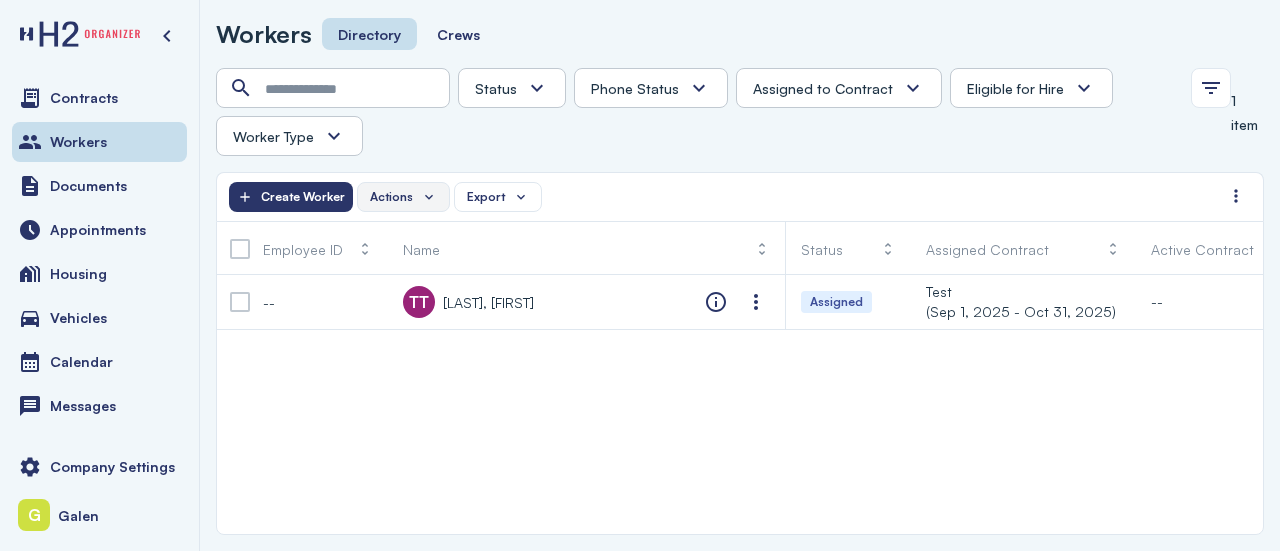 click on "Actions" at bounding box center [403, 197] 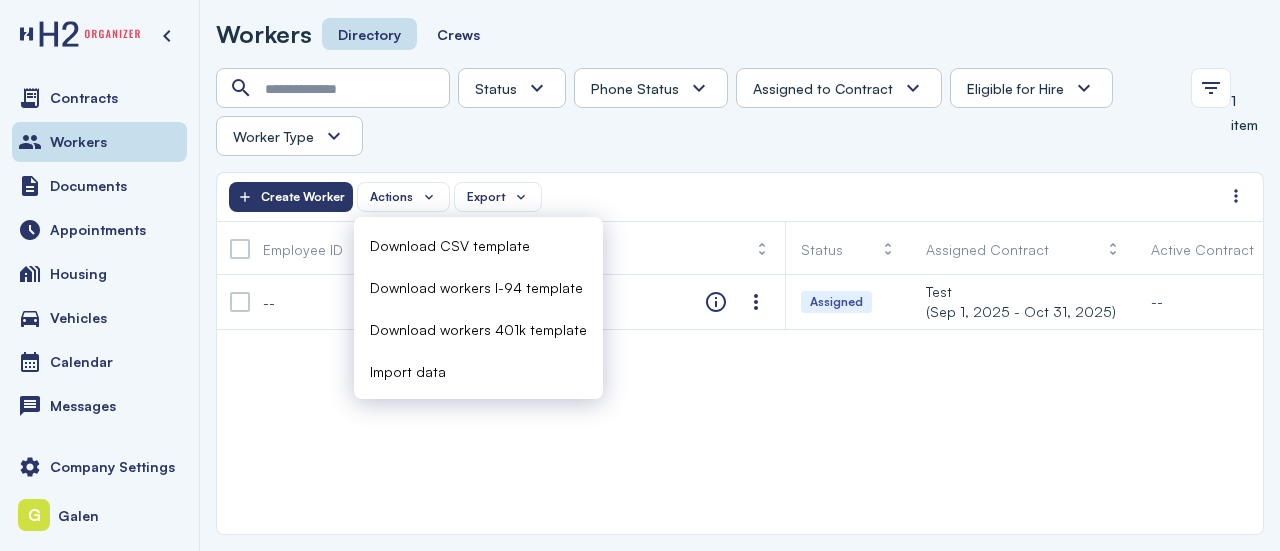 click on "Download CSV template" at bounding box center (450, 245) 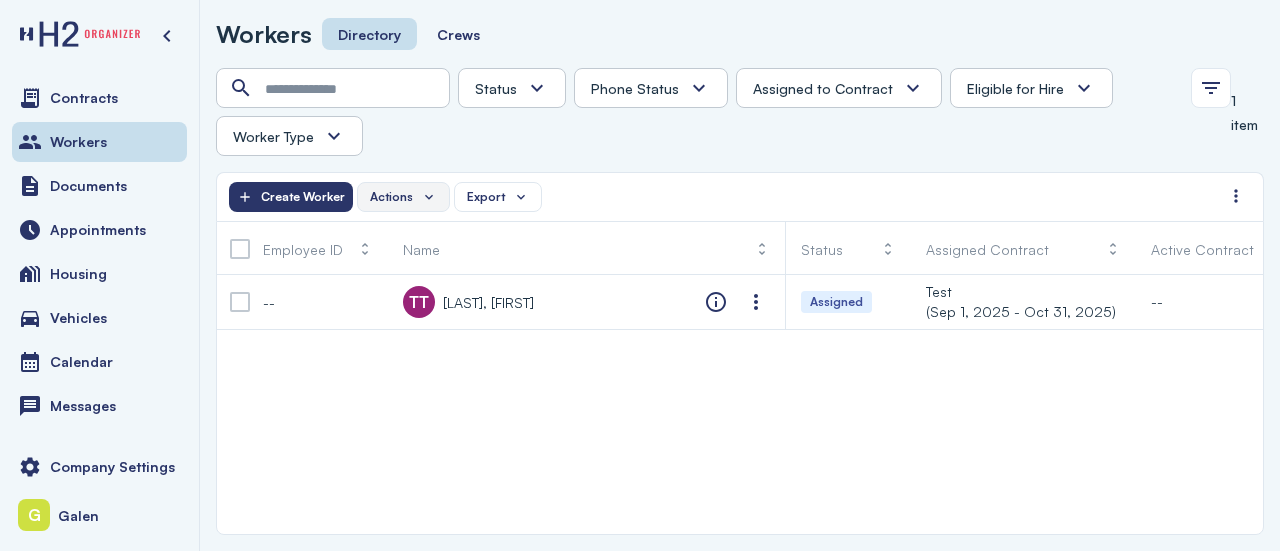 click on "Actions" at bounding box center (403, 197) 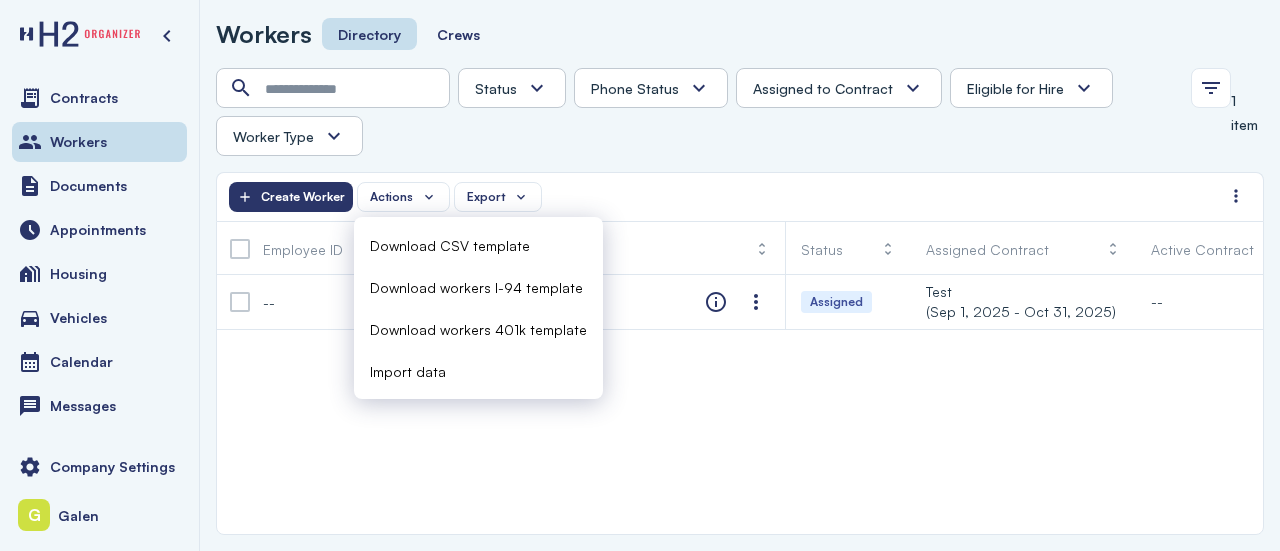 click on "Import data" at bounding box center (478, 371) 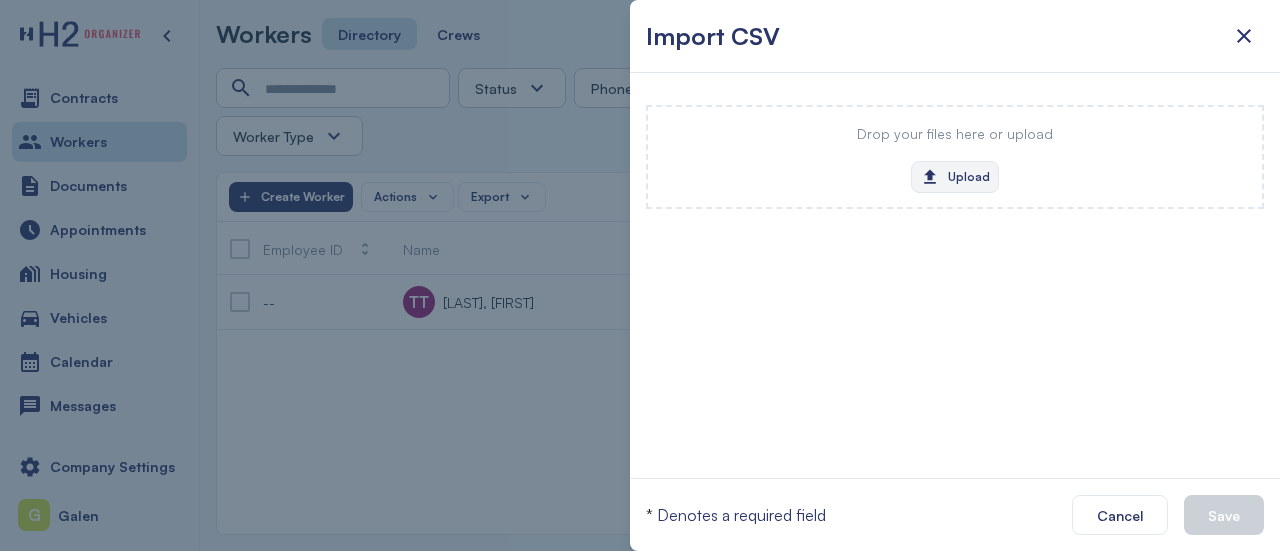 click on "Upload" at bounding box center (955, 177) 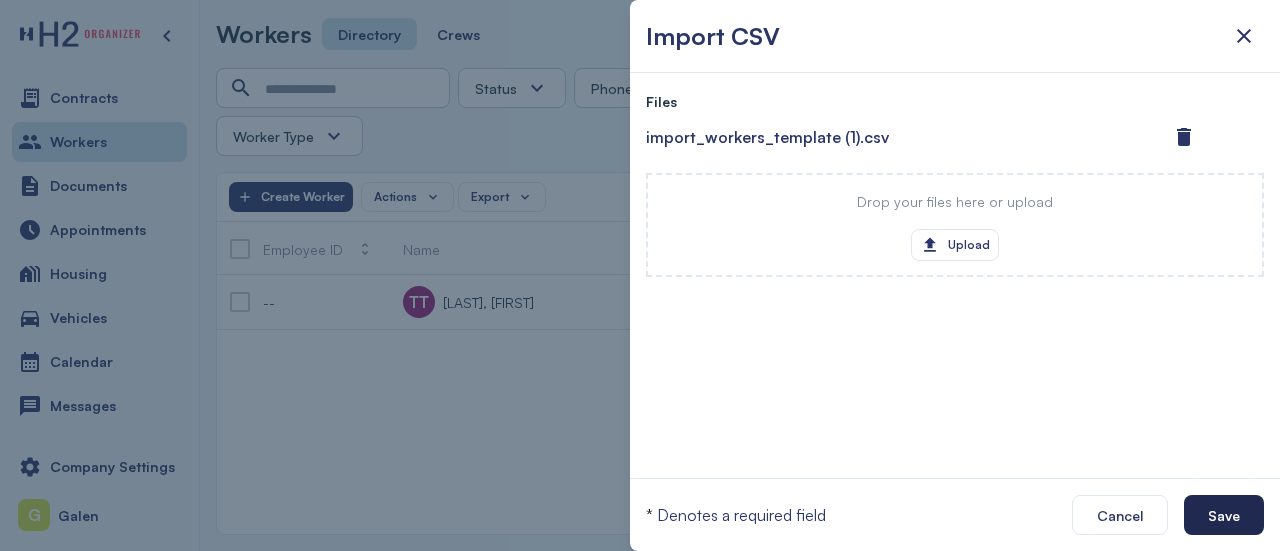click on "Save" at bounding box center (1224, 515) 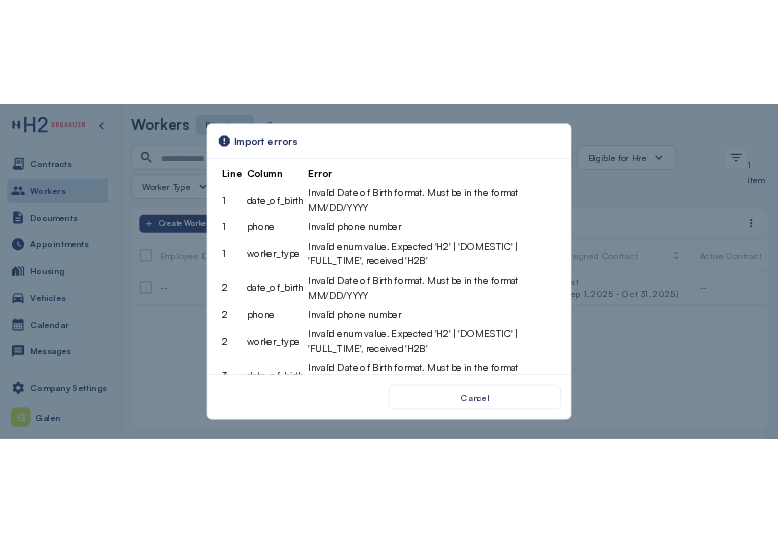 scroll, scrollTop: 0, scrollLeft: 0, axis: both 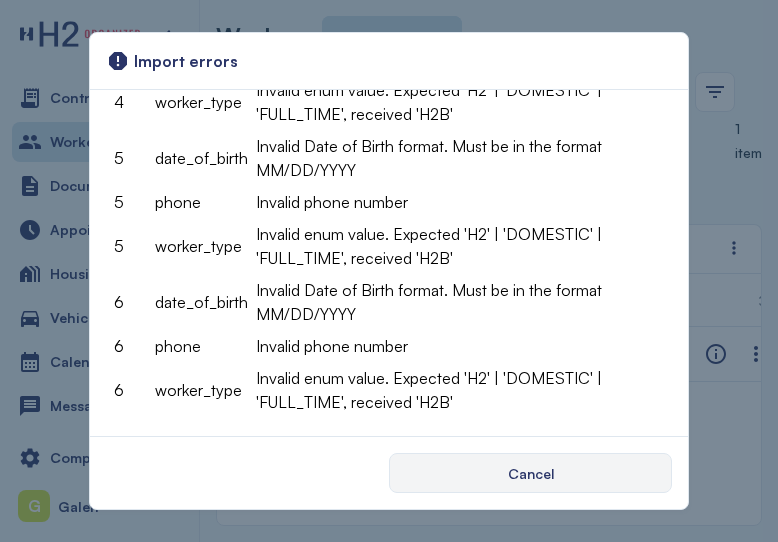 click on "Cancel" at bounding box center (530, 473) 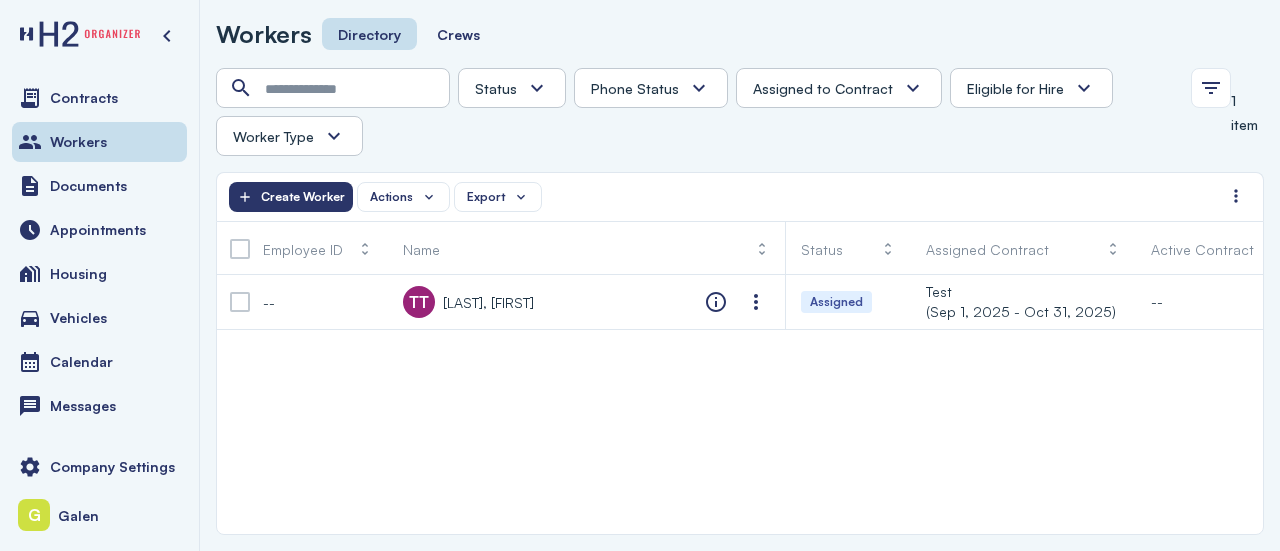 click on "-- TT       [LAST], [FIRST]             Assigned     Test   (Sep 1, 2025 - Oct 31, 2025) -- -- --     H2     Unknown         Unknown Pending Failed Verified" at bounding box center [740, 404] 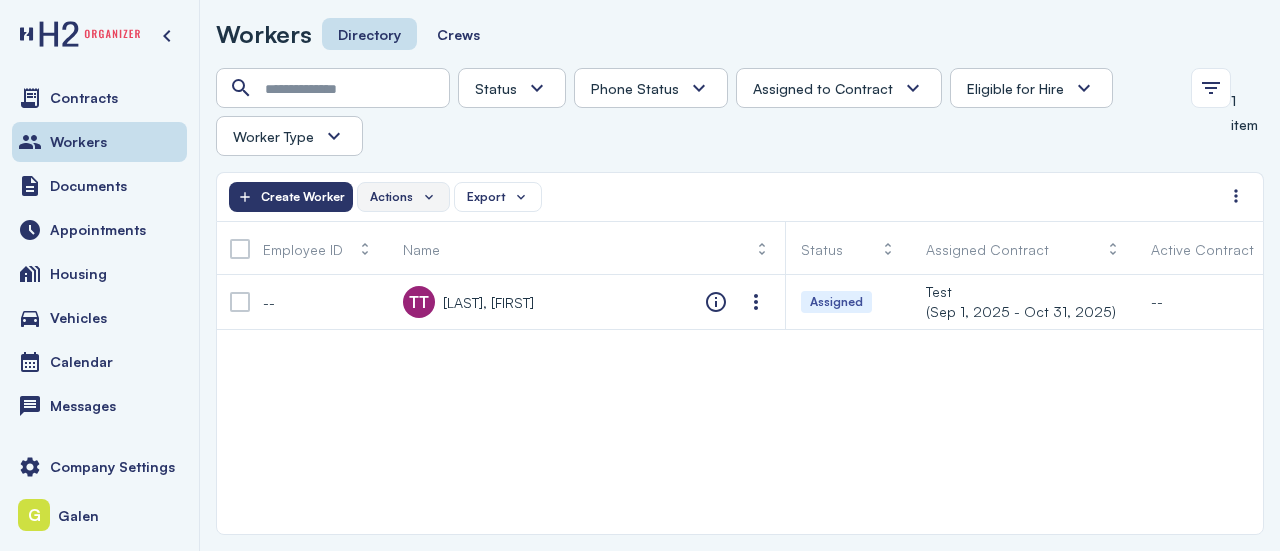click on "Actions" at bounding box center [391, 197] 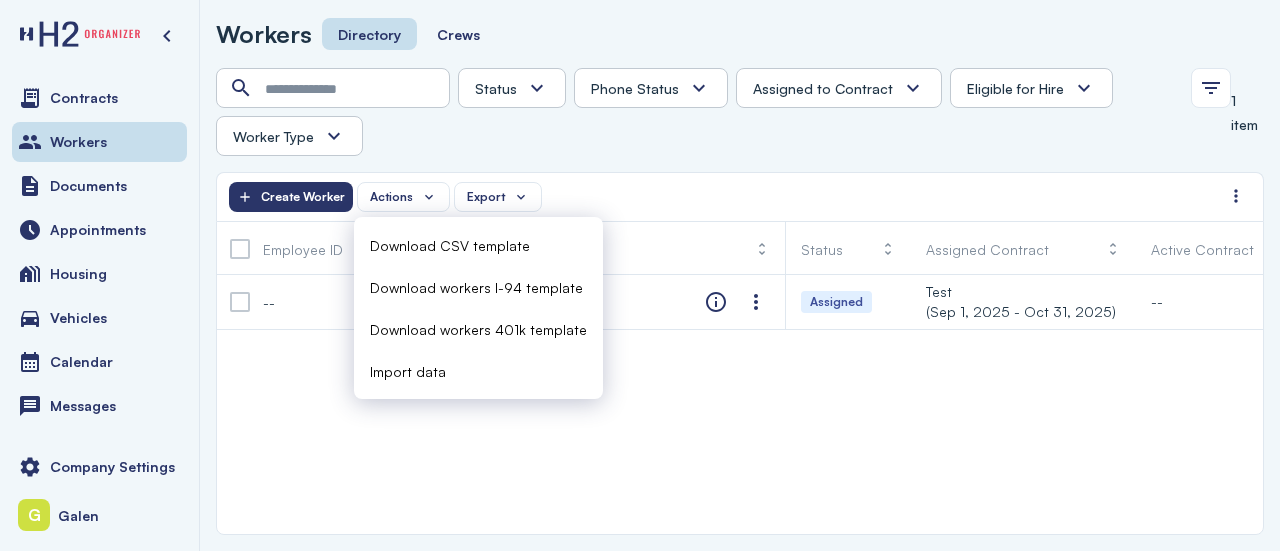 click on "Import data" at bounding box center [478, 371] 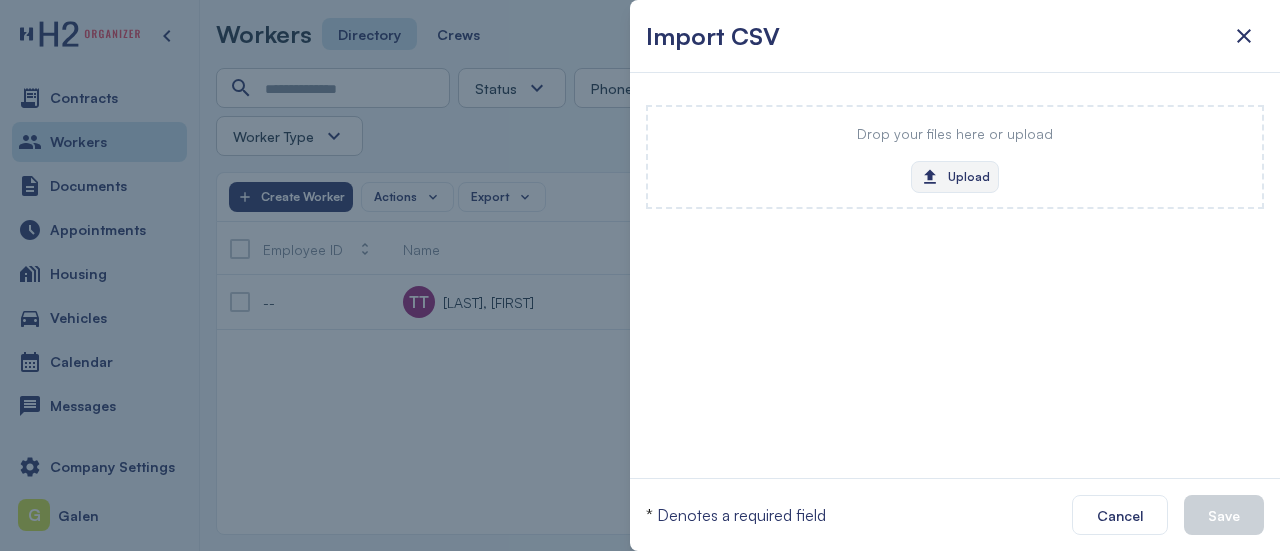 click on "Upload" at bounding box center [955, 177] 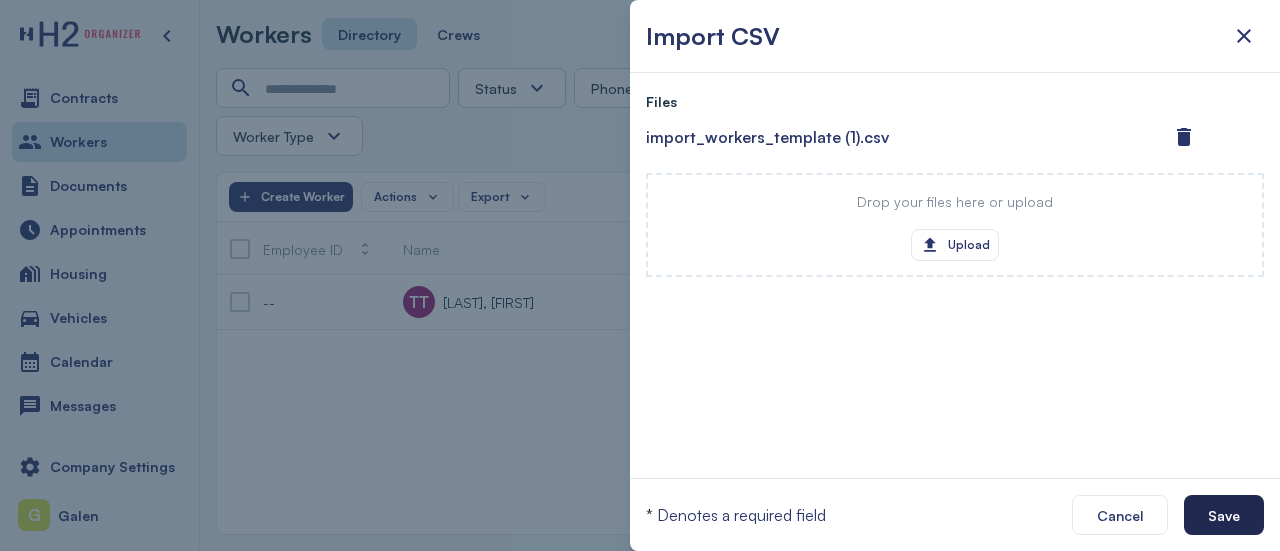 click on "Save" at bounding box center (1224, 515) 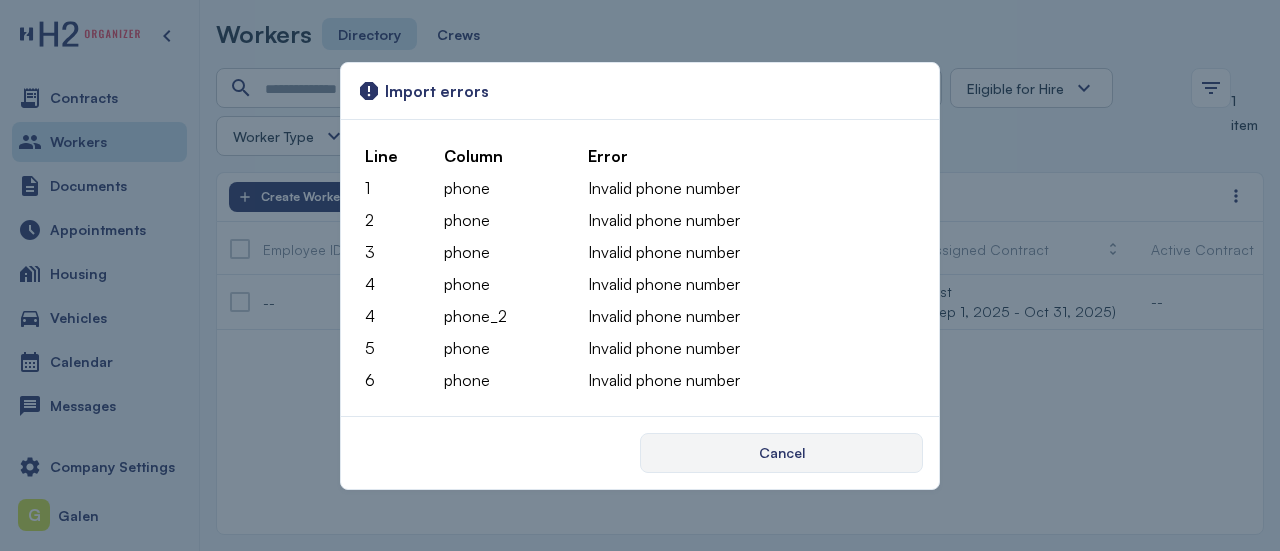 click on "Cancel" at bounding box center (781, 452) 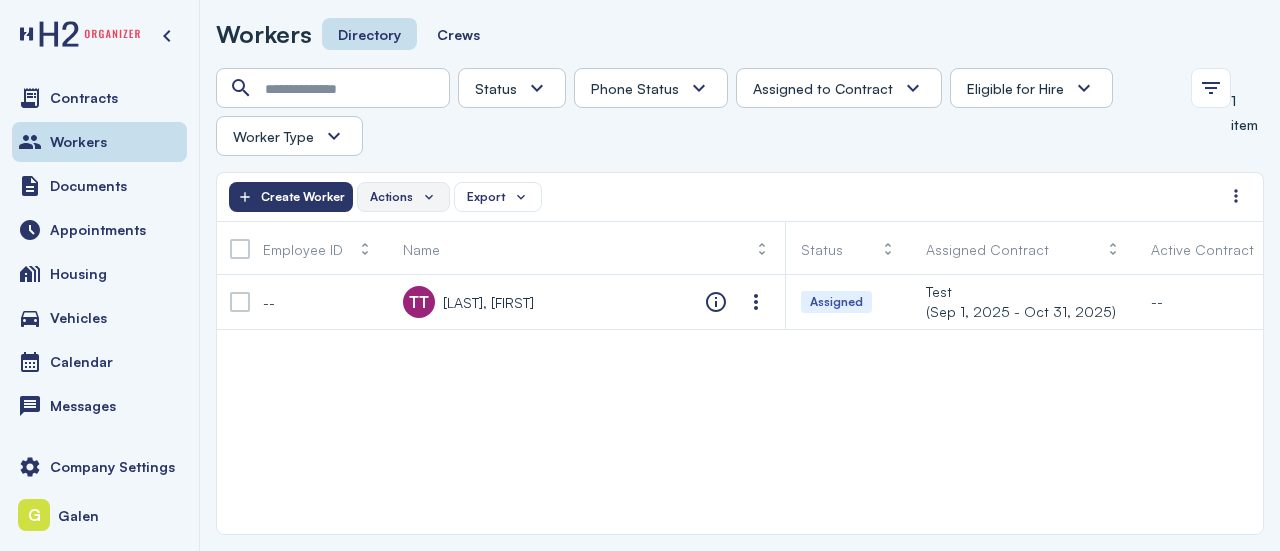 click on "Actions" at bounding box center (403, 197) 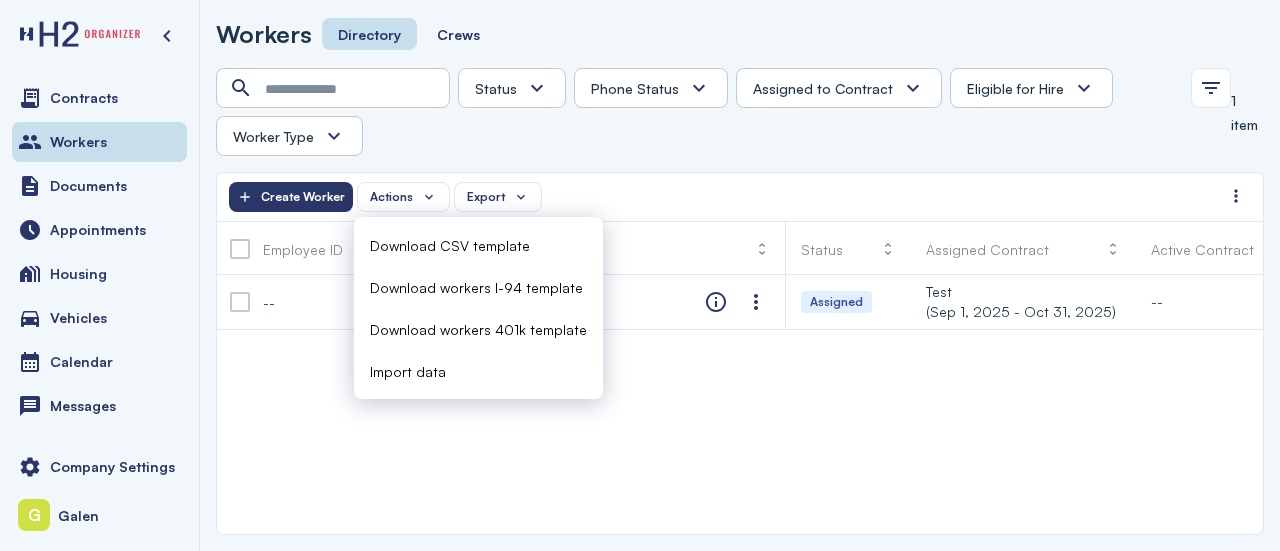 click on "Import data" at bounding box center [408, 371] 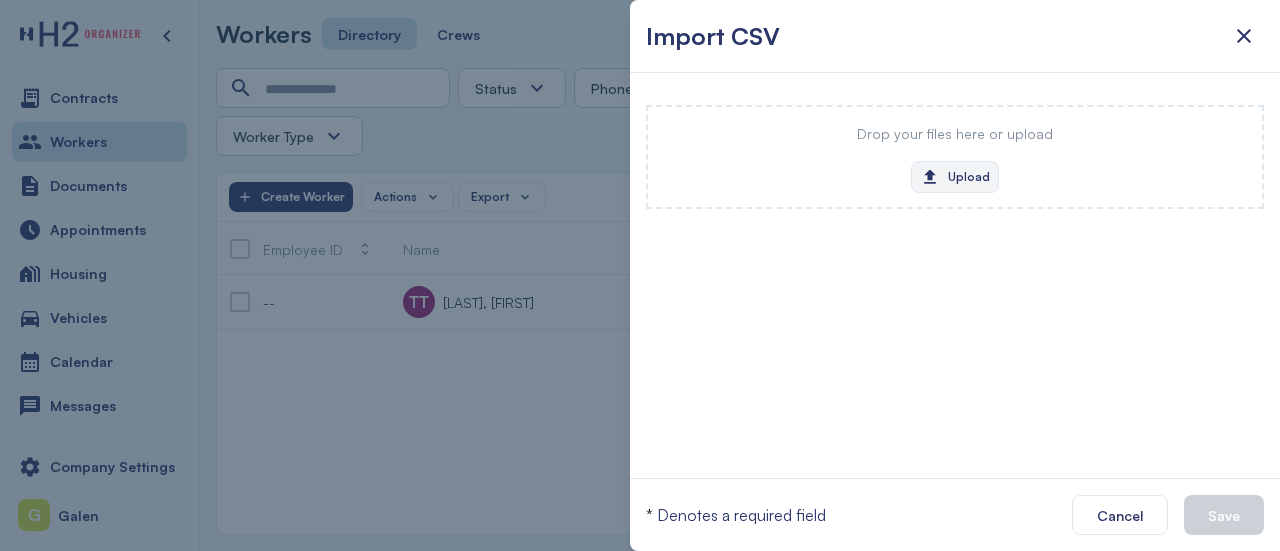 click on "Upload" 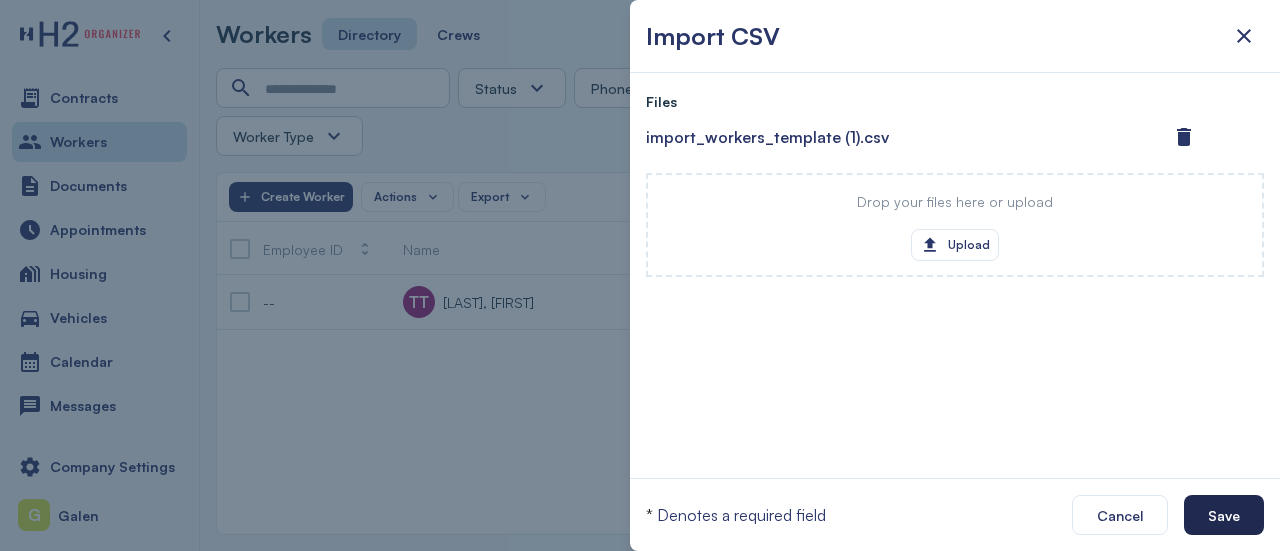 click on "Save" at bounding box center [1224, 515] 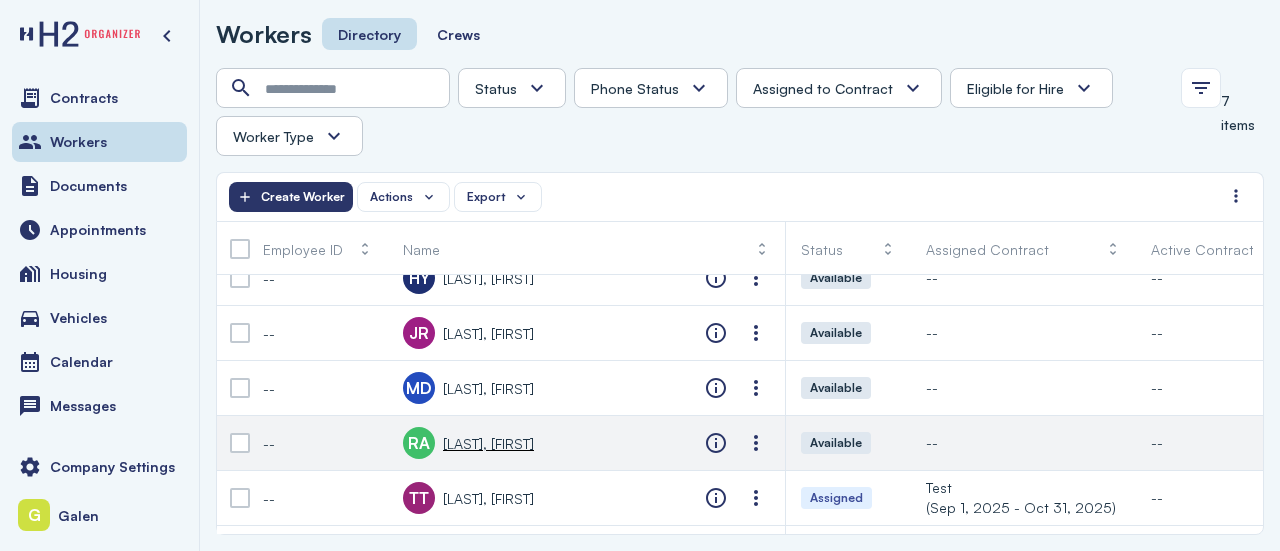 scroll, scrollTop: 132, scrollLeft: 0, axis: vertical 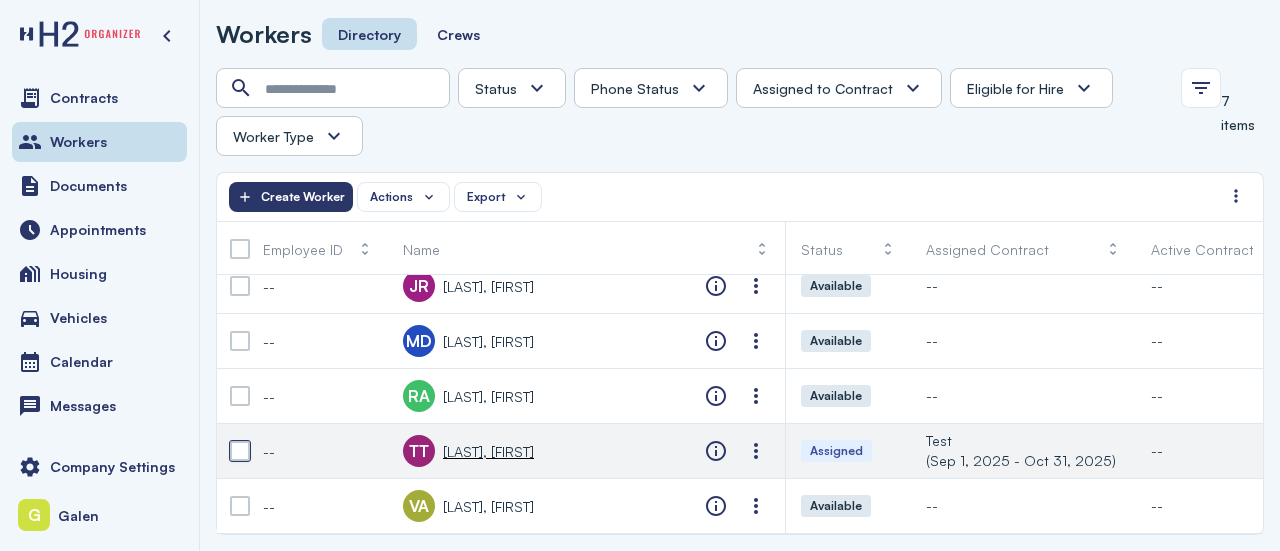 click at bounding box center (240, 451) 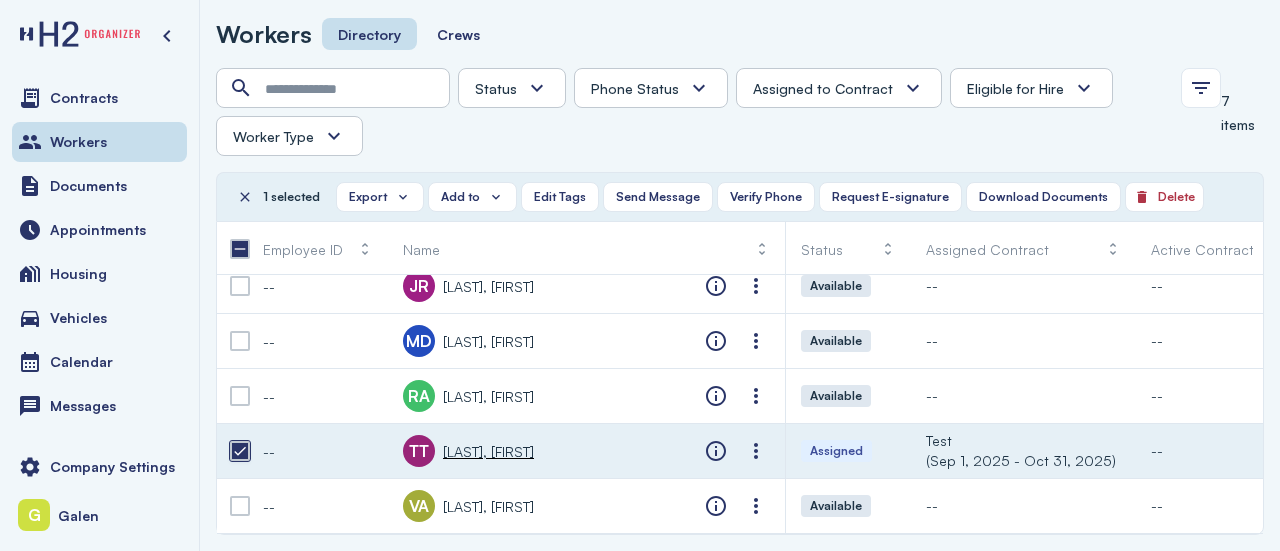 click at bounding box center [240, 451] 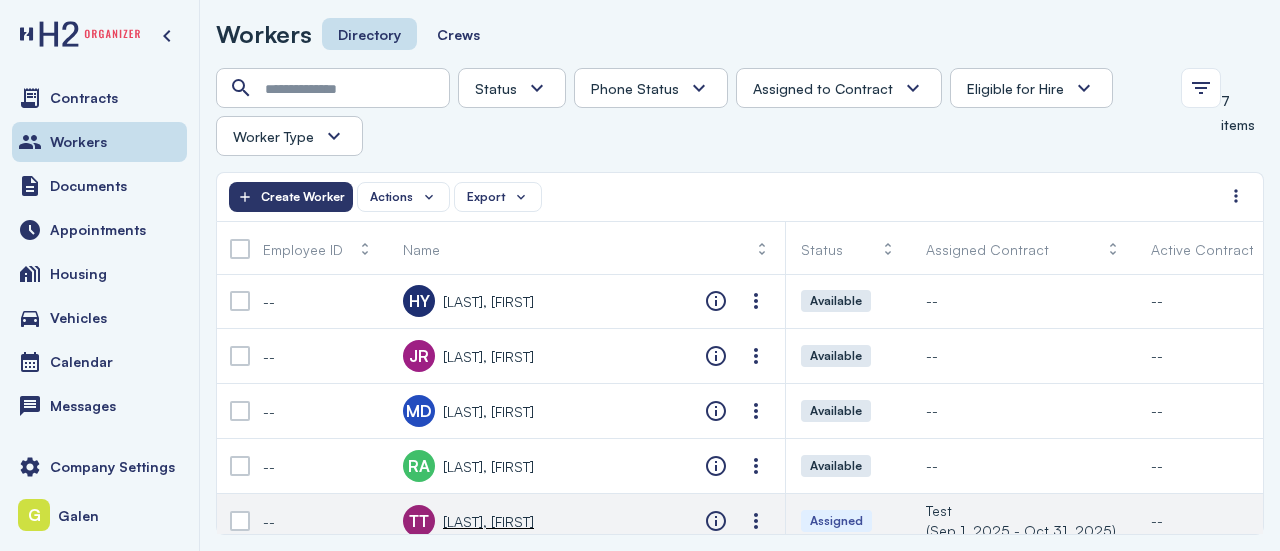 scroll, scrollTop: 0, scrollLeft: 0, axis: both 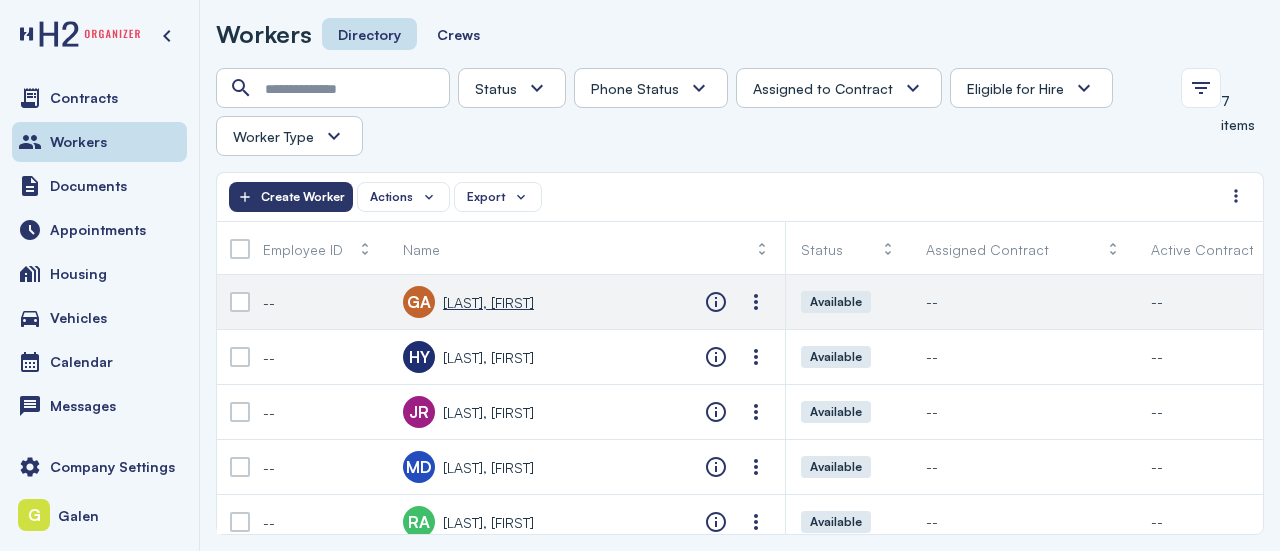 click on "[LAST], [FIRST]" at bounding box center (488, 302) 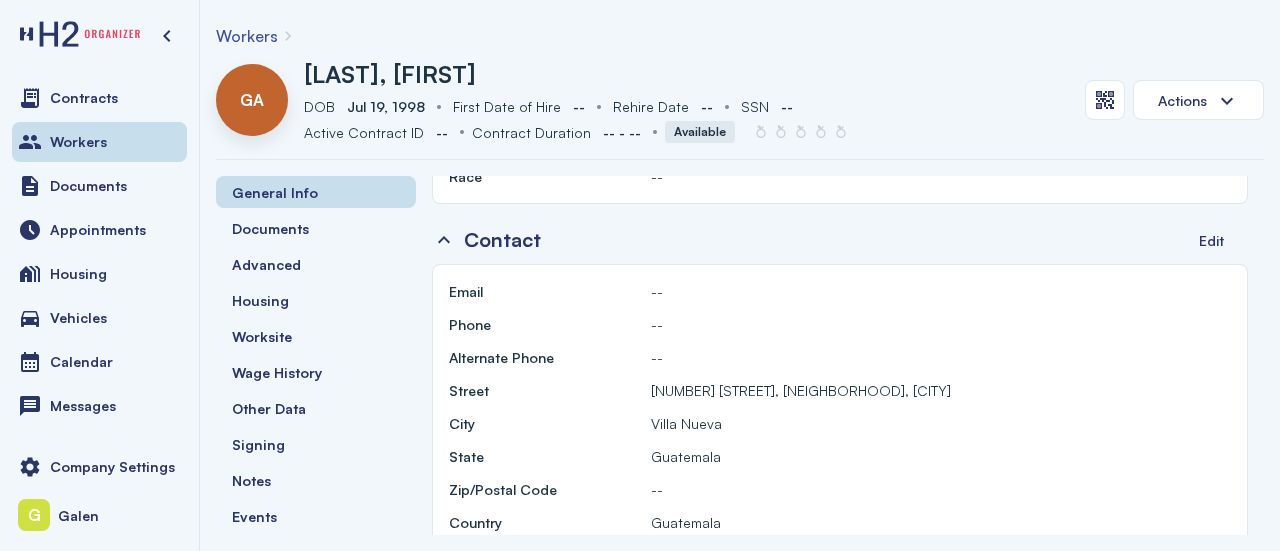scroll, scrollTop: 881, scrollLeft: 0, axis: vertical 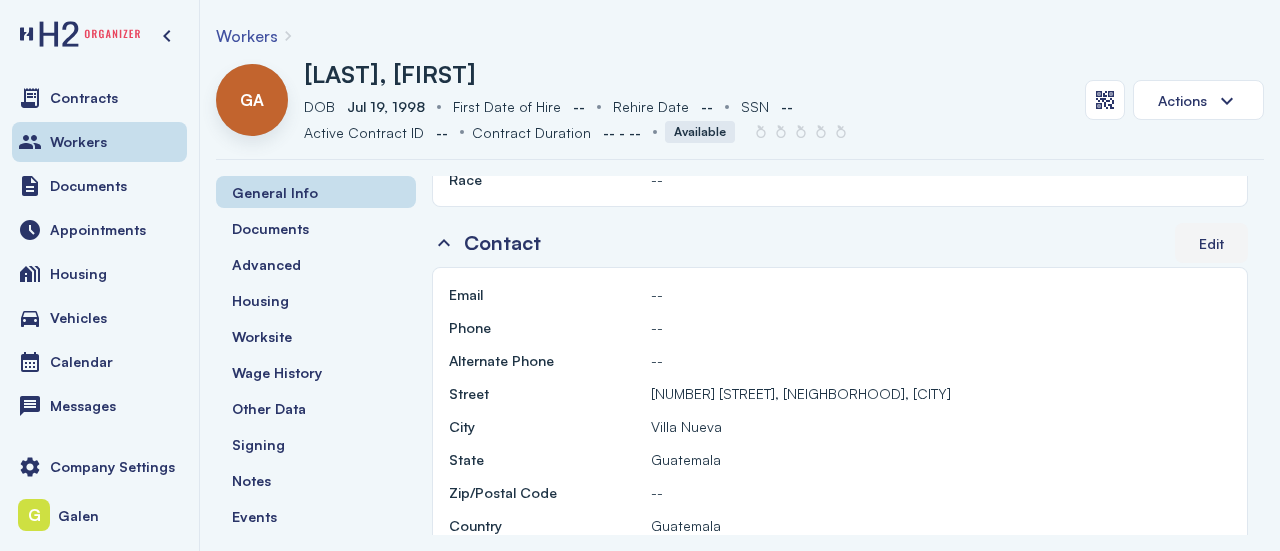 click on "Edit" at bounding box center [1211, 243] 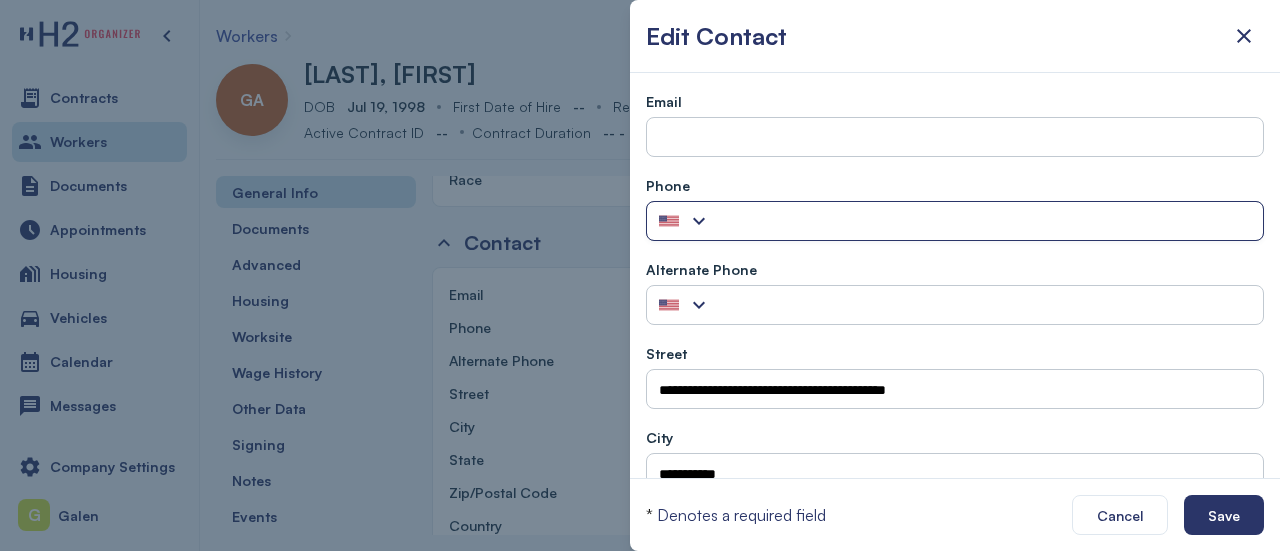 click at bounding box center (699, 221) 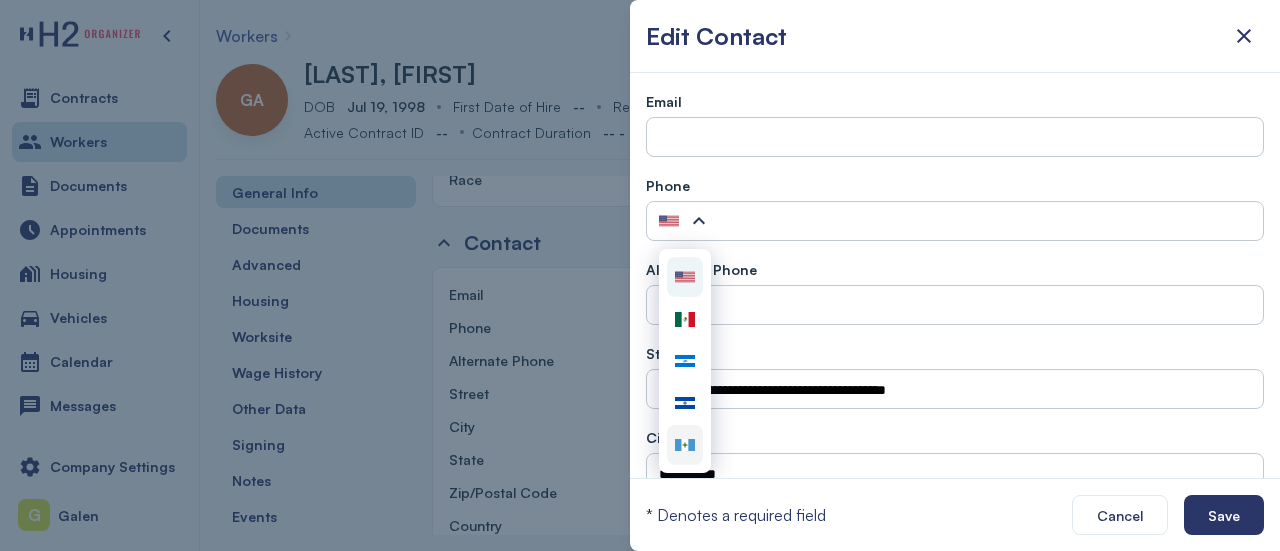 click at bounding box center (685, 445) 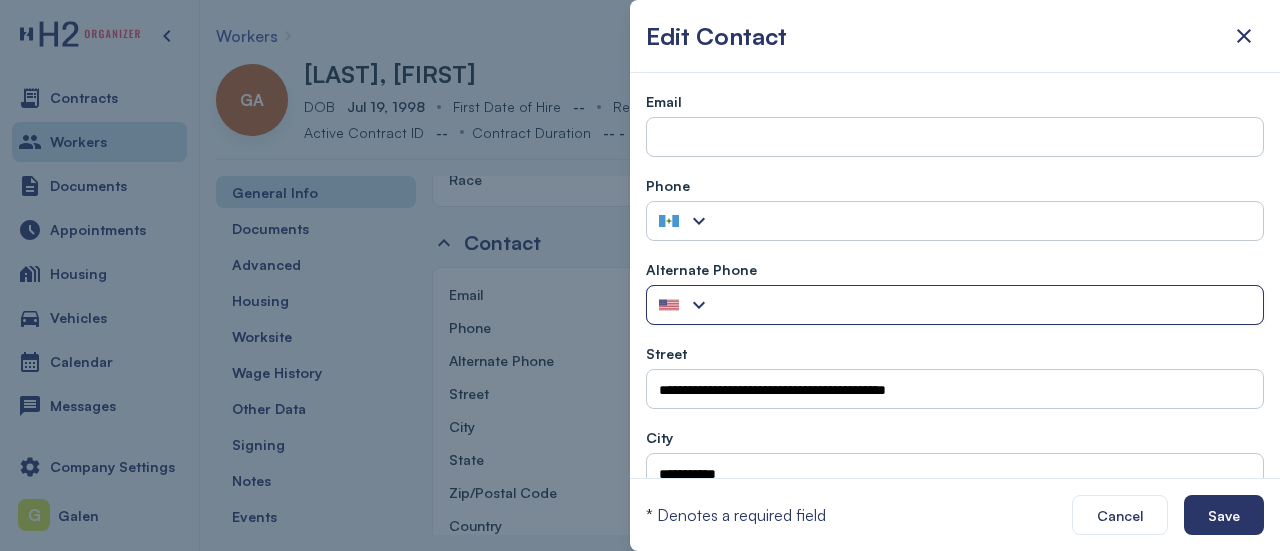 click at bounding box center (699, 305) 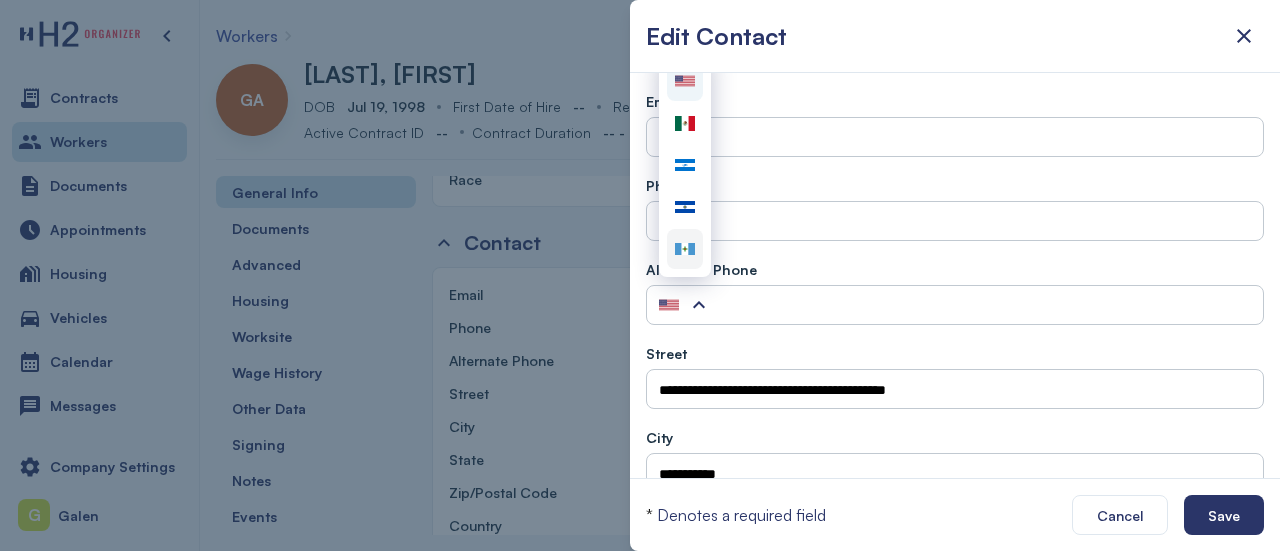 click at bounding box center [685, 249] 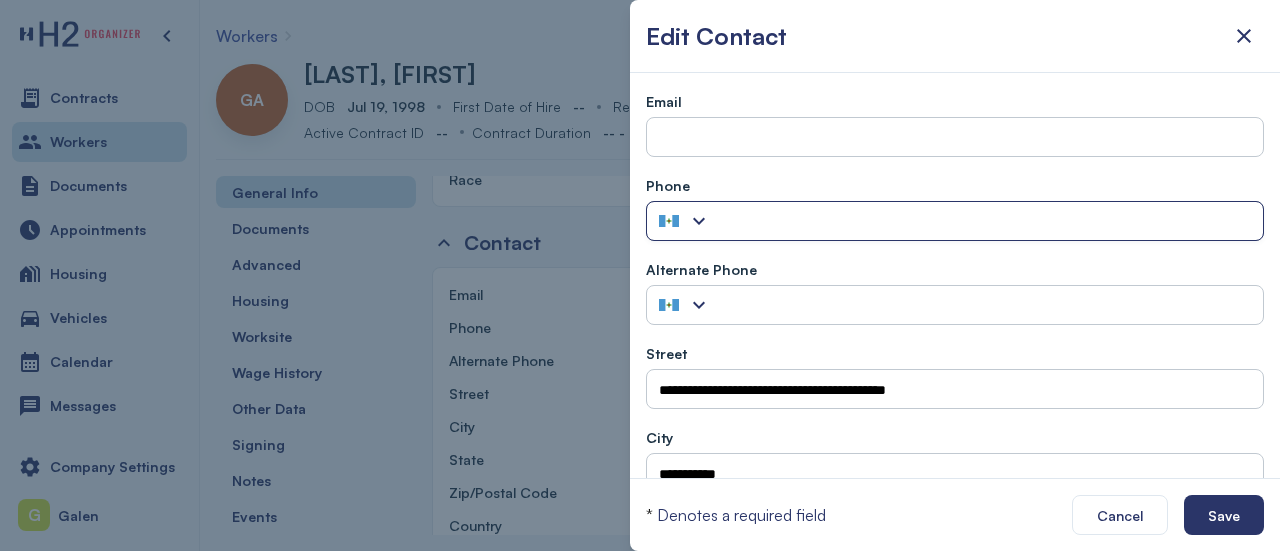 click at bounding box center [987, 222] 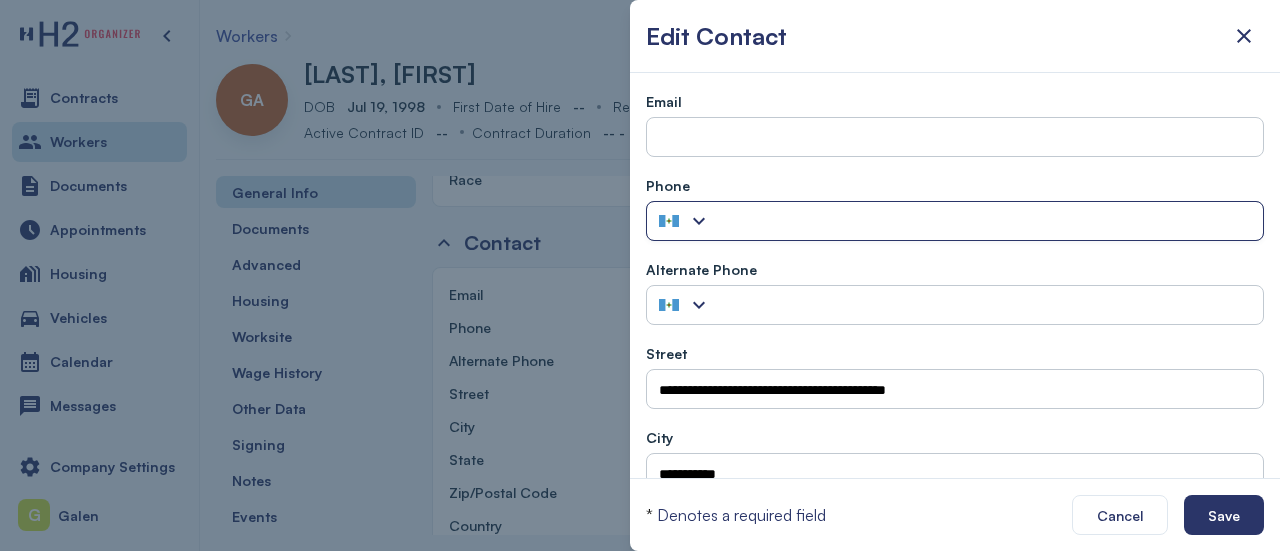 click at bounding box center [685, 221] 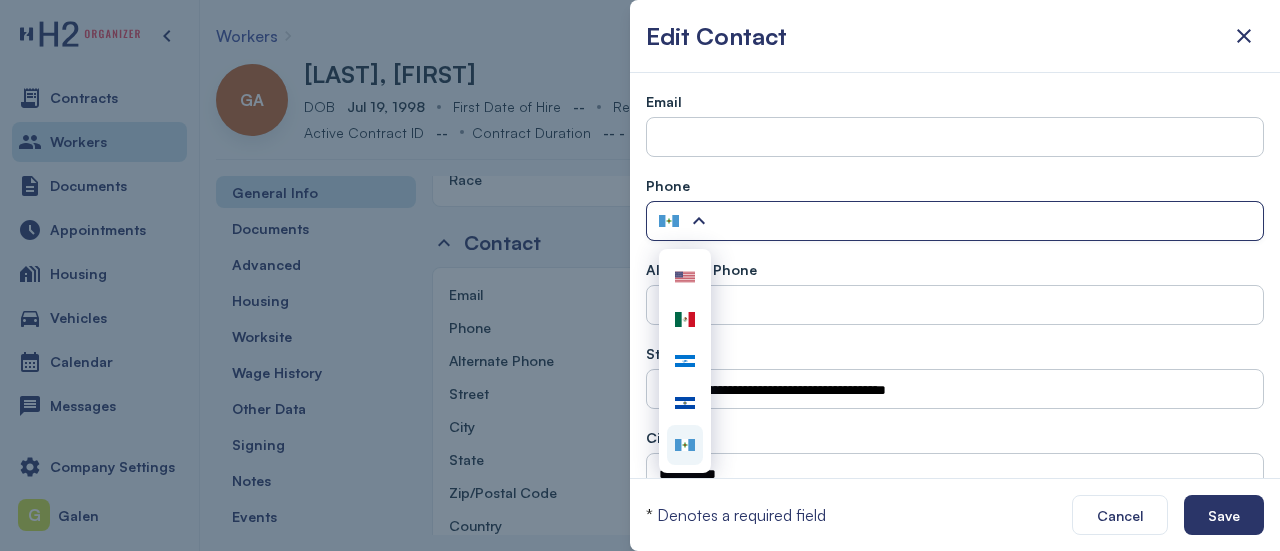 click at bounding box center [987, 222] 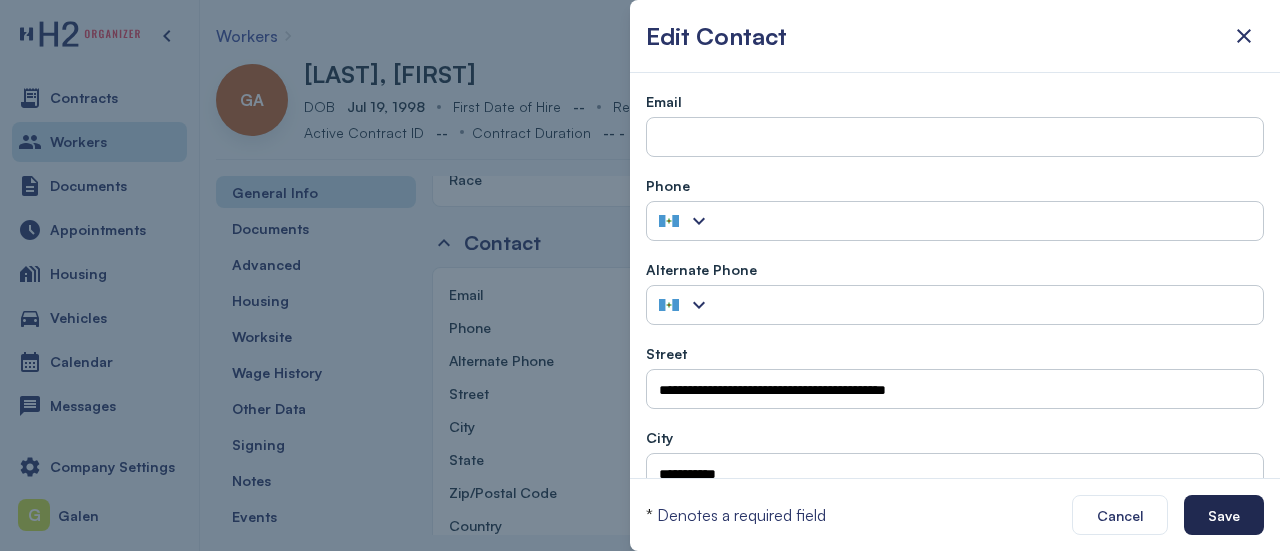 click on "Save" at bounding box center (1224, 515) 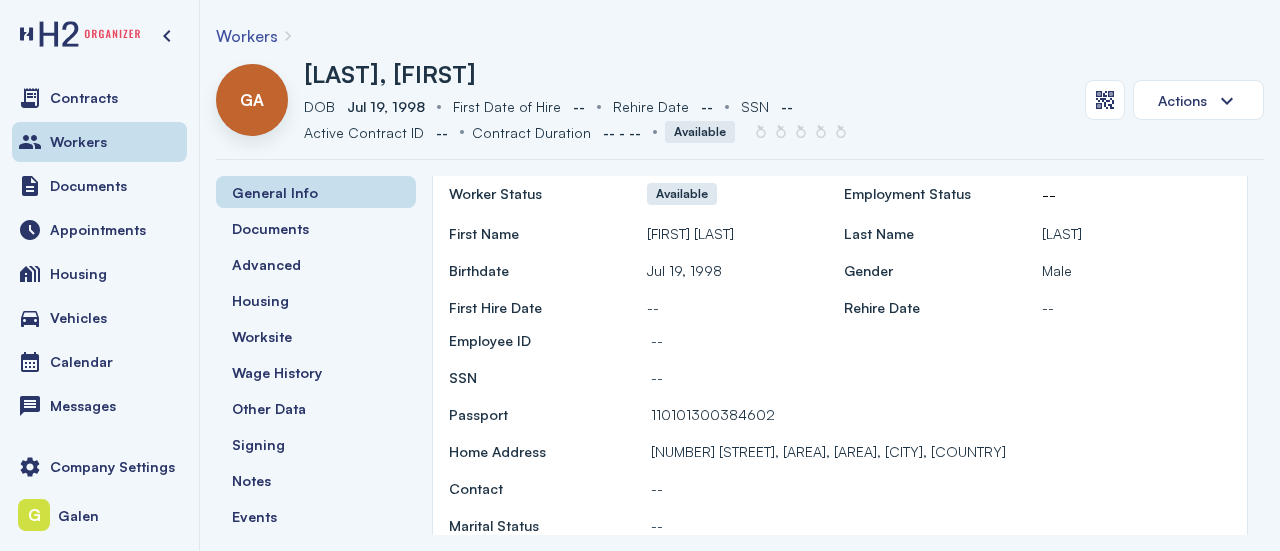scroll, scrollTop: 0, scrollLeft: 0, axis: both 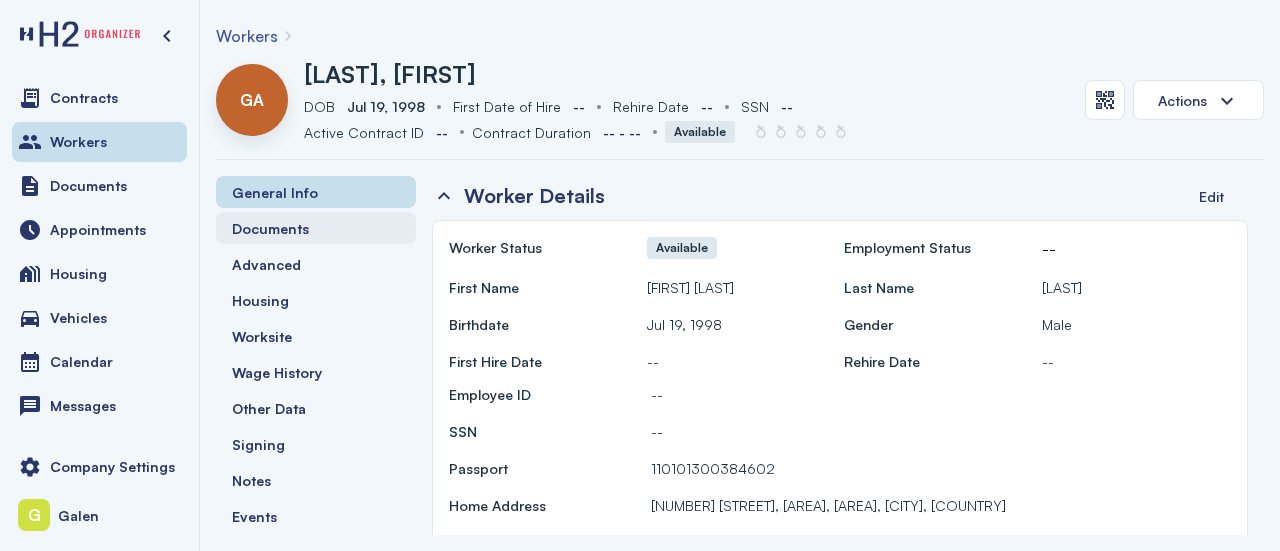 click on "Documents" at bounding box center (270, 228) 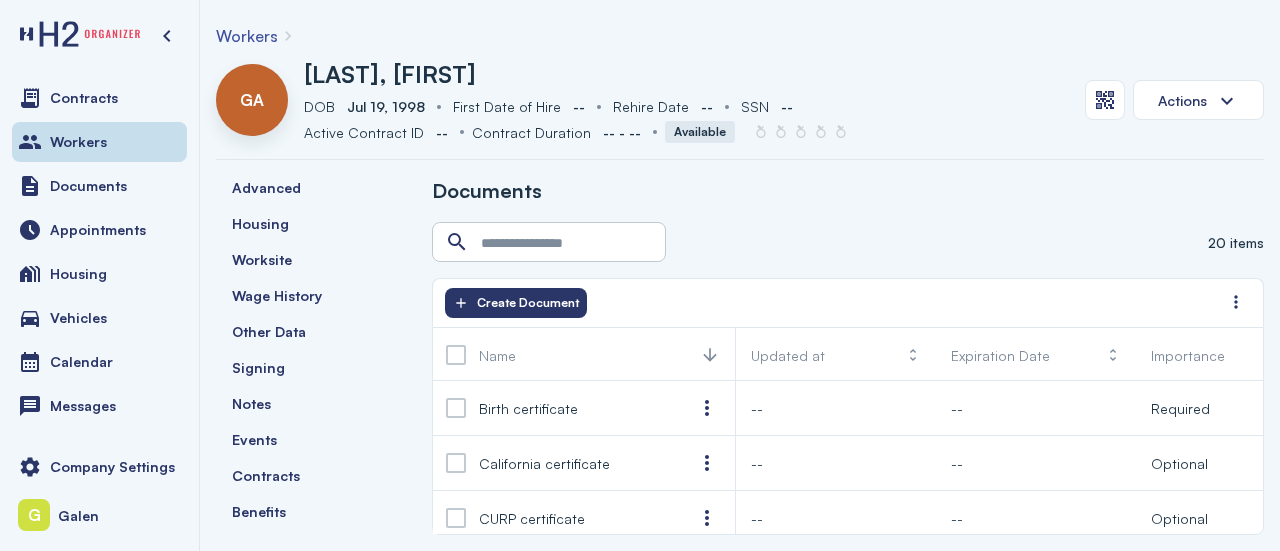 scroll, scrollTop: 0, scrollLeft: 0, axis: both 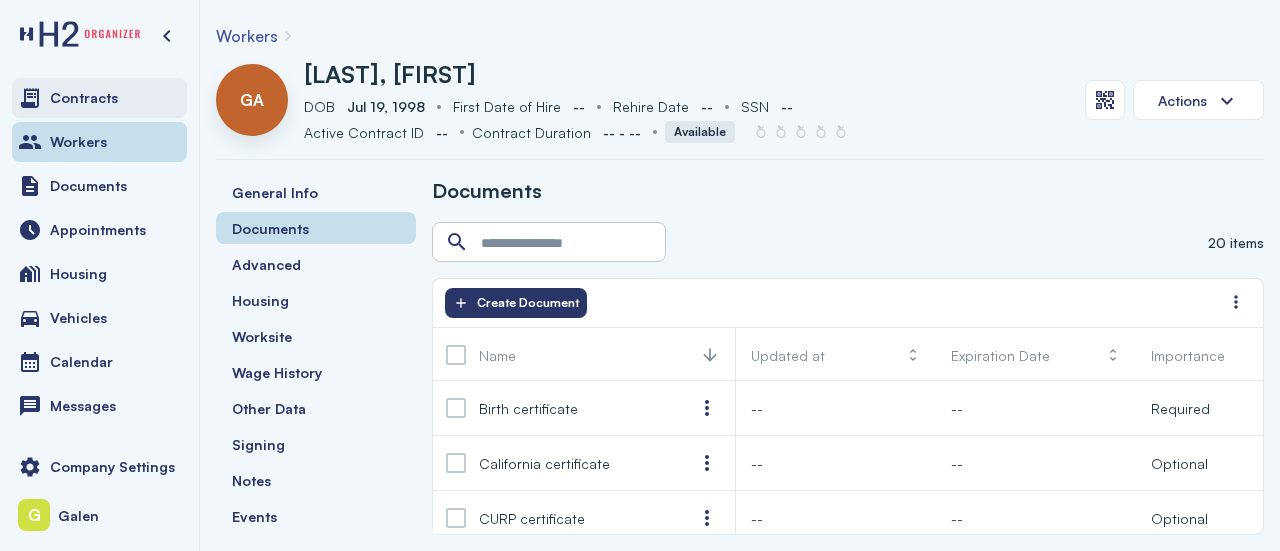 click on "Contracts" at bounding box center (84, 98) 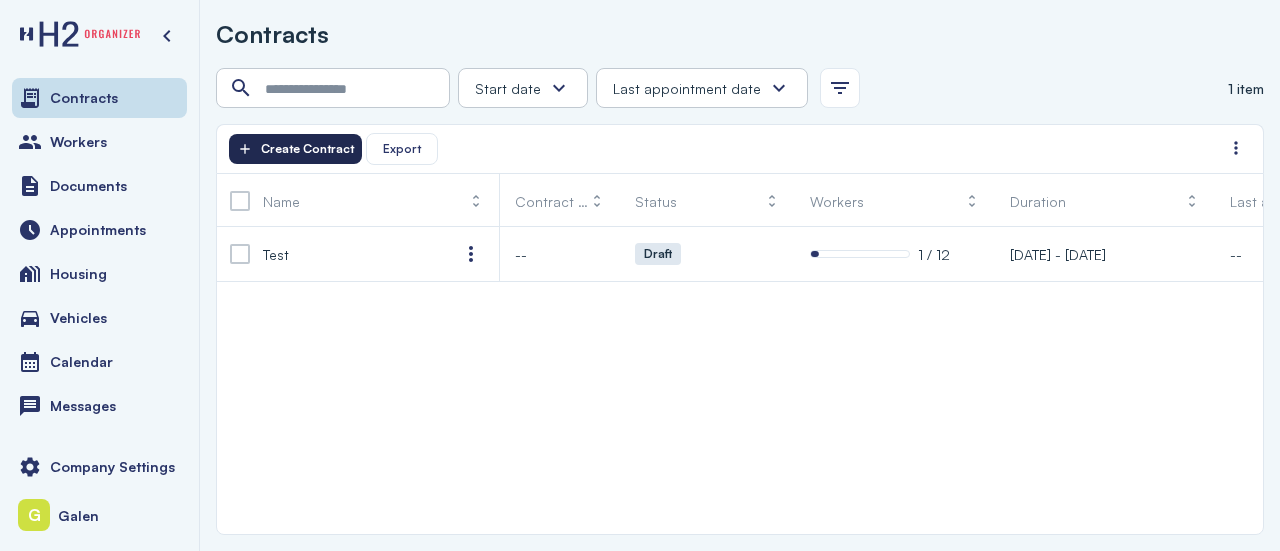 click on "Create Contract" 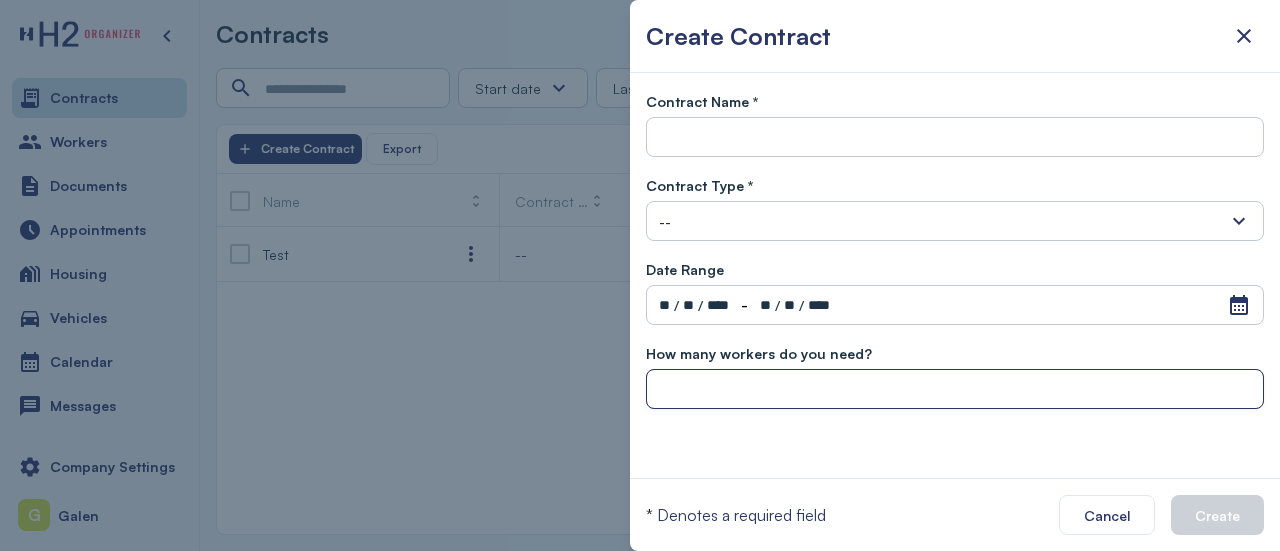 click at bounding box center [955, 390] 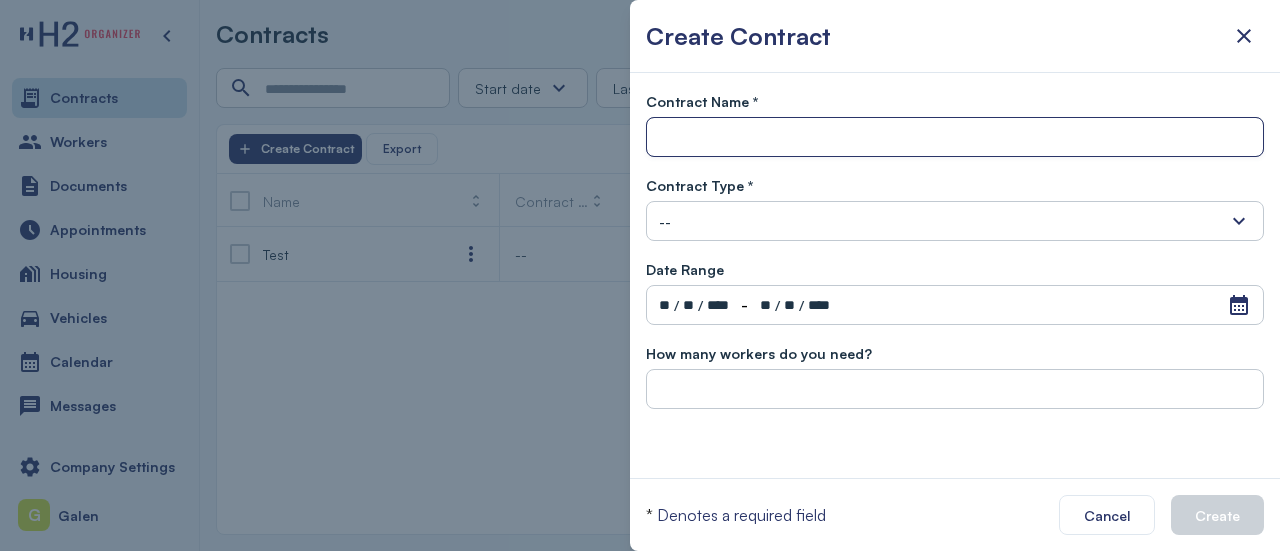 click at bounding box center [955, 138] 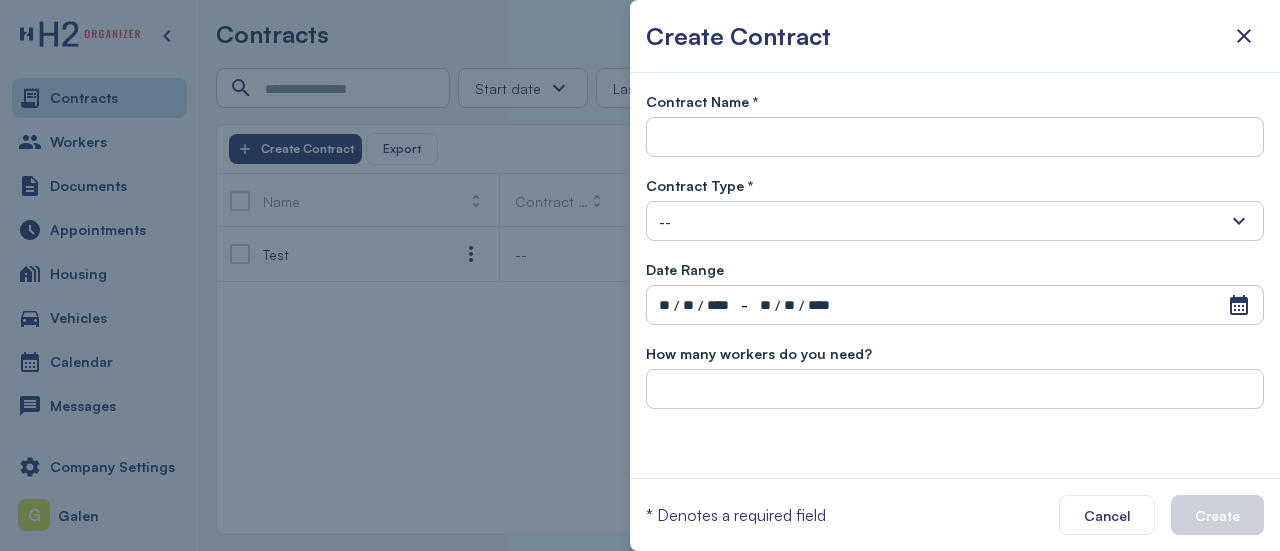click on "Contract Type *       --         H-2A H-2B Domestic" at bounding box center [955, 207] 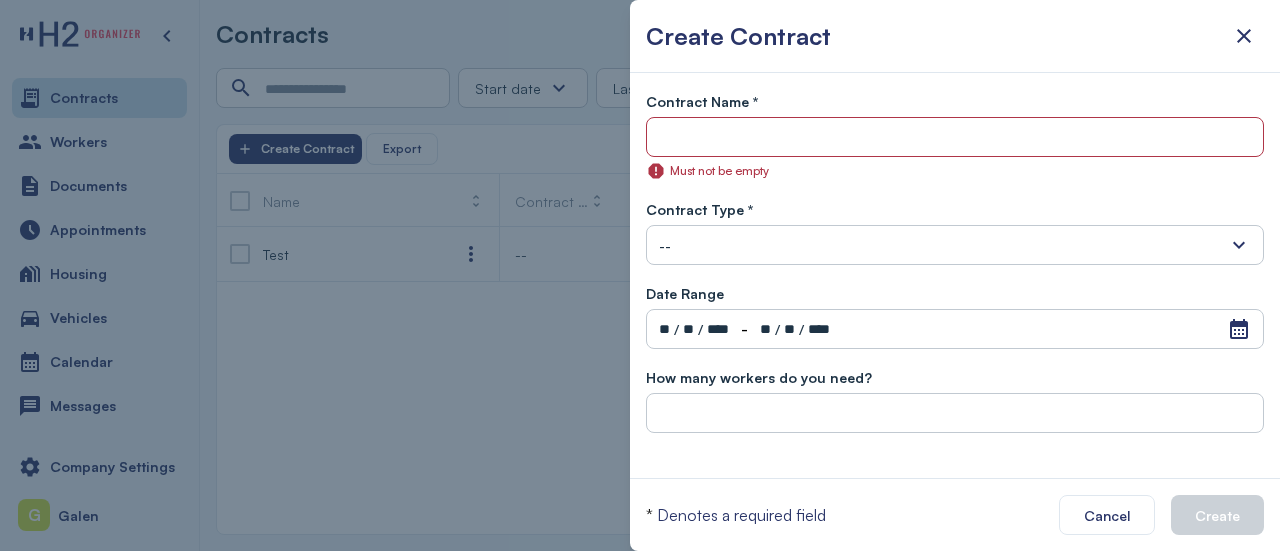 click on "--" at bounding box center (955, 245) 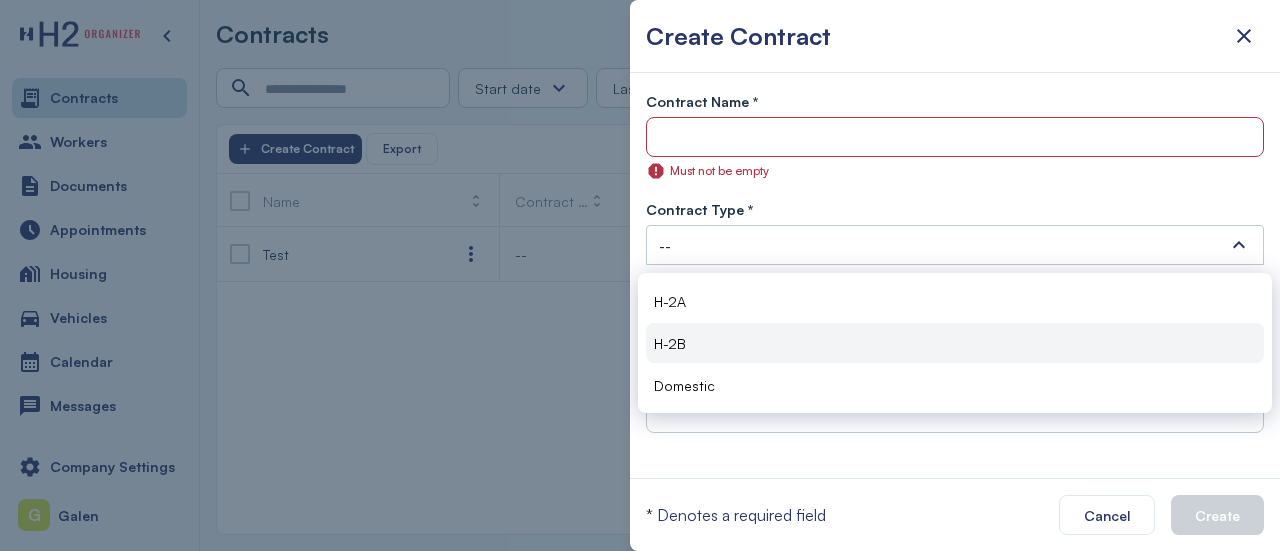 click on "H-2B" at bounding box center [955, 343] 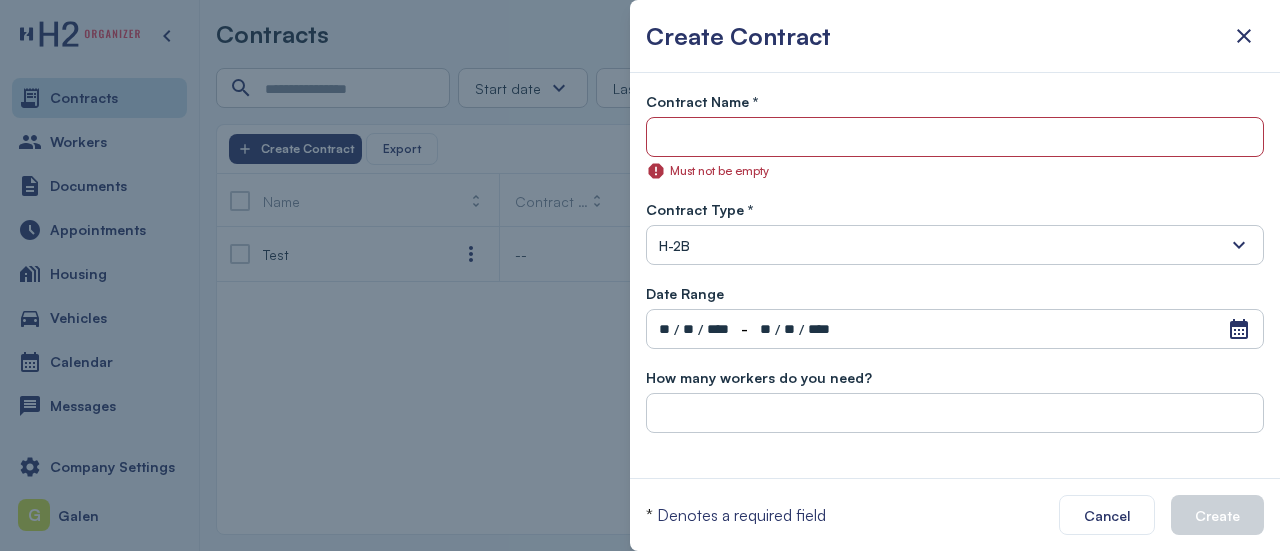 click on "**" at bounding box center (664, 329) 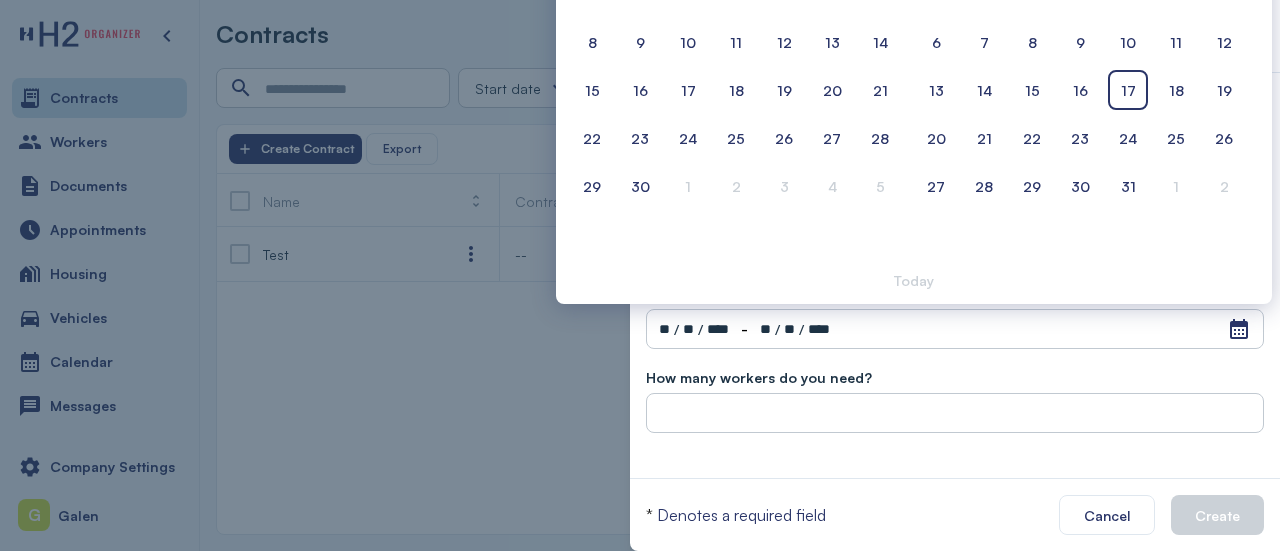 click on "How many workers do you need?" at bounding box center (955, 377) 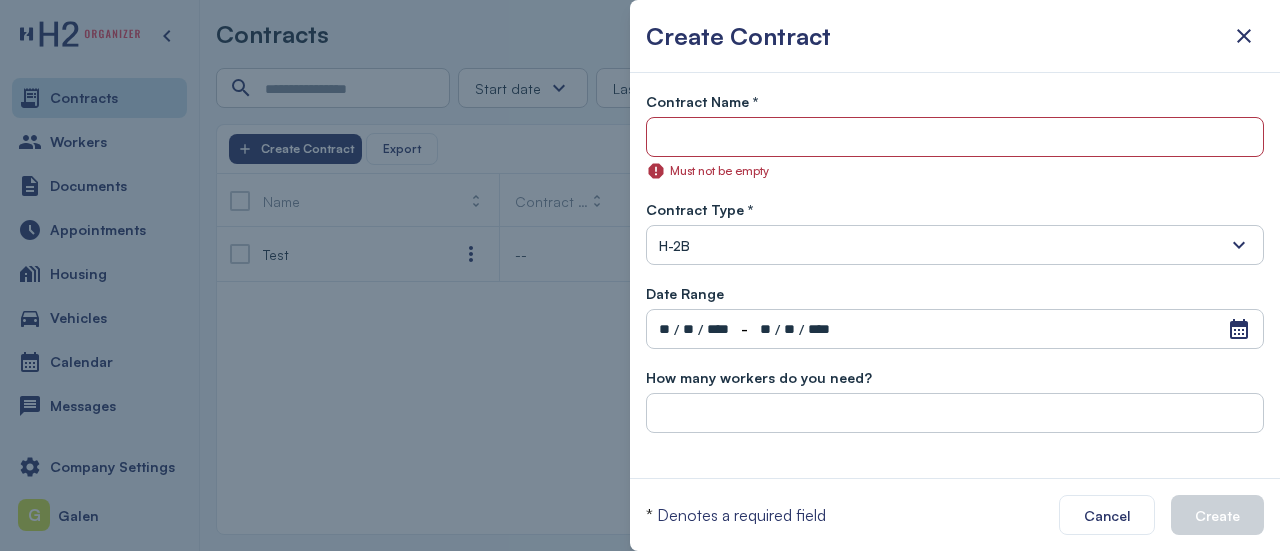 click on "Open Calendar   **   /   **   /   ****   -   **   /   **   /   ****" at bounding box center [955, 329] 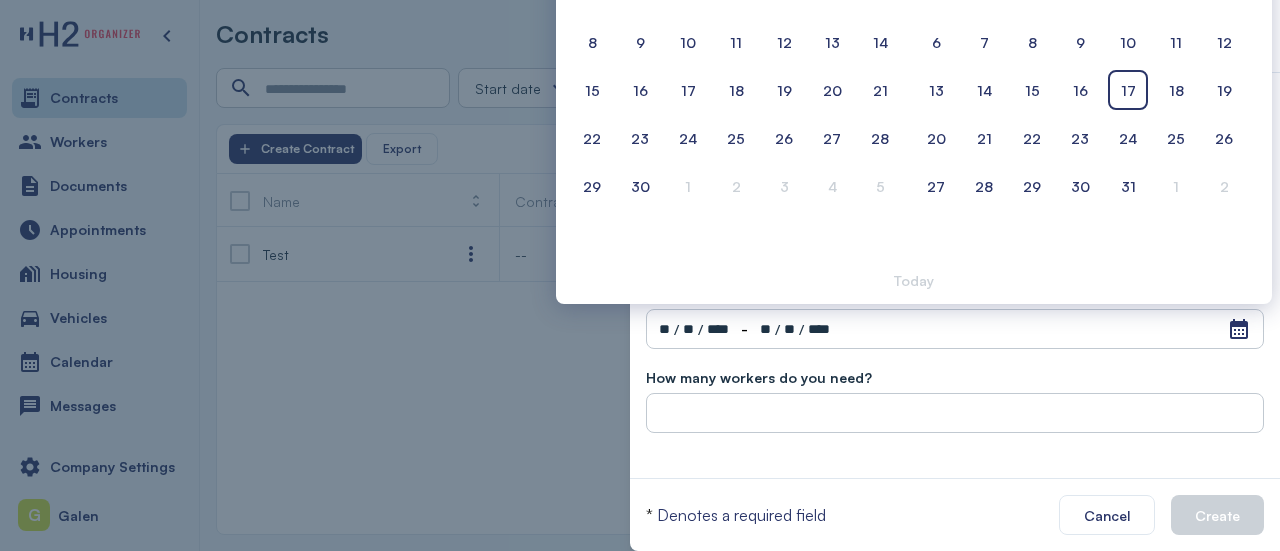 click on "Open Calendar   **   /   **   /   ****   -   **   /   **   /   ****" at bounding box center (955, 329) 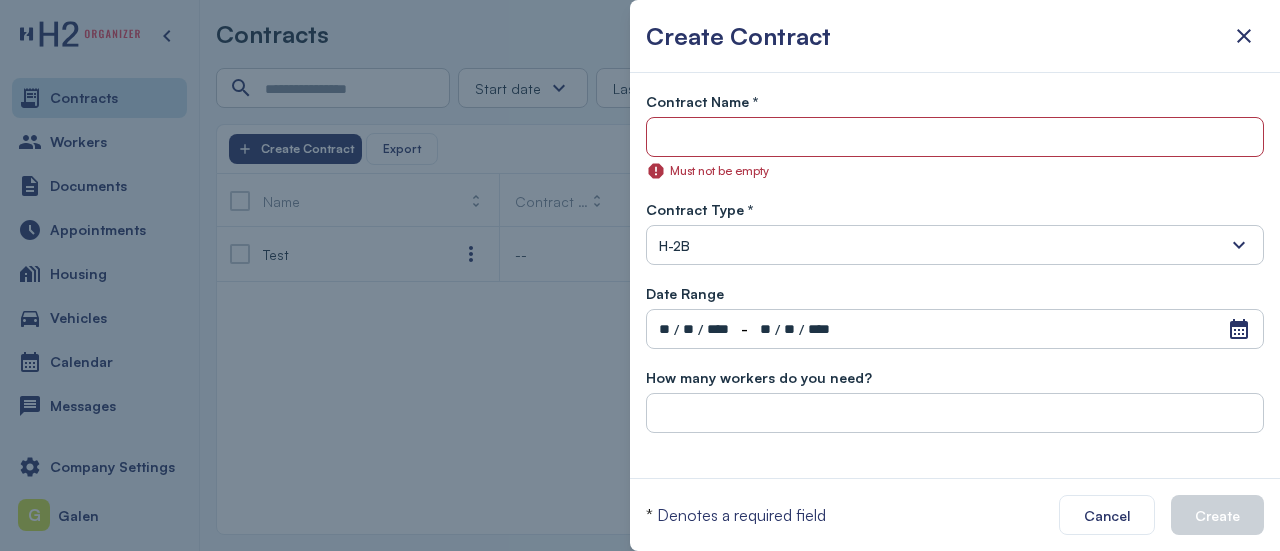 drag, startPoint x: 1232, startPoint y: 331, endPoint x: 703, endPoint y: 312, distance: 529.3411 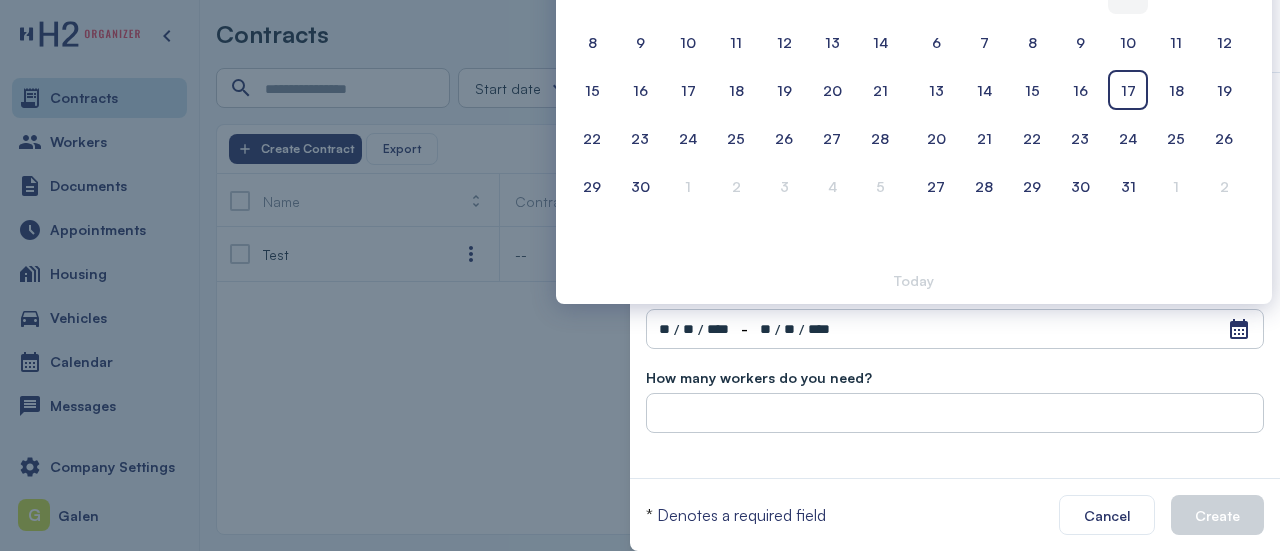 click on "3" at bounding box center [1128, -6] 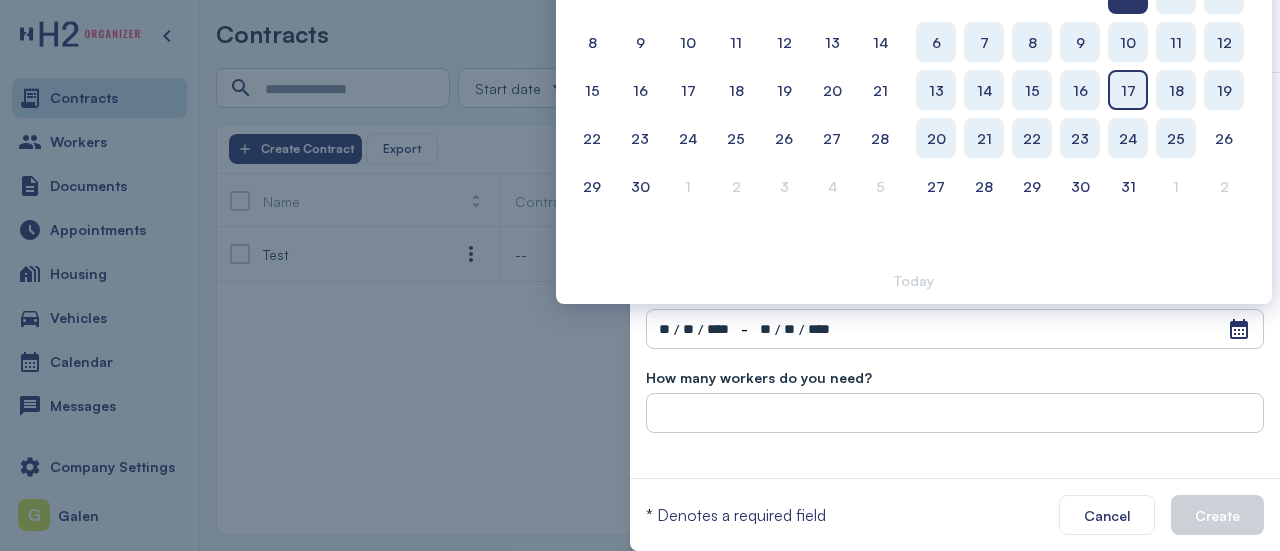 click on "S M T W T F S 29   30   1   2   3   4   5   6   7   8   9   10   11   12   13   14   15   16   17   18   19   20   21   22   23   24   25   26   27   28   29   30   31   1   2" at bounding box center (1080, 95) 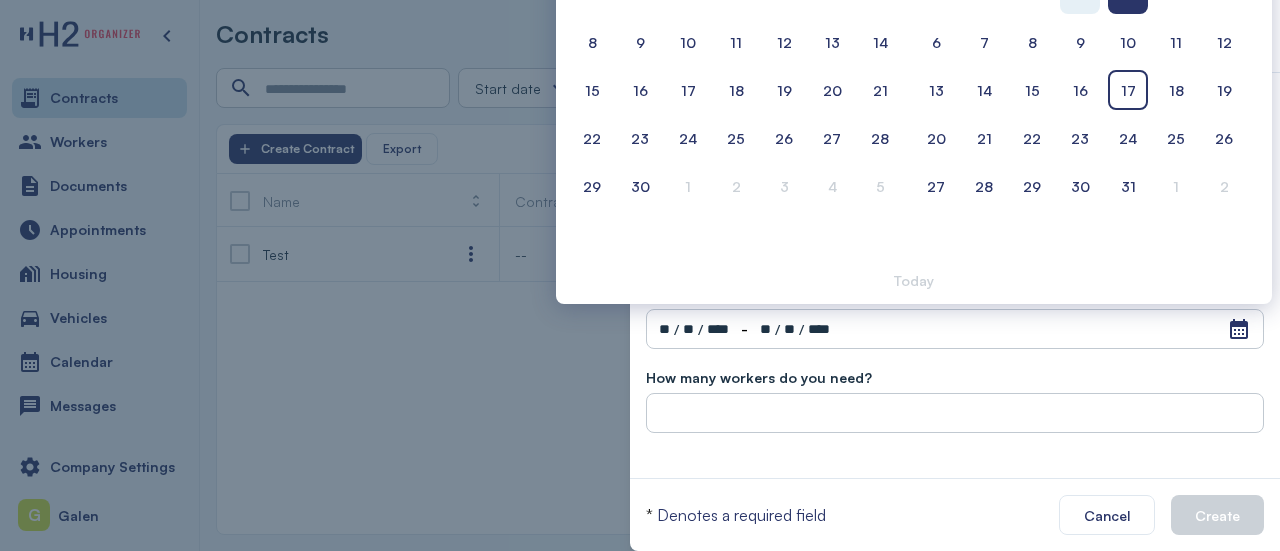 click on "2" at bounding box center [1080, -6] 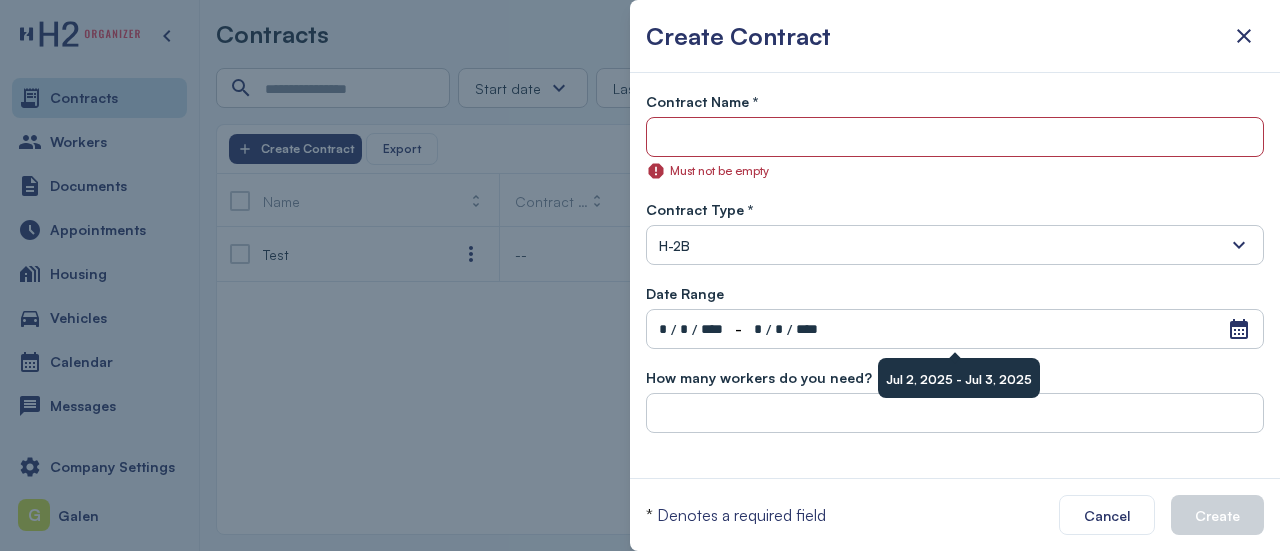 click on "*" at bounding box center [684, 329] 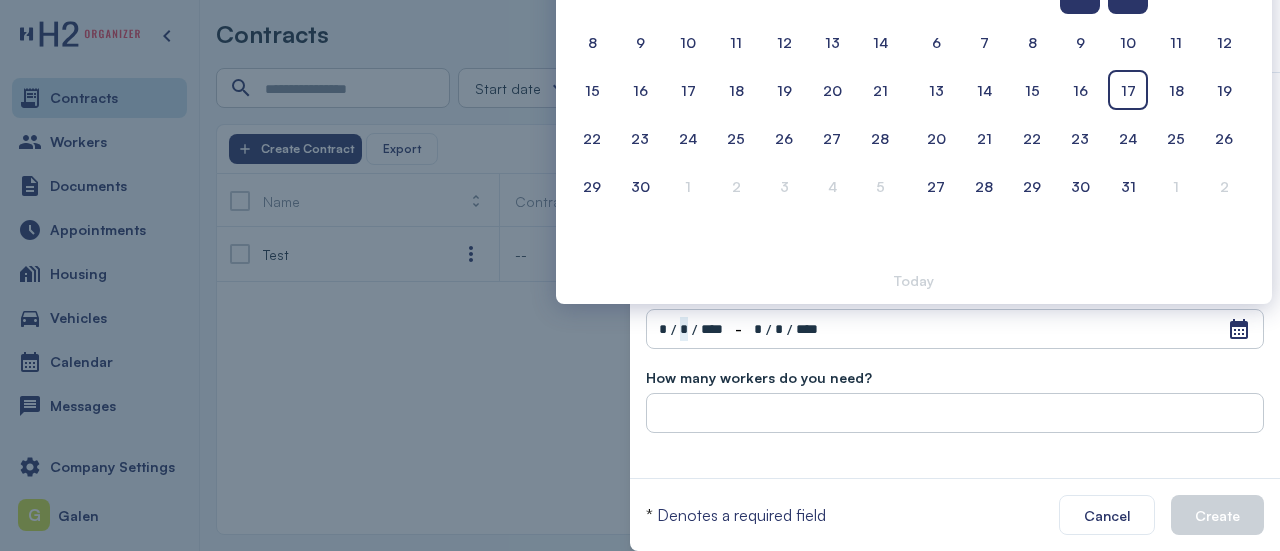 click on "*   /   *   /   ****" at bounding box center (691, 329) 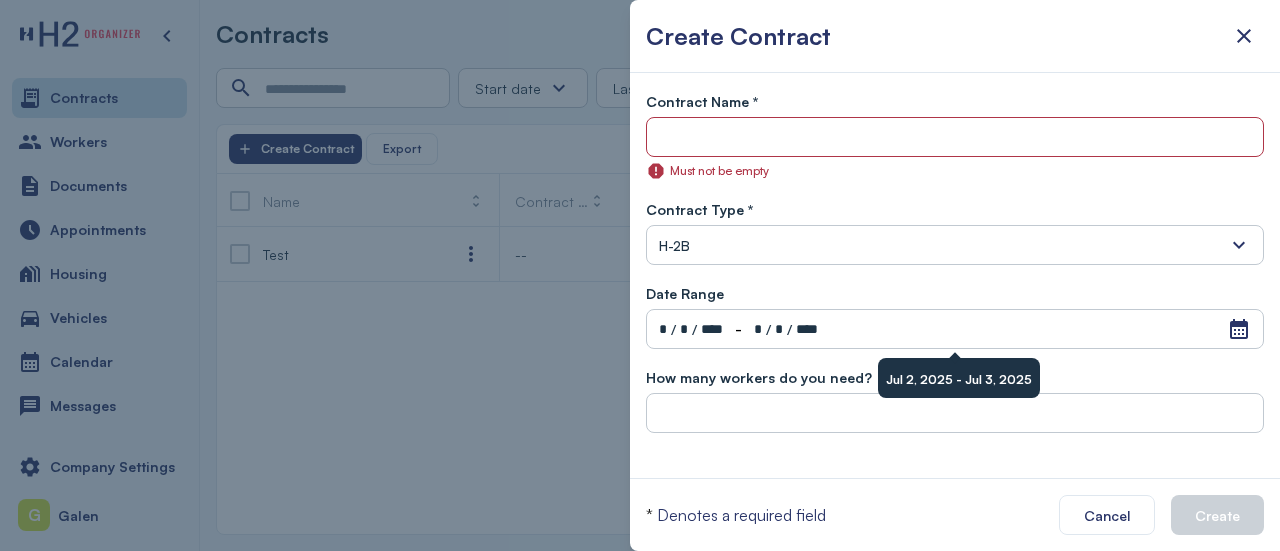 click on "*" at bounding box center [663, 329] 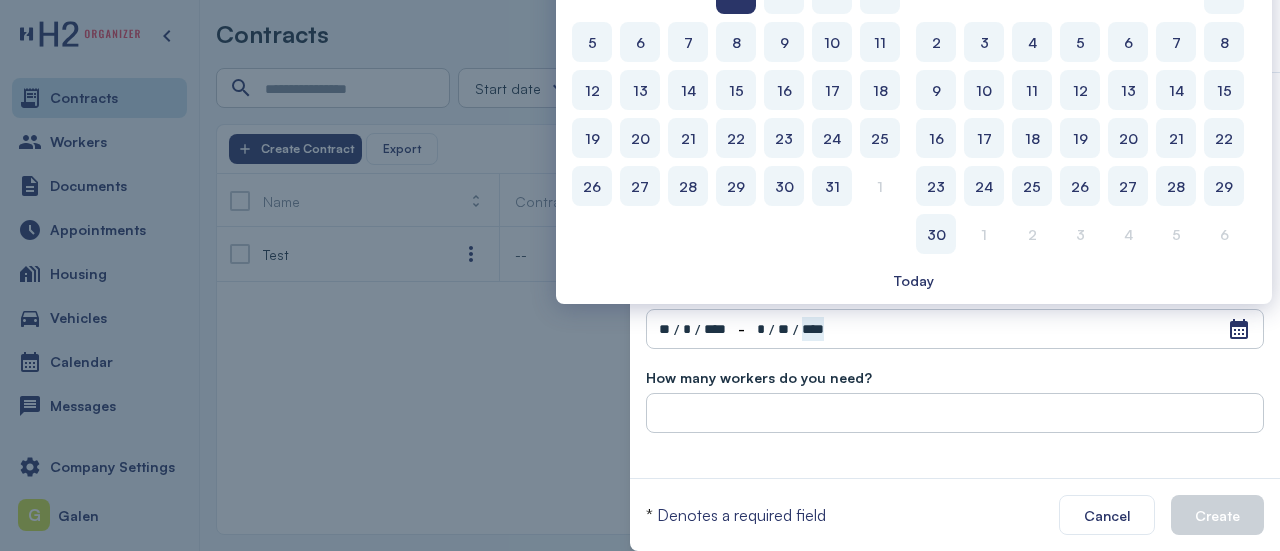 click on "**" at bounding box center [783, 329] 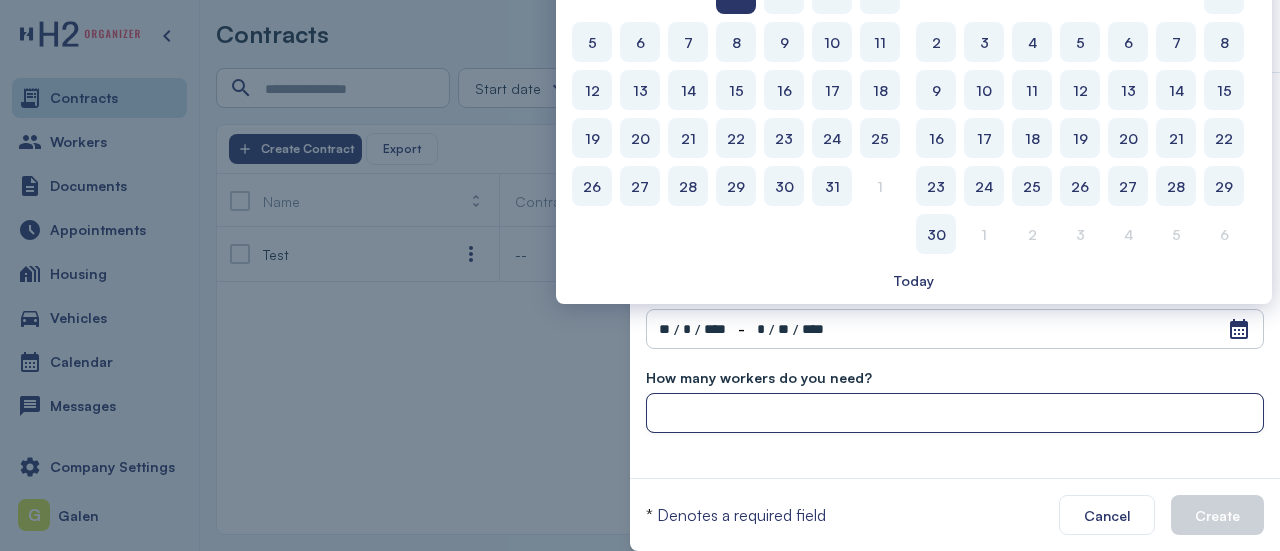 click at bounding box center [955, 414] 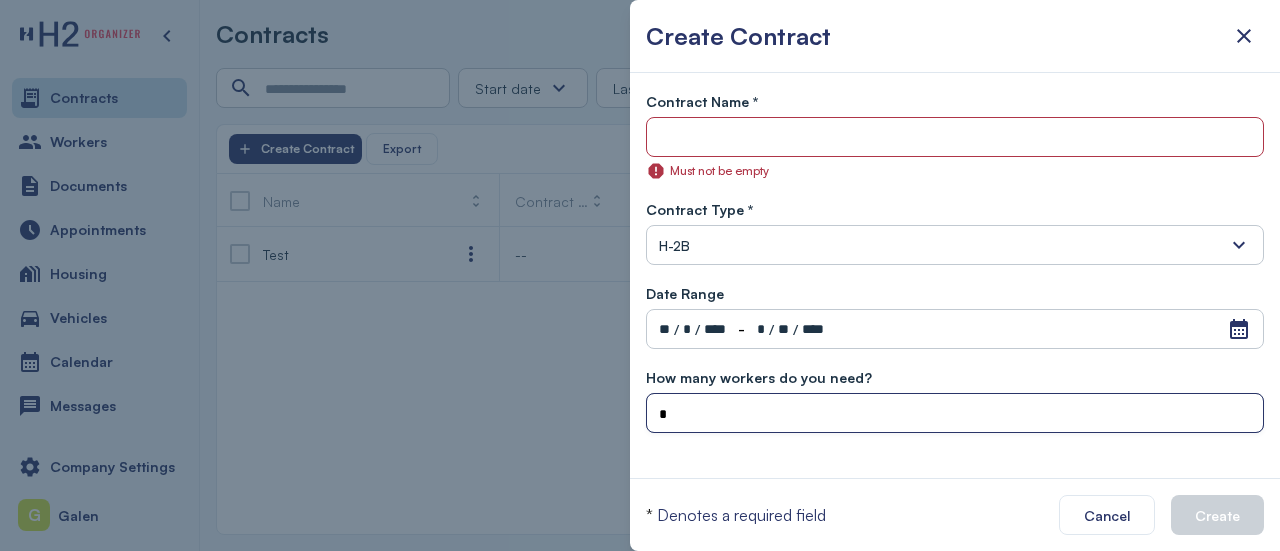 type on "*" 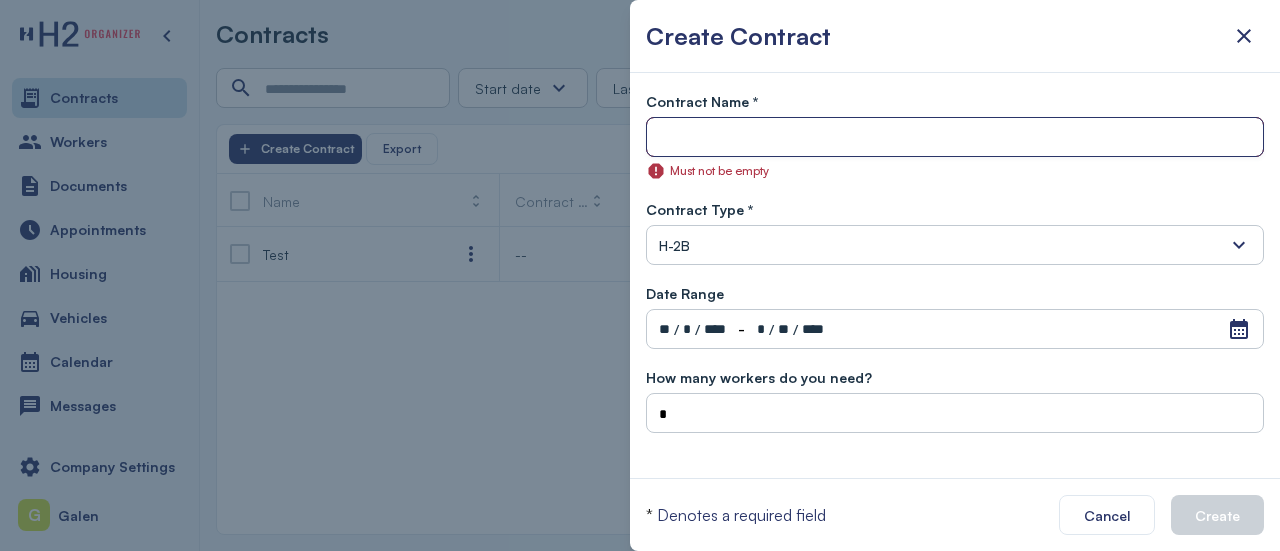 click at bounding box center (955, 138) 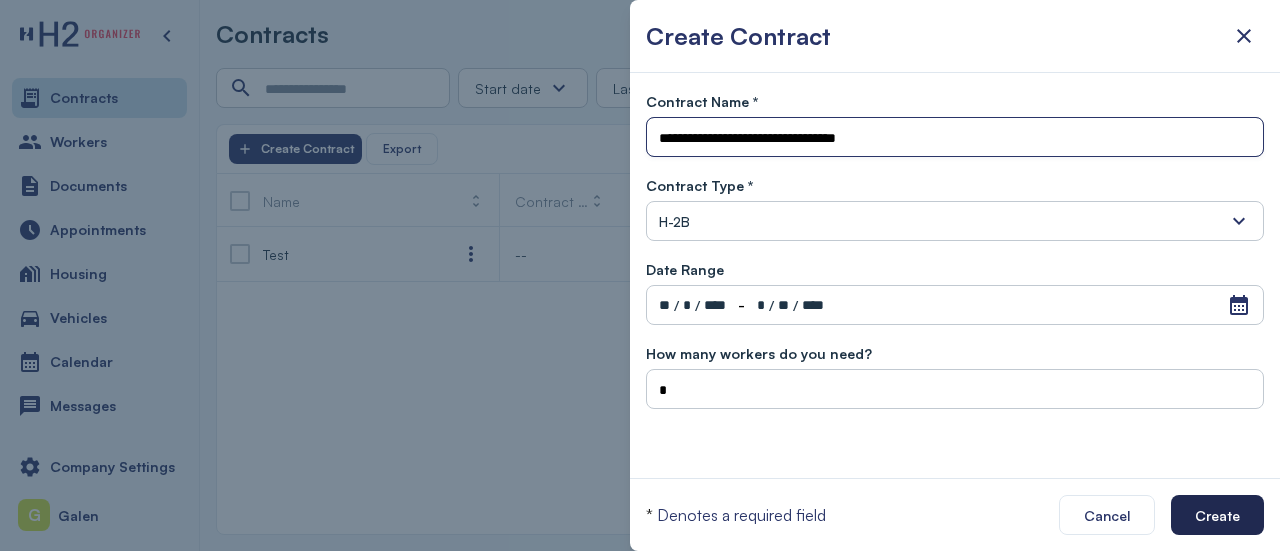 type on "**********" 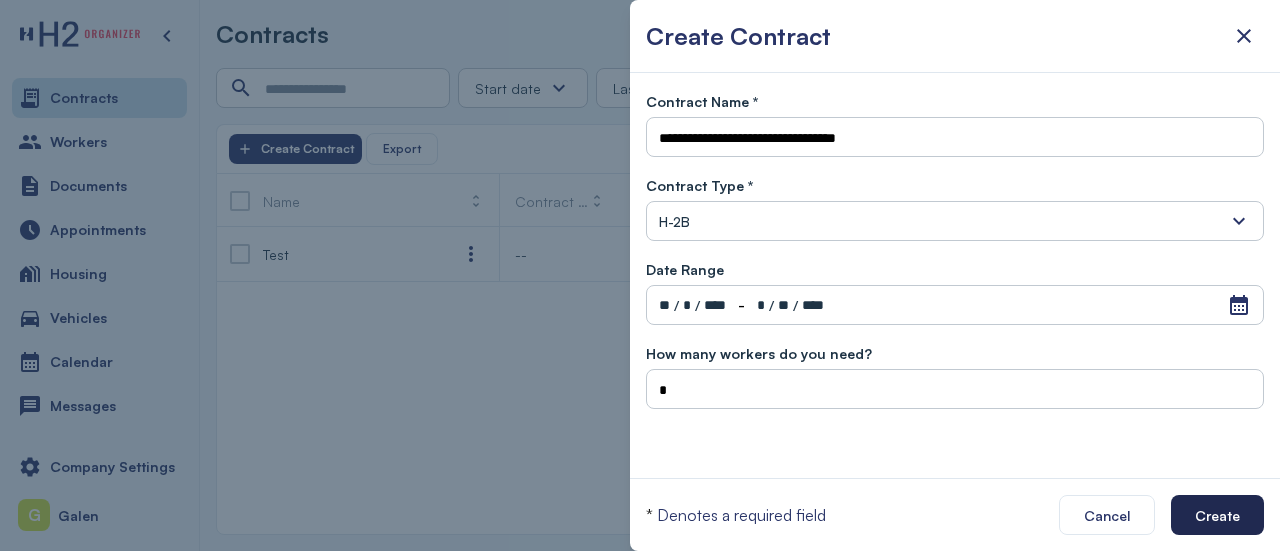 click on "Create" at bounding box center (1217, 515) 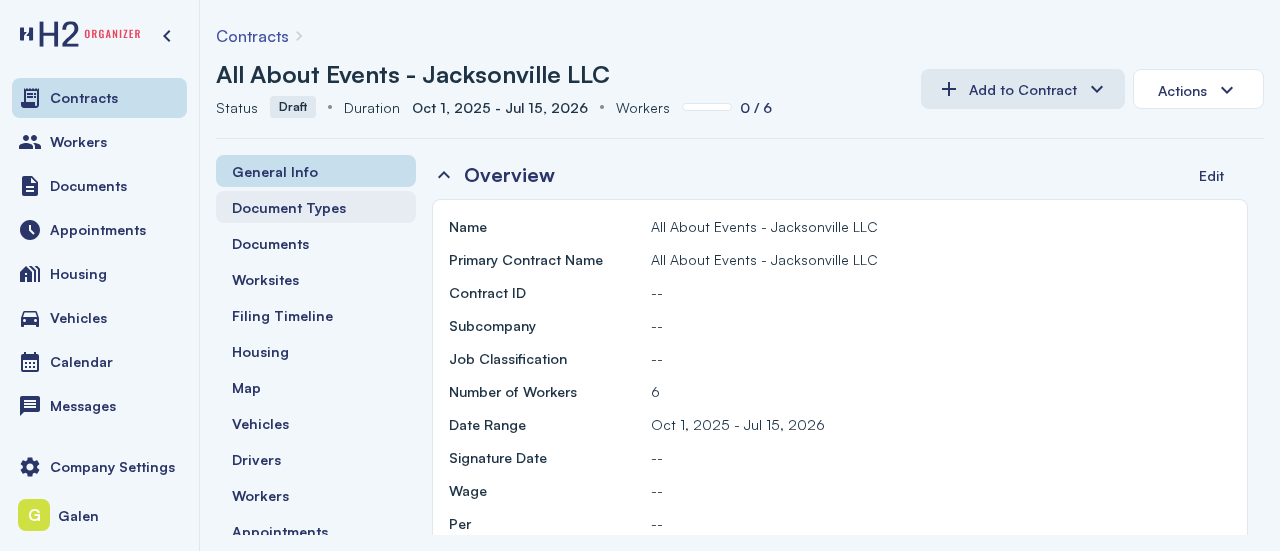 click on "Document Types" at bounding box center [316, 207] 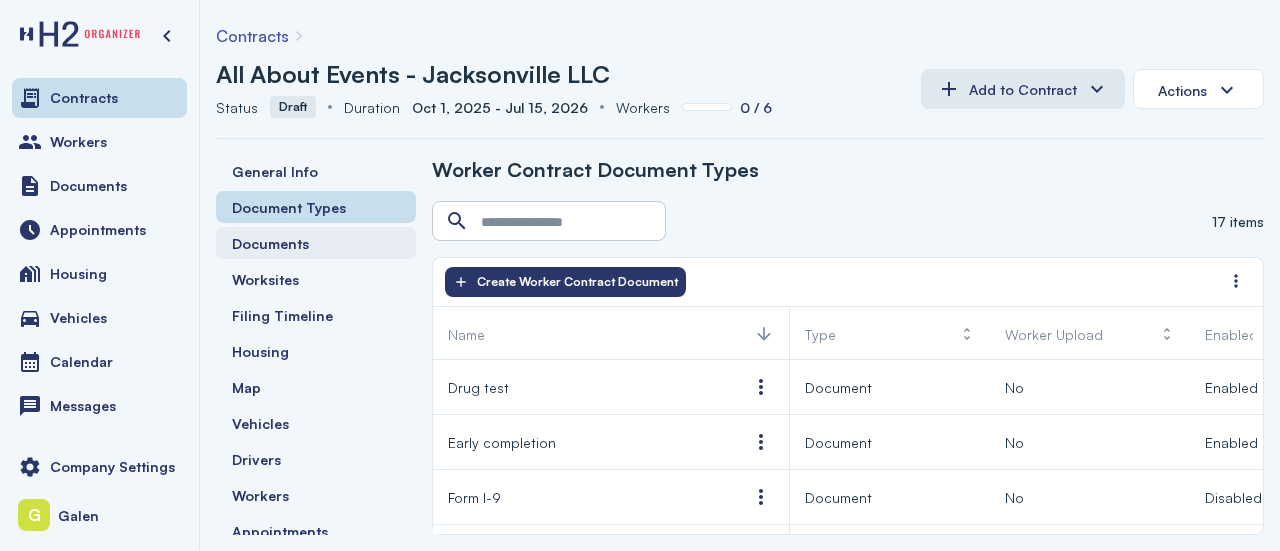 click on "Documents" at bounding box center (316, 243) 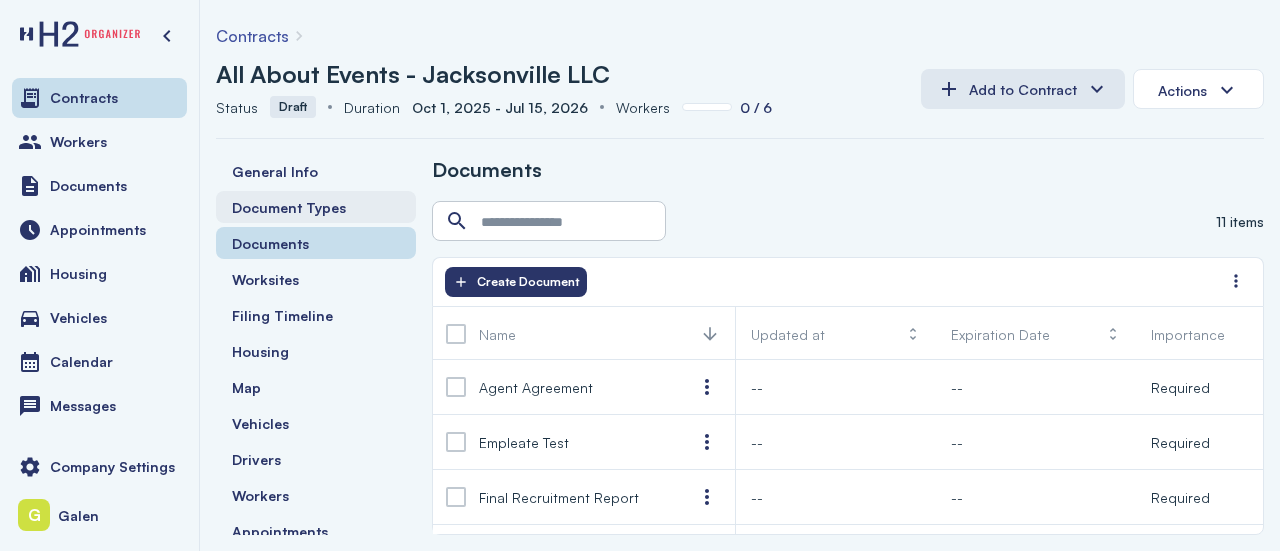 click on "Document Types" at bounding box center [289, 207] 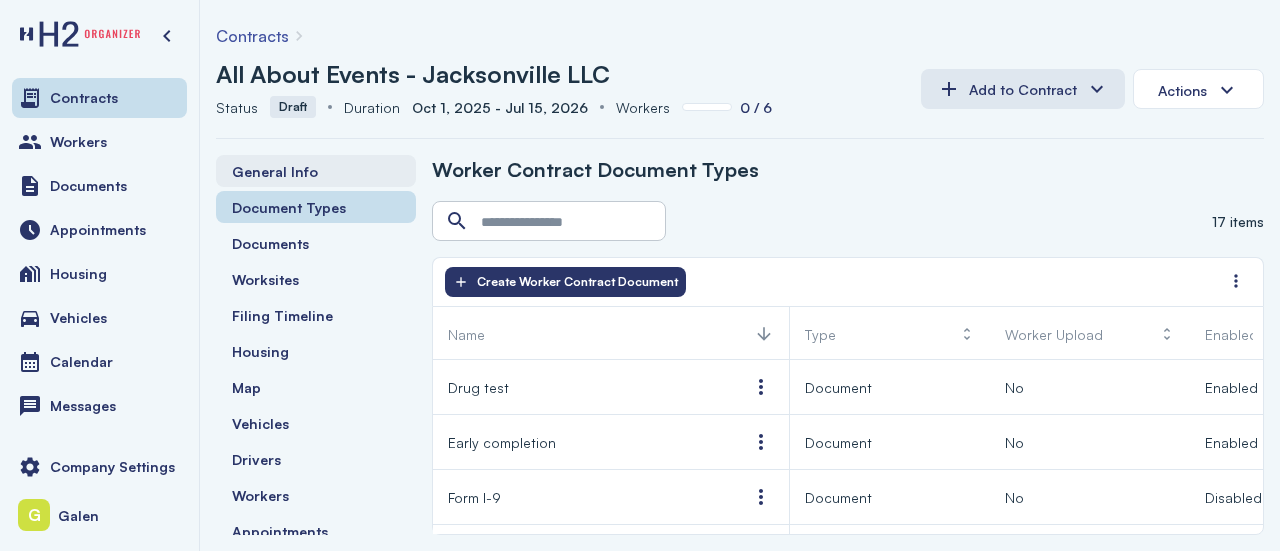 click on "General Info" at bounding box center [316, 171] 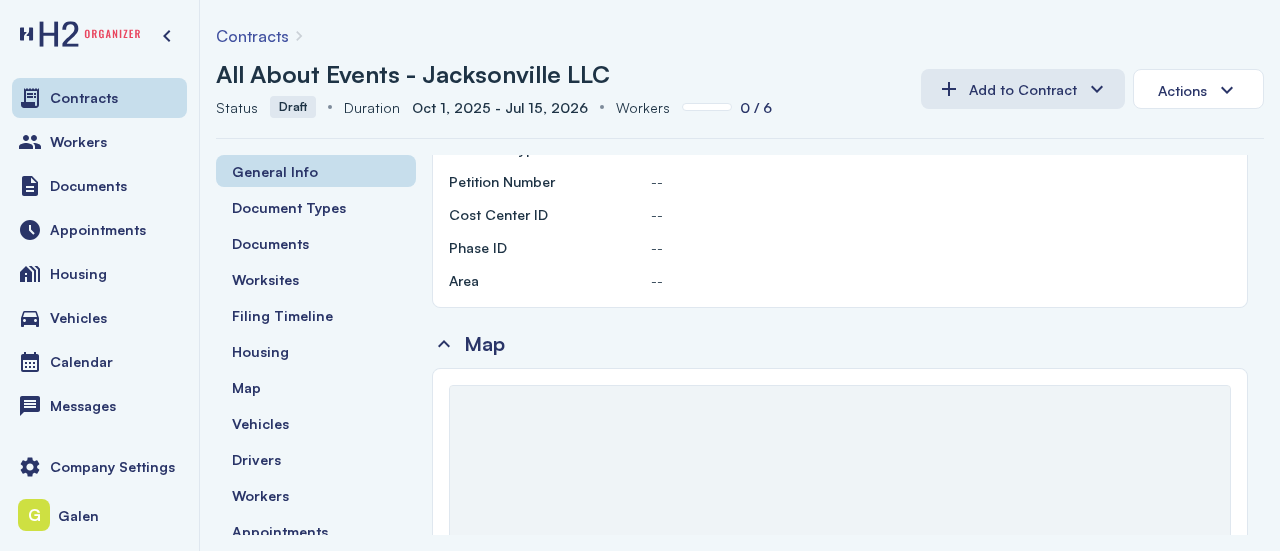 scroll, scrollTop: 0, scrollLeft: 0, axis: both 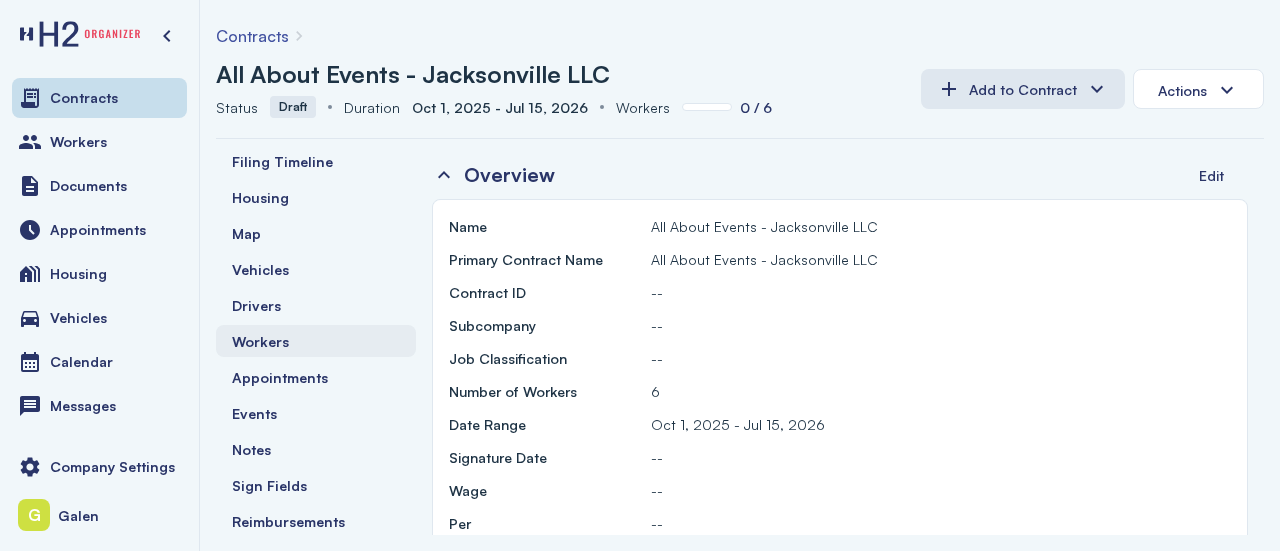 click on "Workers" at bounding box center [260, 341] 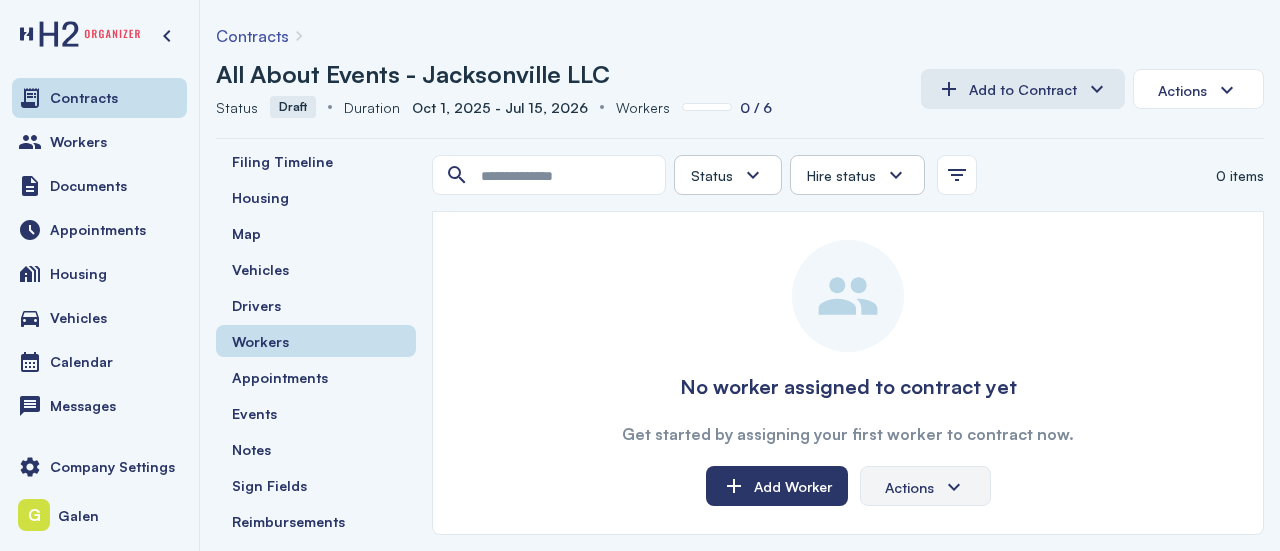 click on "Actions" at bounding box center [925, 487] 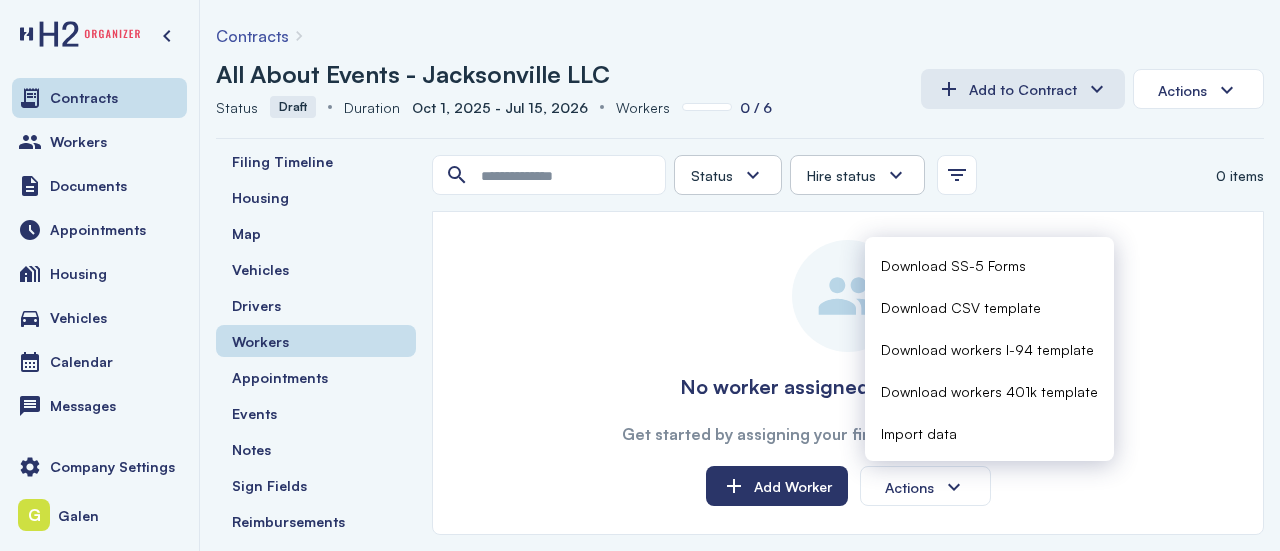 click on "No worker assigned to contract yet" at bounding box center [848, 387] 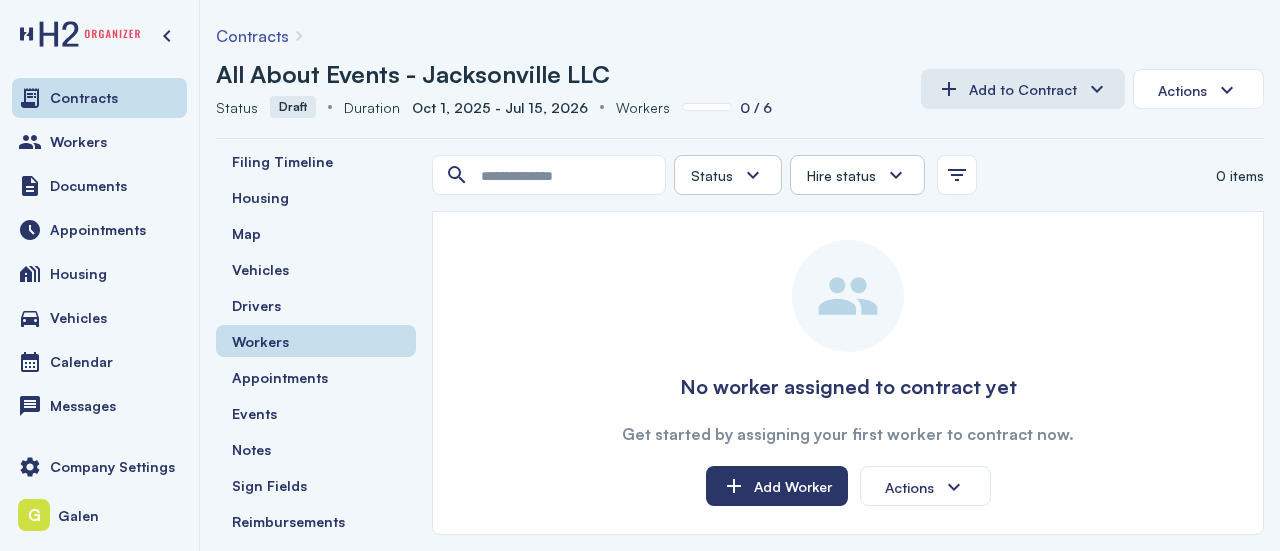click on "No worker assigned to contract yet   Get started by assigning your first worker to contract now.     Add Worker         Actions" at bounding box center [848, 373] 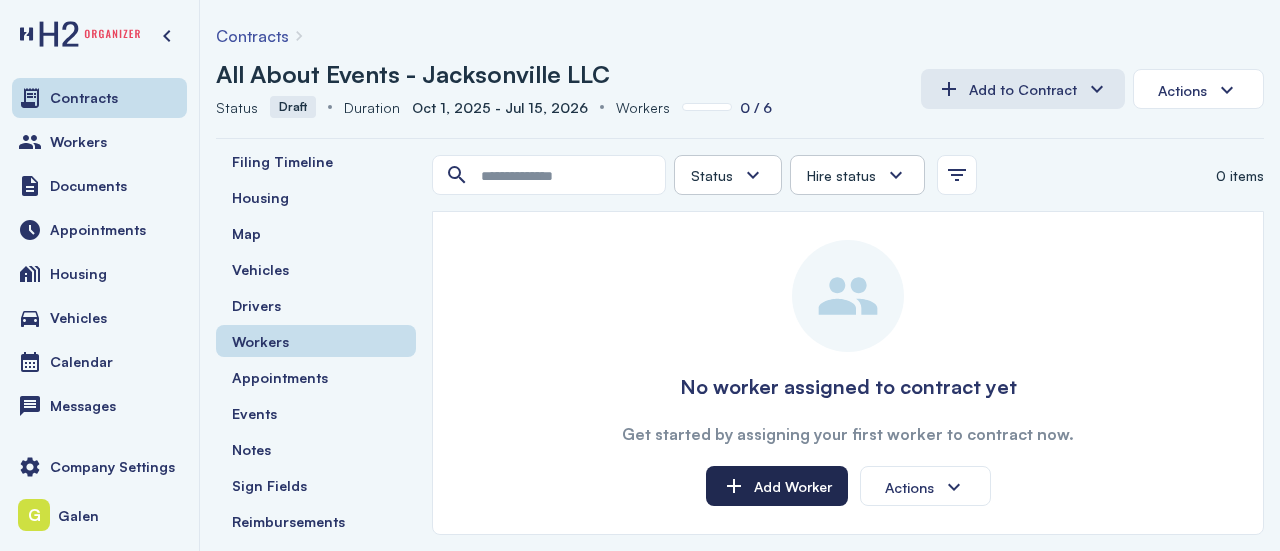 click on "Add Worker" at bounding box center [777, 486] 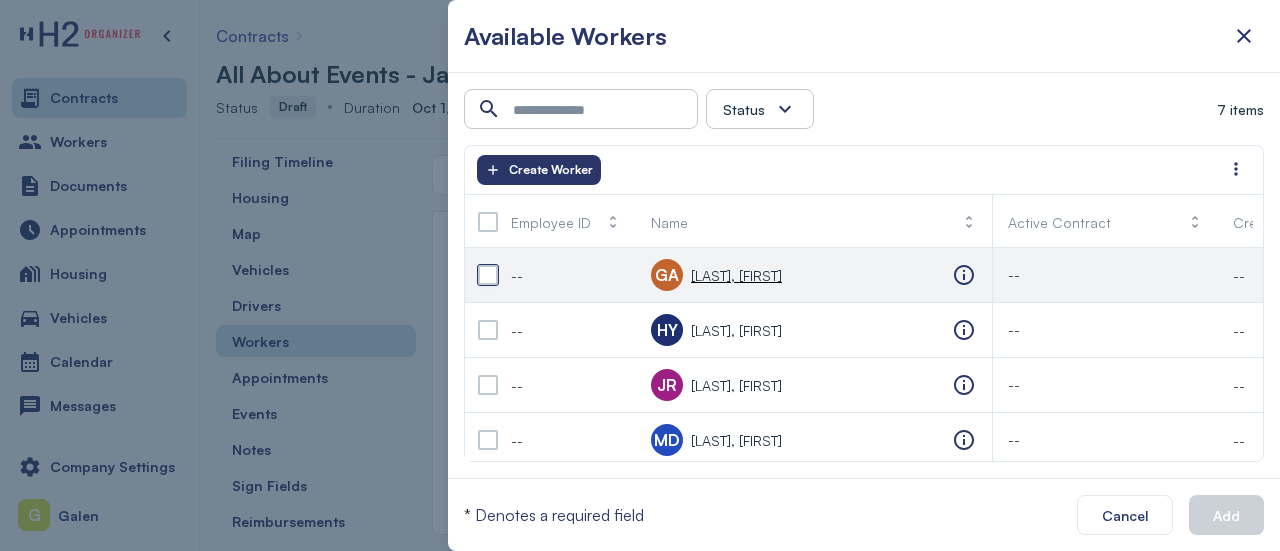 click at bounding box center (488, 275) 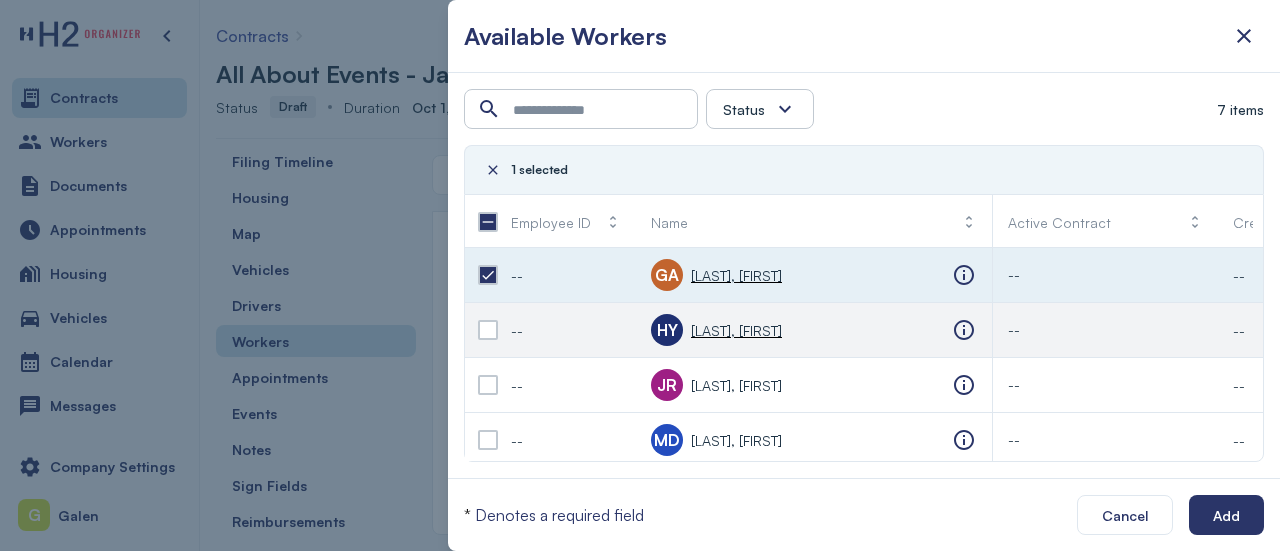 click at bounding box center [488, 330] 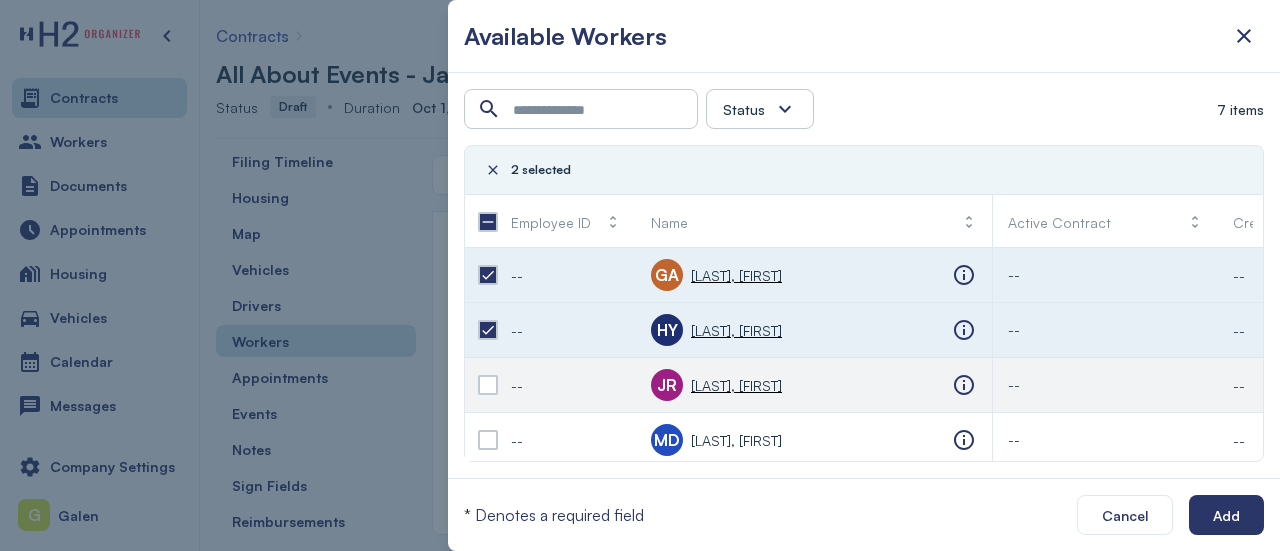 click at bounding box center [488, 385] 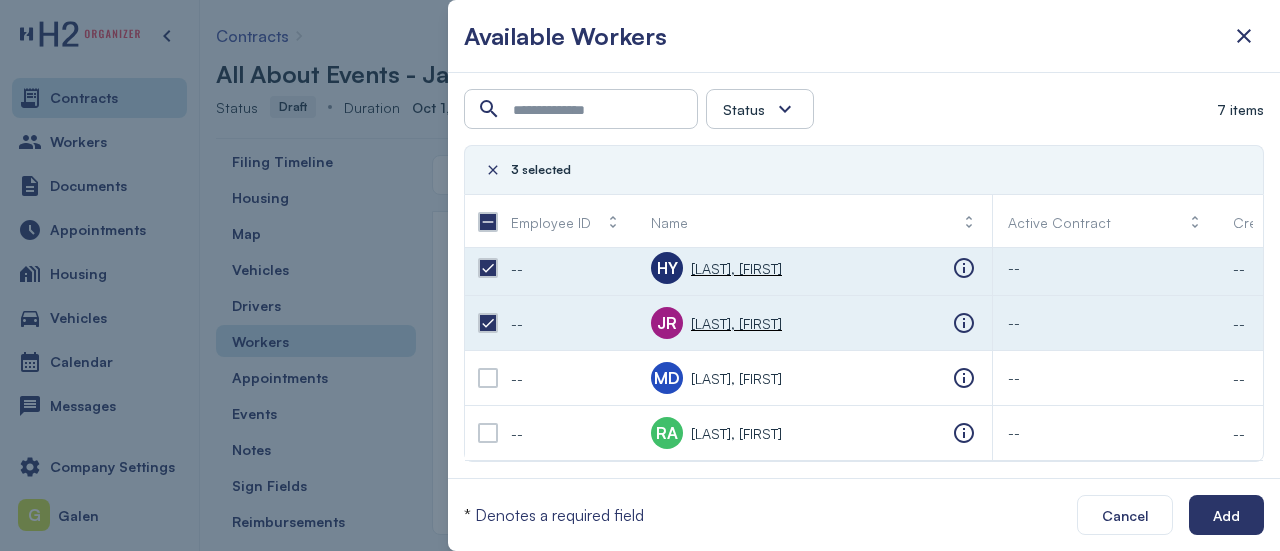 scroll, scrollTop: 70, scrollLeft: 0, axis: vertical 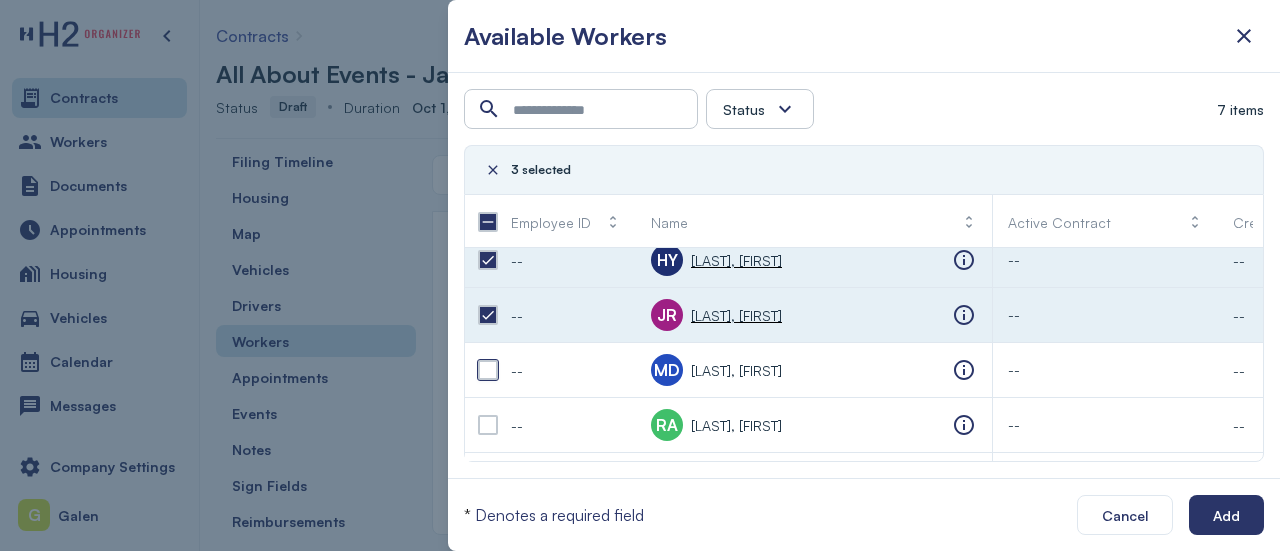 click at bounding box center [488, 370] 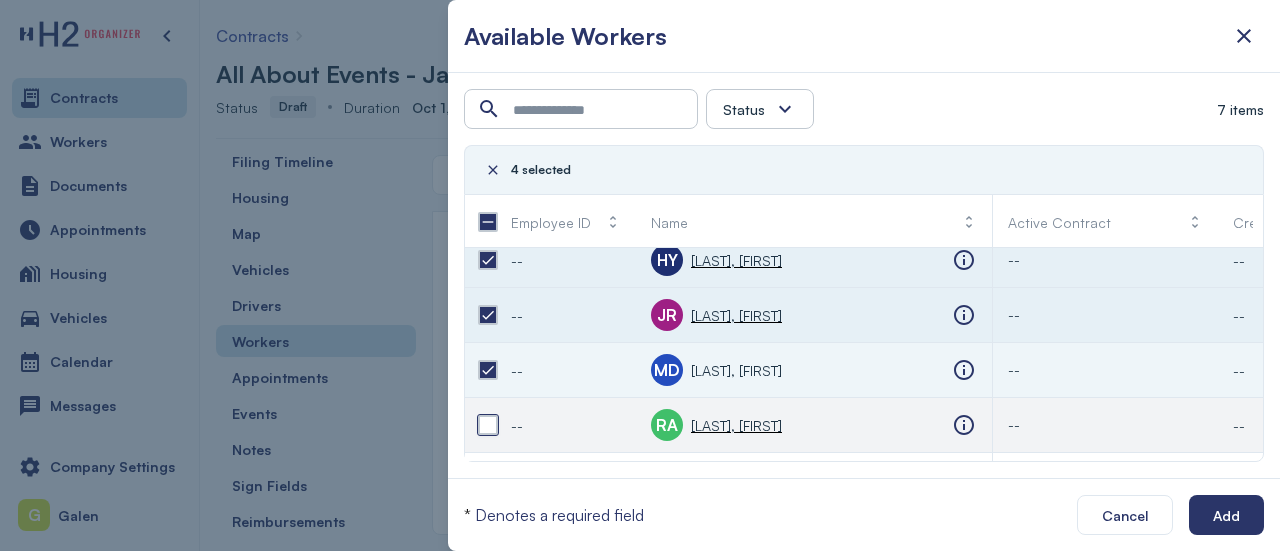 click at bounding box center (488, 425) 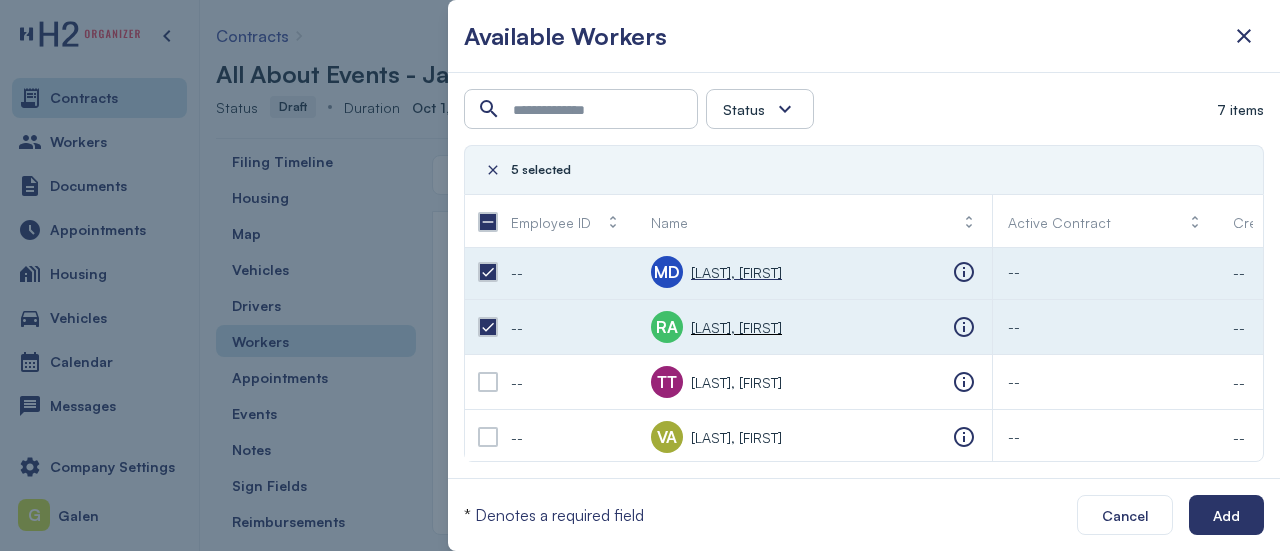 scroll, scrollTop: 176, scrollLeft: 0, axis: vertical 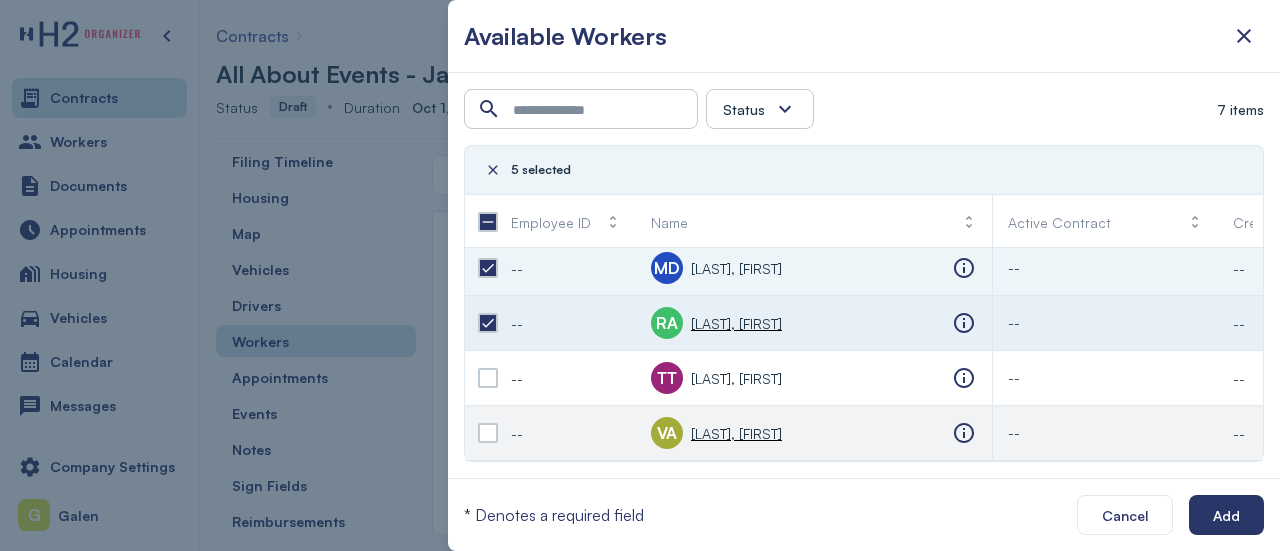 click at bounding box center (488, 433) 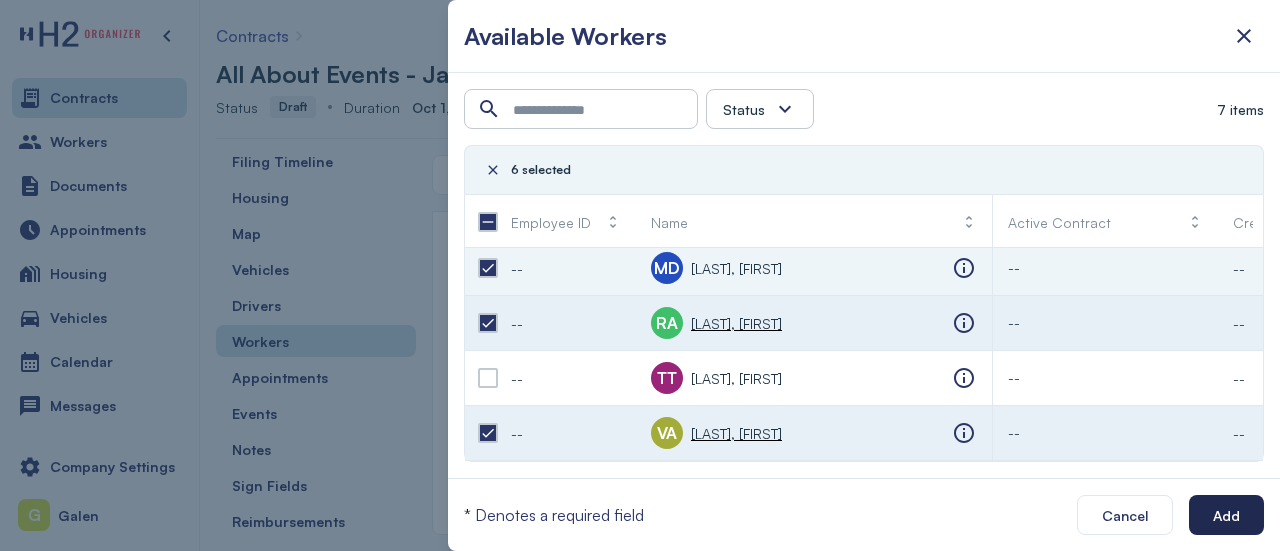 click on "Add" at bounding box center [1226, 515] 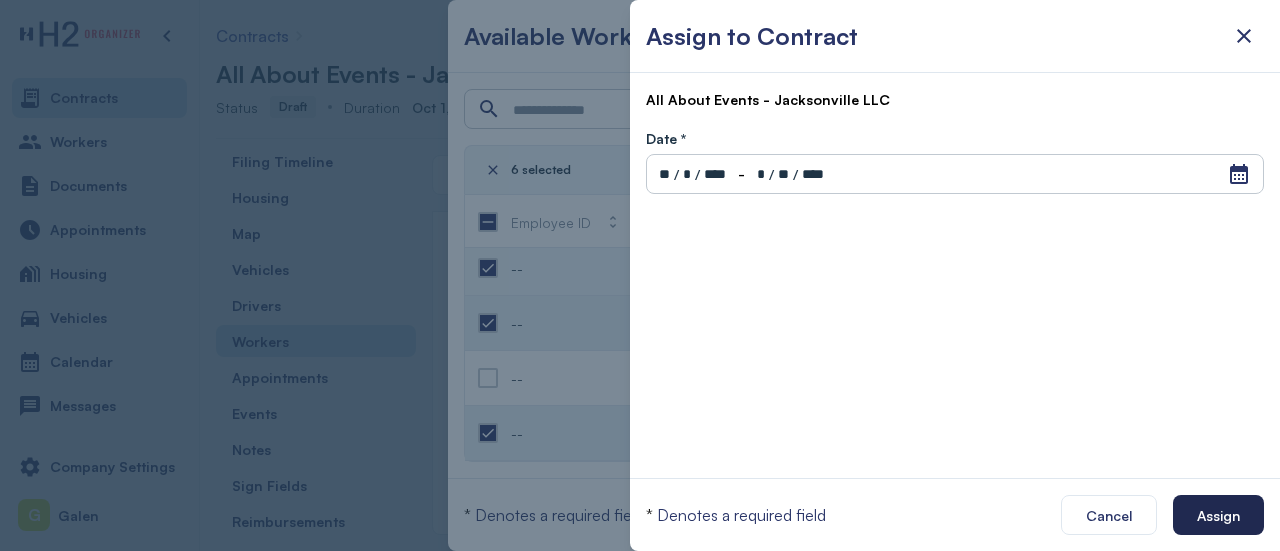 click on "Assign" at bounding box center (1218, 515) 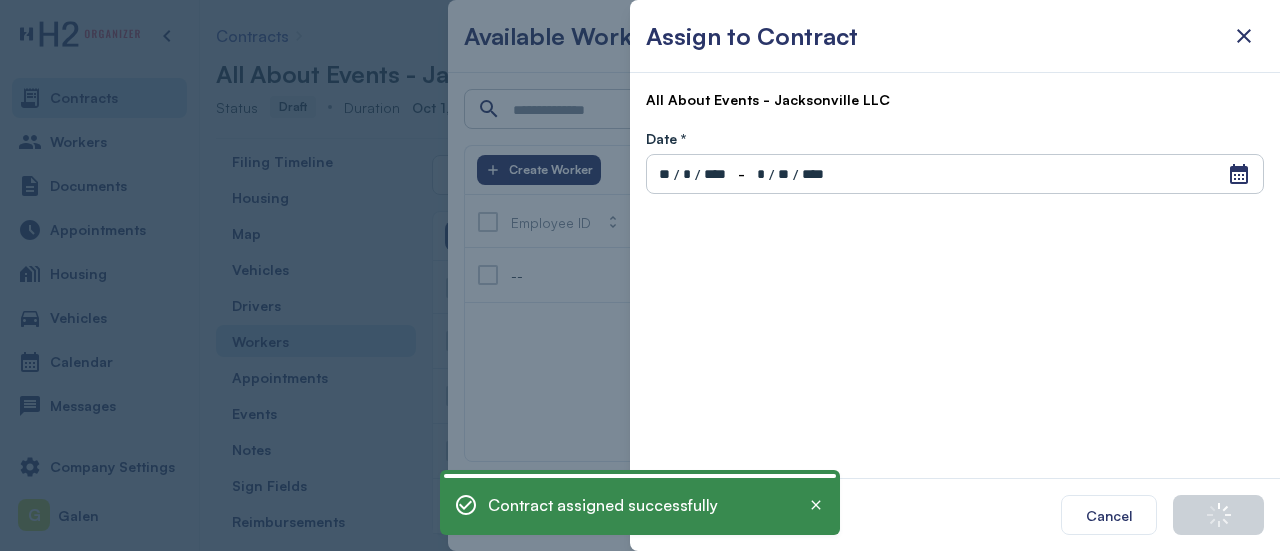scroll, scrollTop: 0, scrollLeft: 0, axis: both 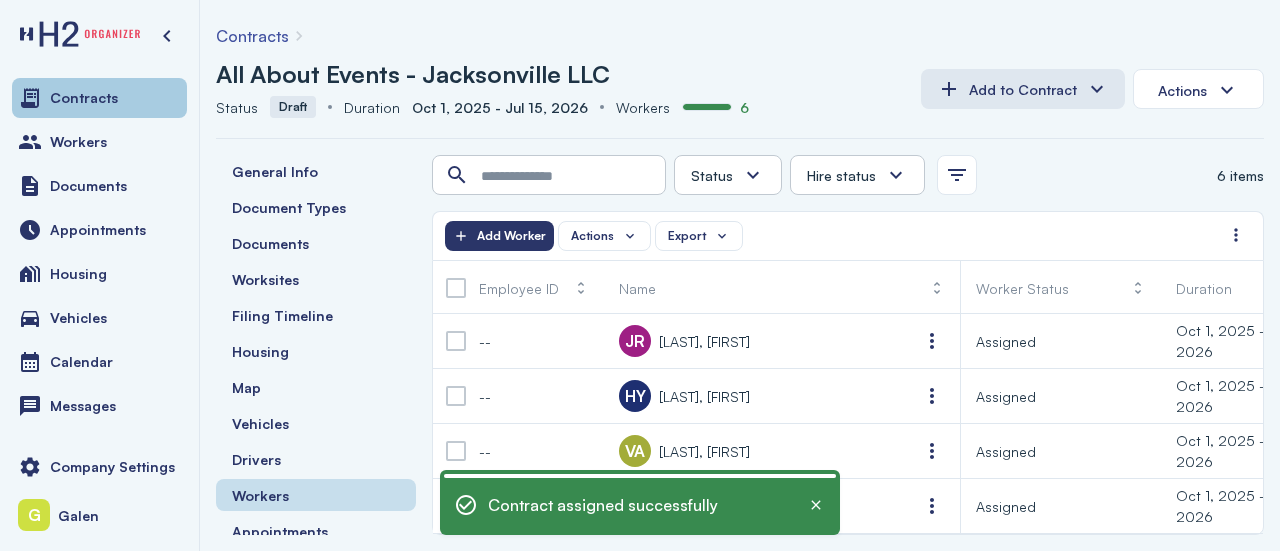 click on "Contracts" at bounding box center [84, 98] 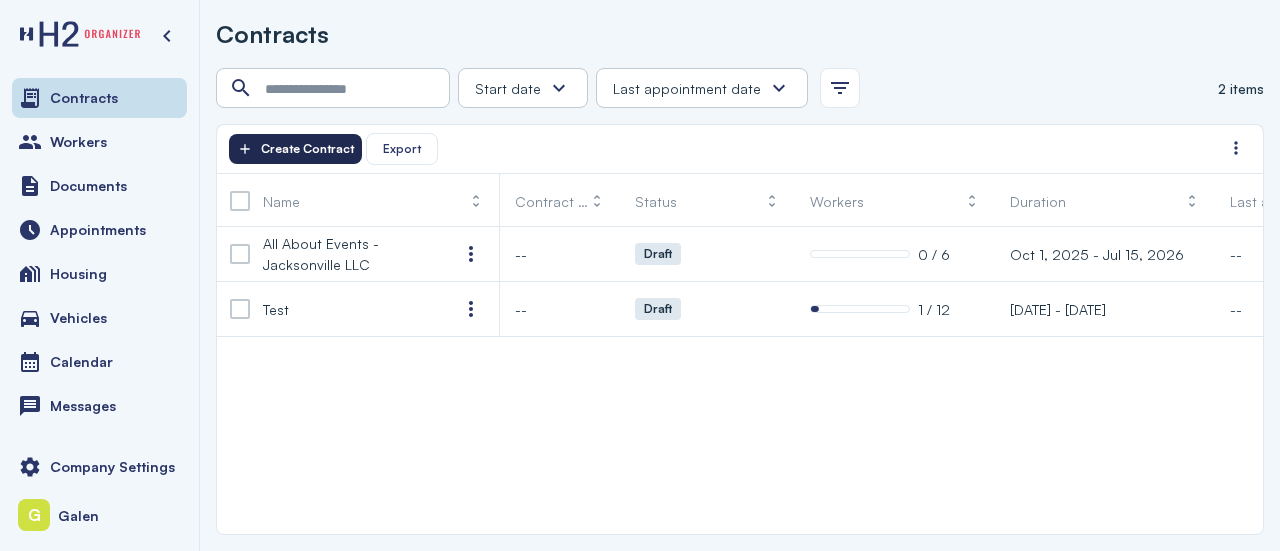 click on "Create Contract" 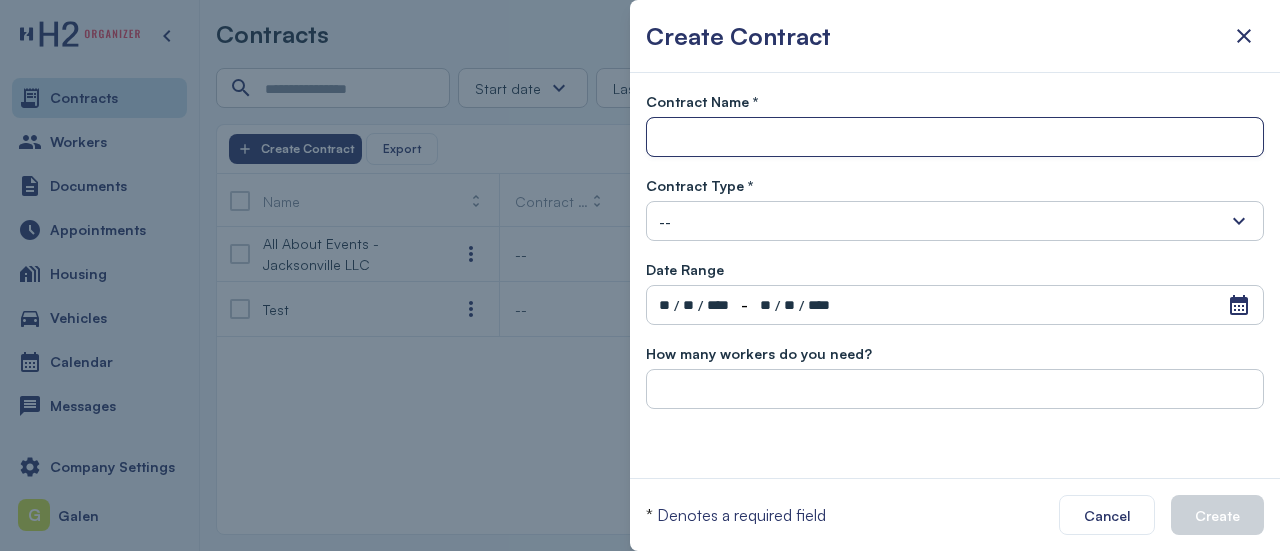click at bounding box center [955, 138] 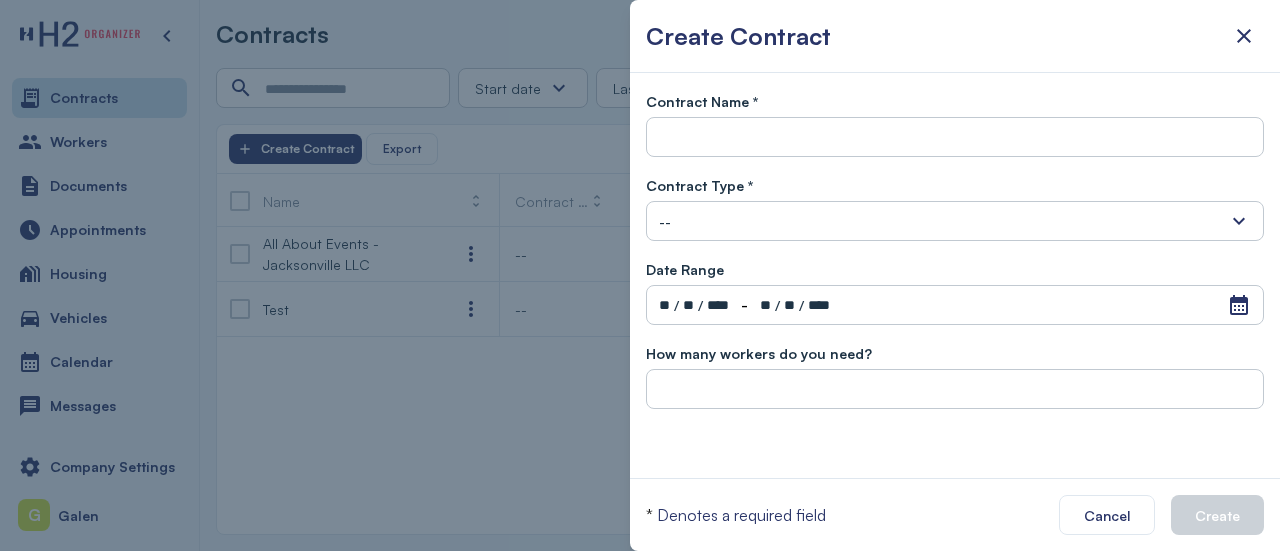click on "Contract Type *       --         H-2A H-2B Domestic" at bounding box center [955, 207] 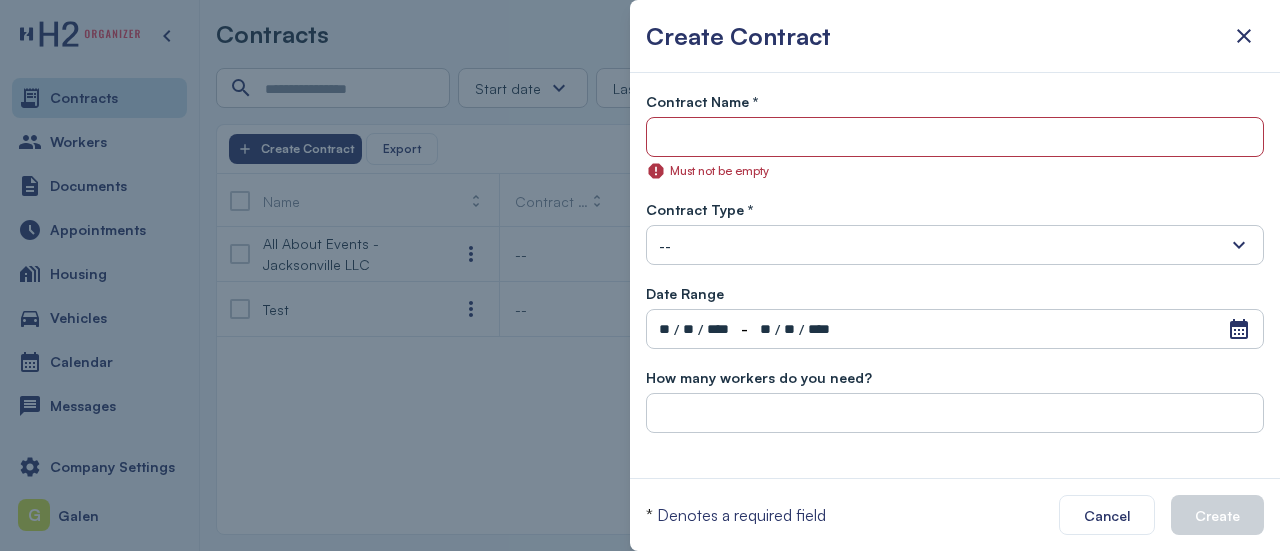 click on "--" at bounding box center [955, 245] 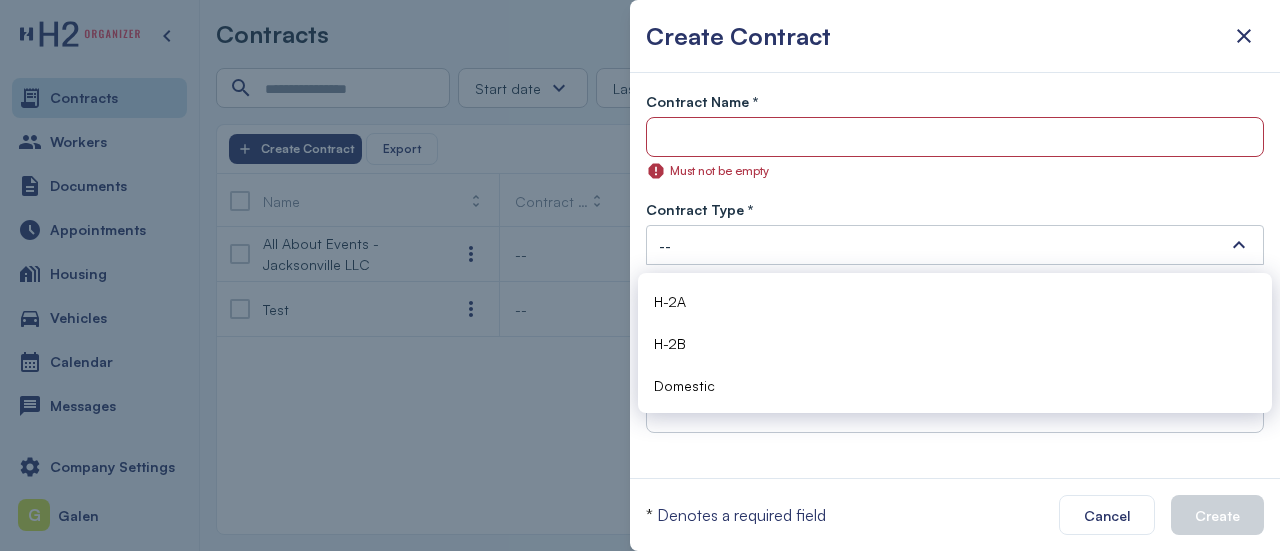 click on "Contract Type *" at bounding box center (699, 209) 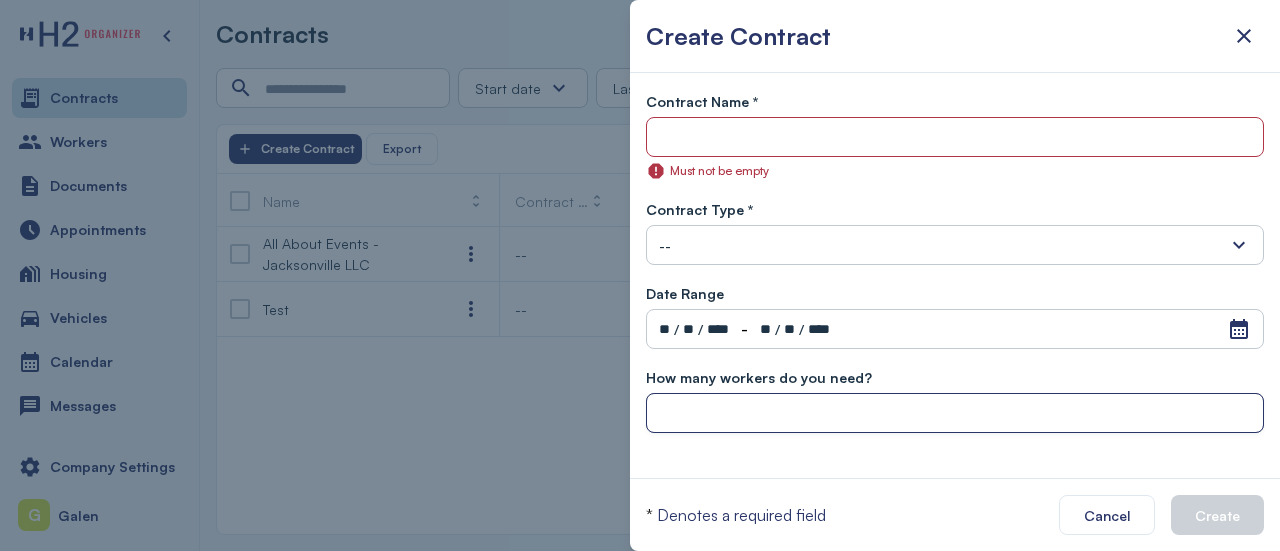 click at bounding box center (955, 414) 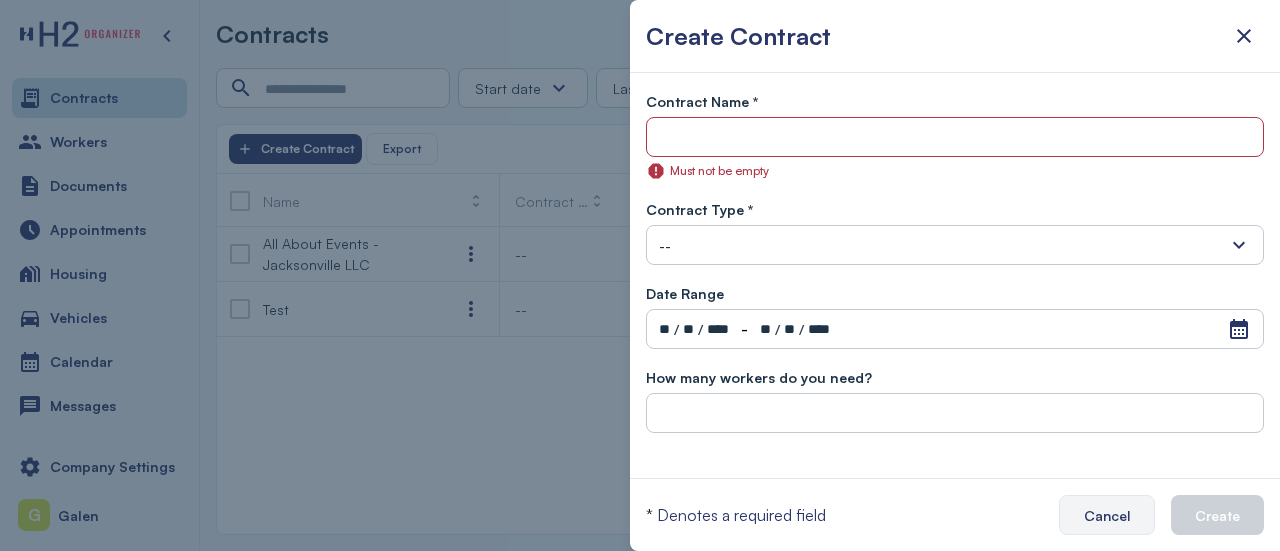 click on "Cancel" at bounding box center (1107, 515) 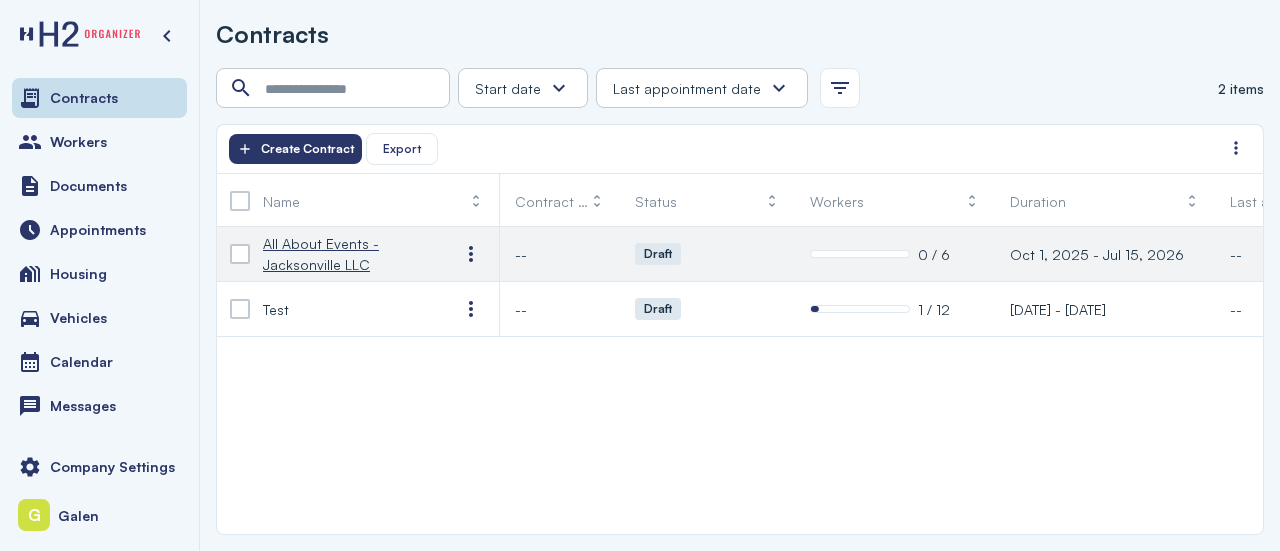 click on "All About Events - Jacksonville LLC" at bounding box center [345, 254] 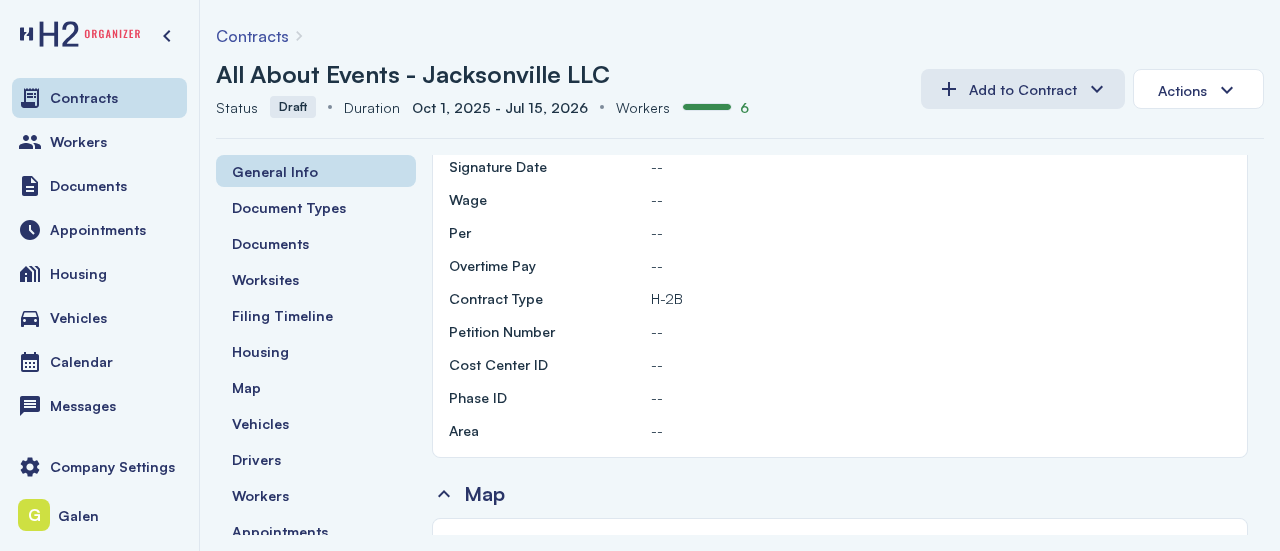 scroll, scrollTop: 303, scrollLeft: 0, axis: vertical 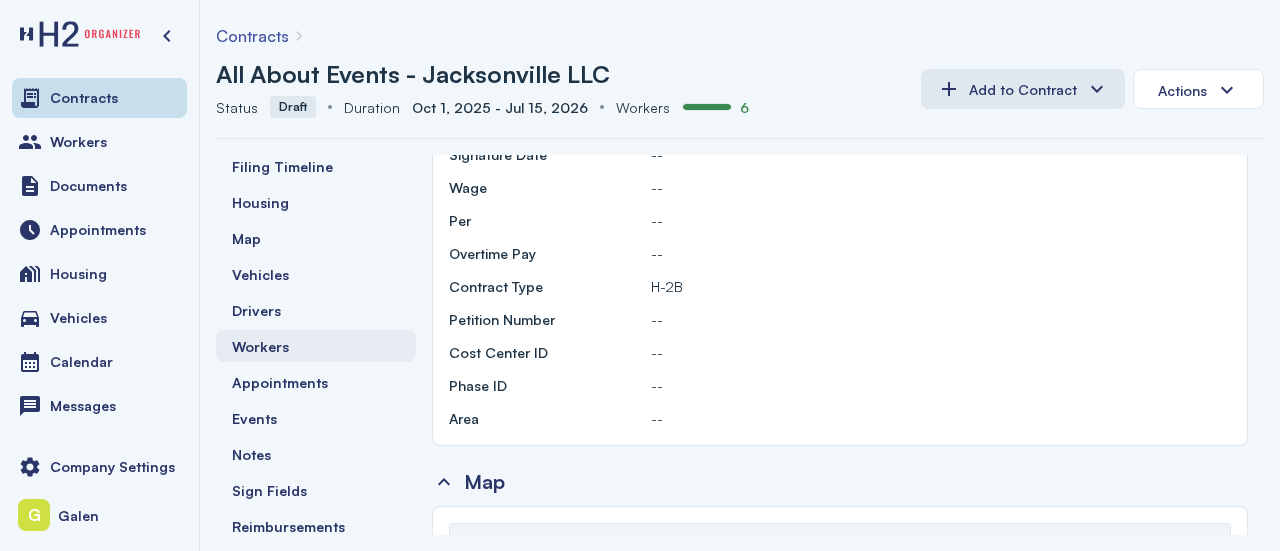 click on "Workers" at bounding box center [316, 346] 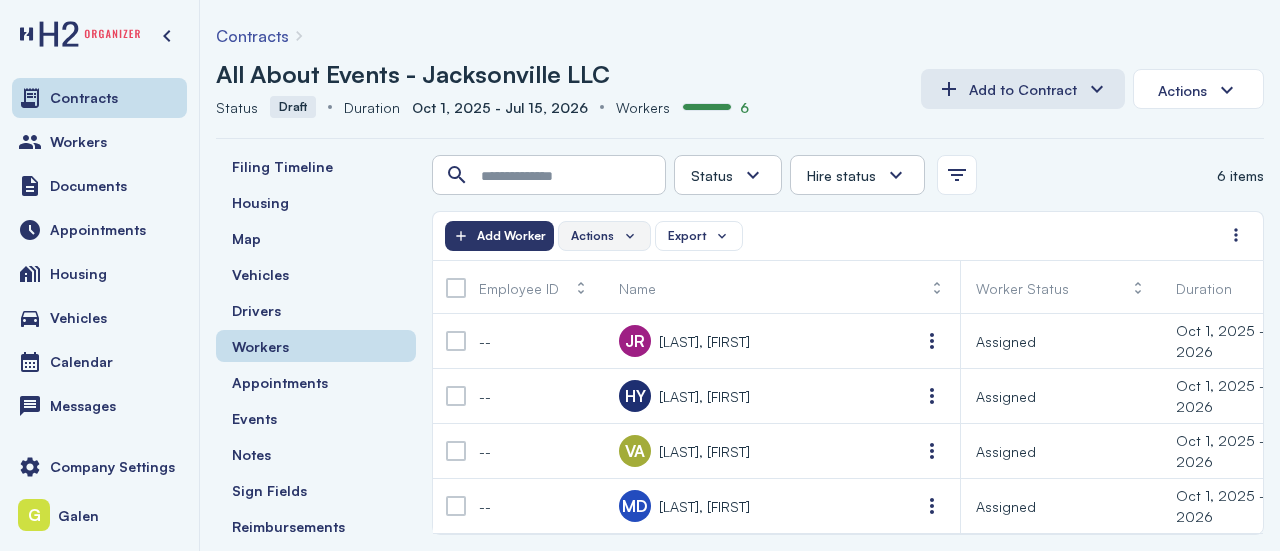 click on "Actions" at bounding box center (604, 236) 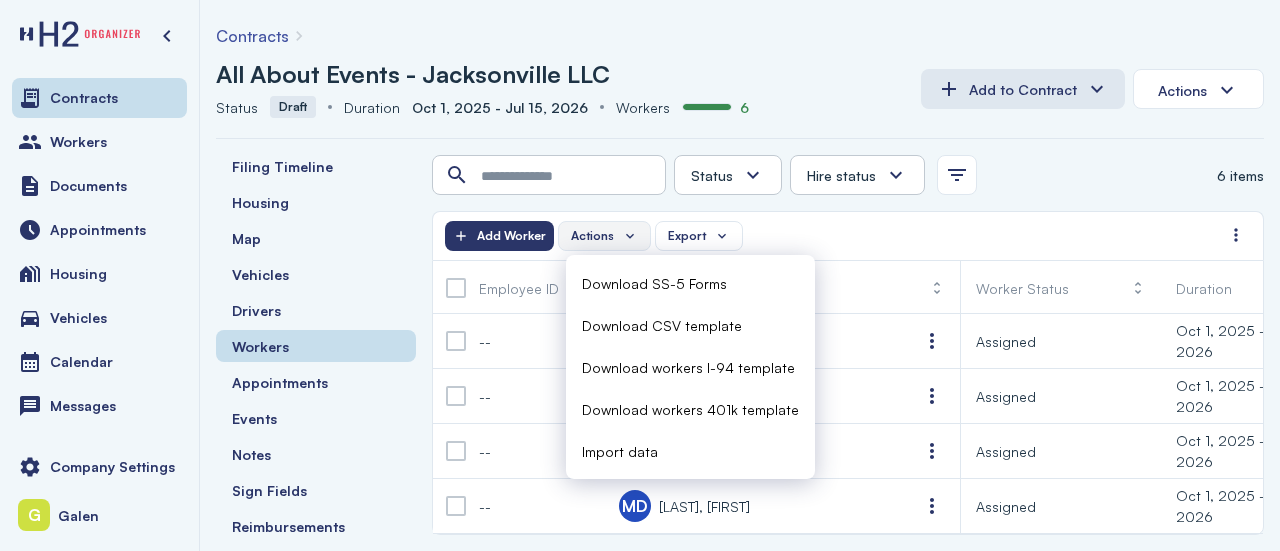 click on "Actions" at bounding box center (604, 236) 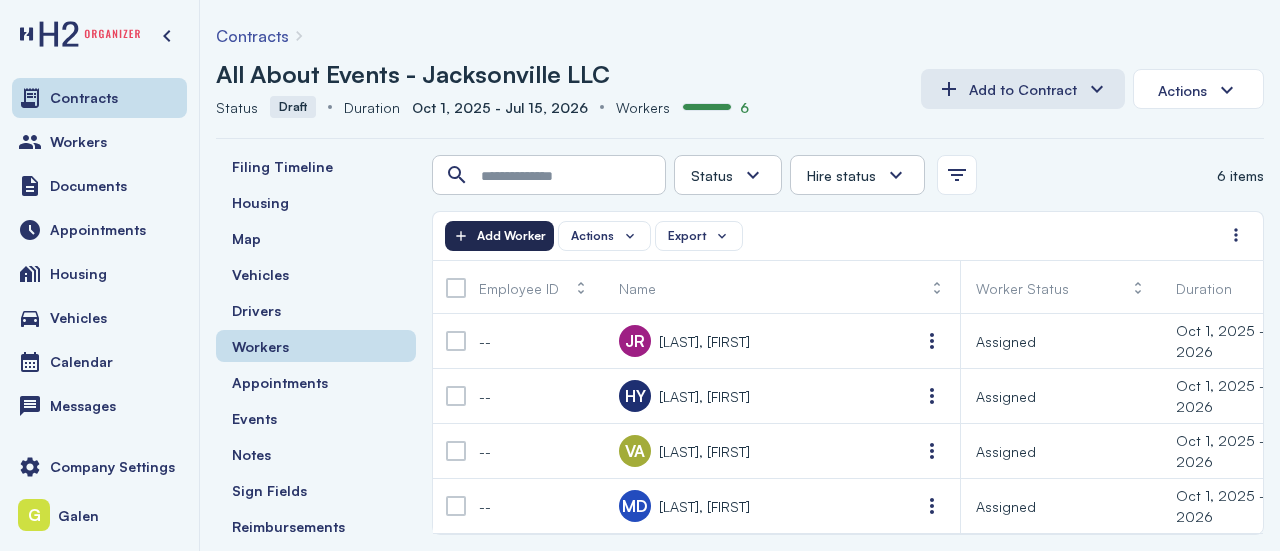 click on "Add Worker" 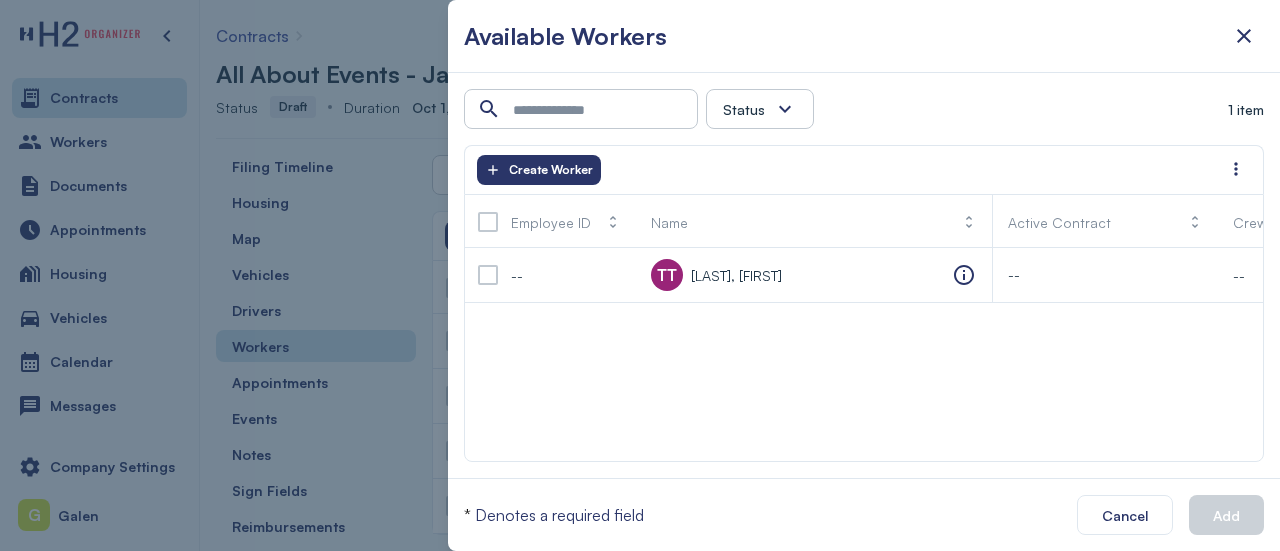 click at bounding box center [785, 109] 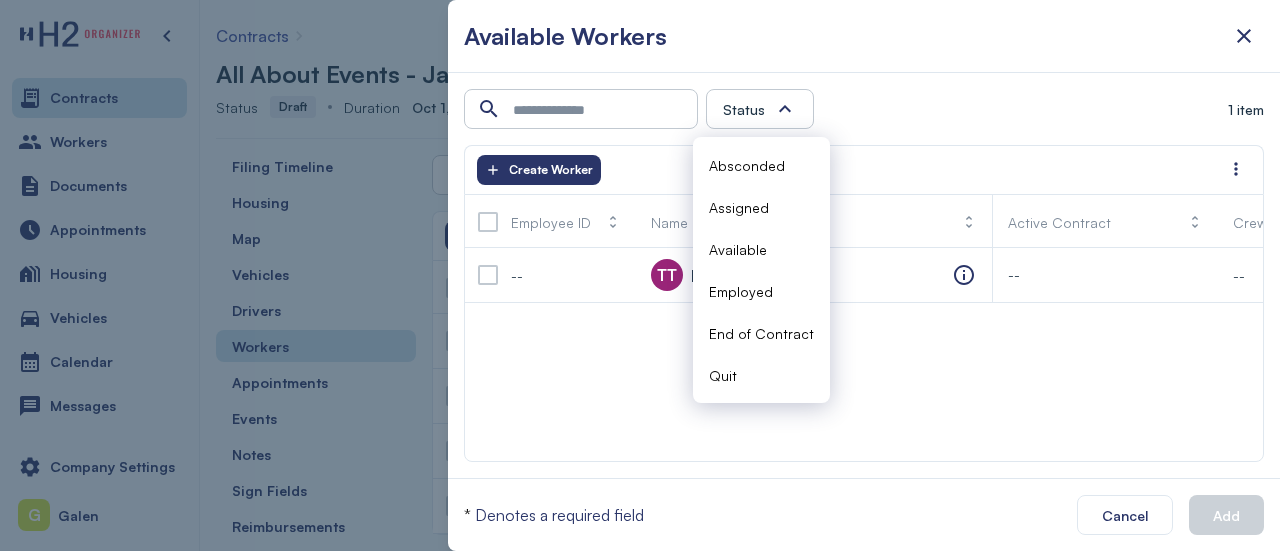 click at bounding box center (785, 109) 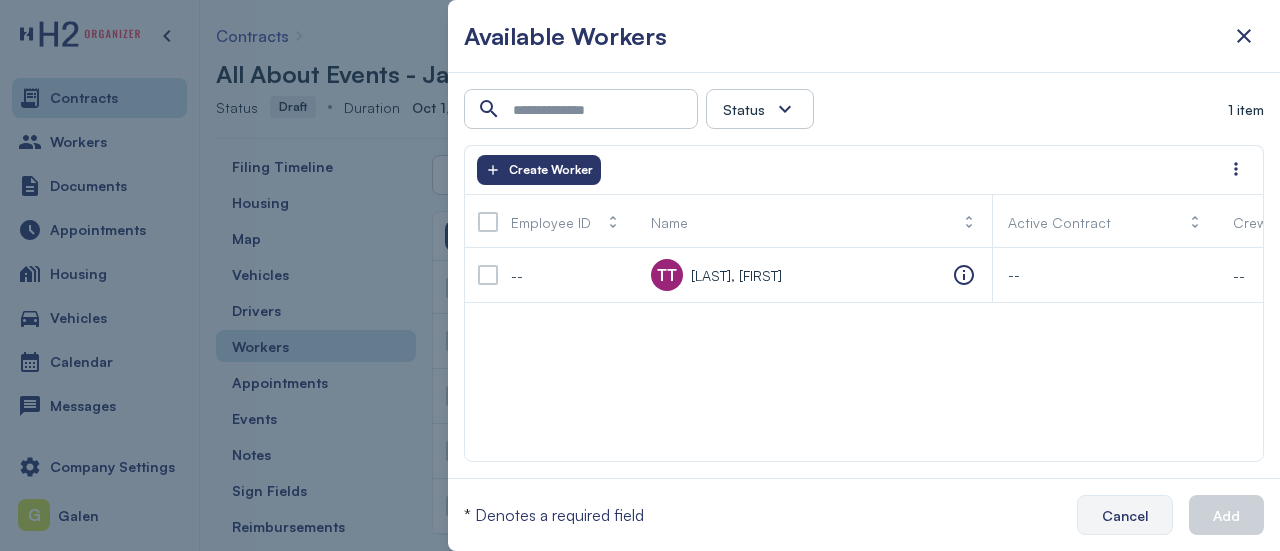 click on "Cancel" at bounding box center (1125, 515) 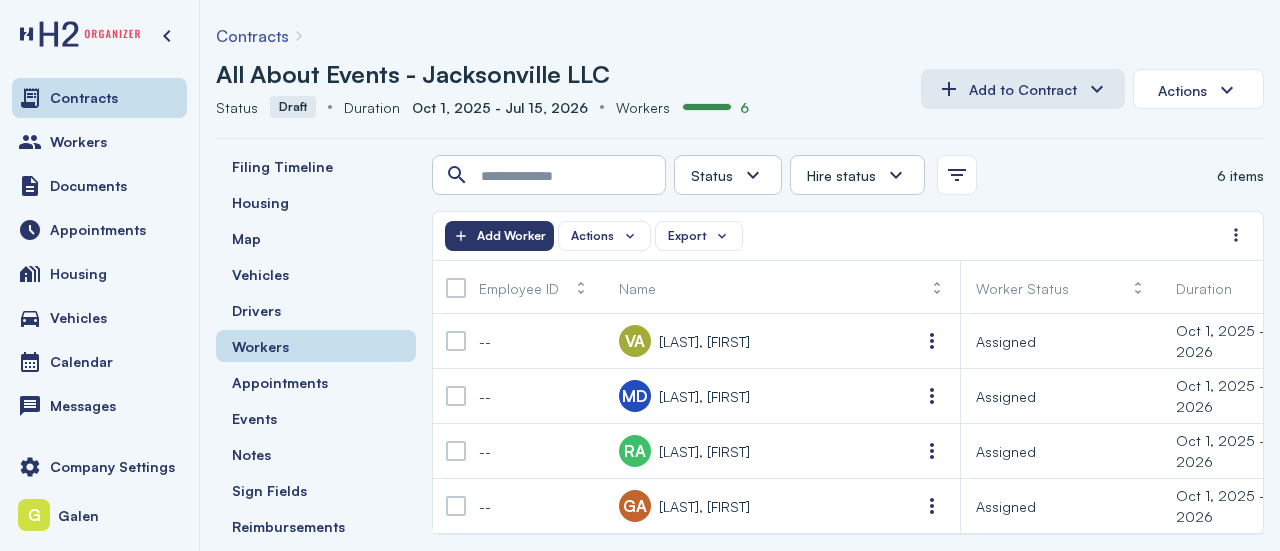 scroll, scrollTop: 0, scrollLeft: 0, axis: both 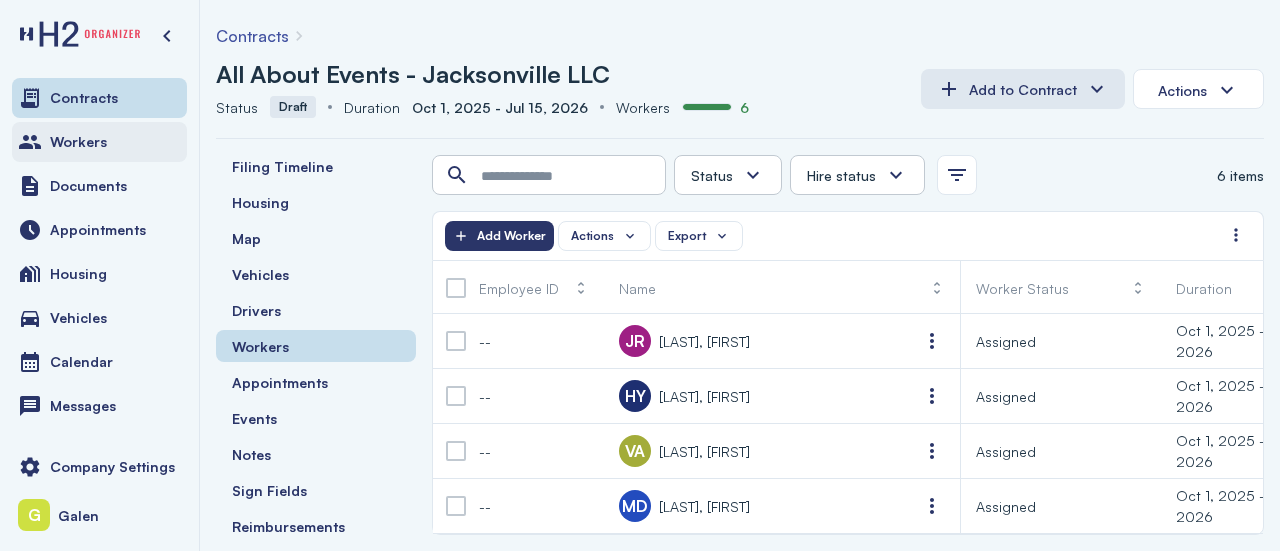 click on "Workers" at bounding box center (99, 142) 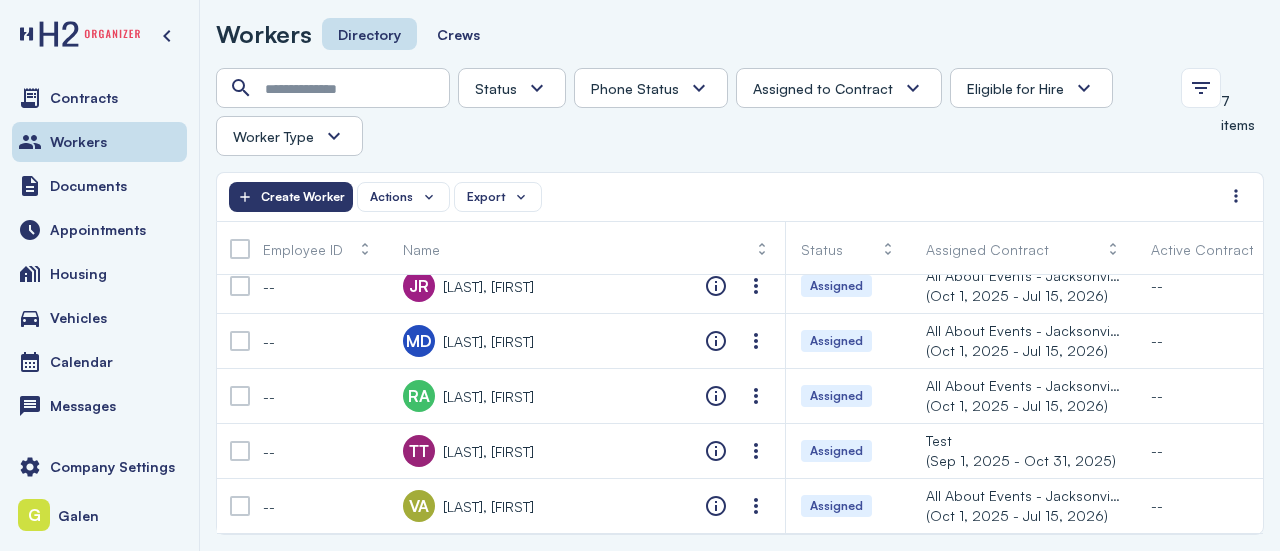 scroll, scrollTop: 0, scrollLeft: 0, axis: both 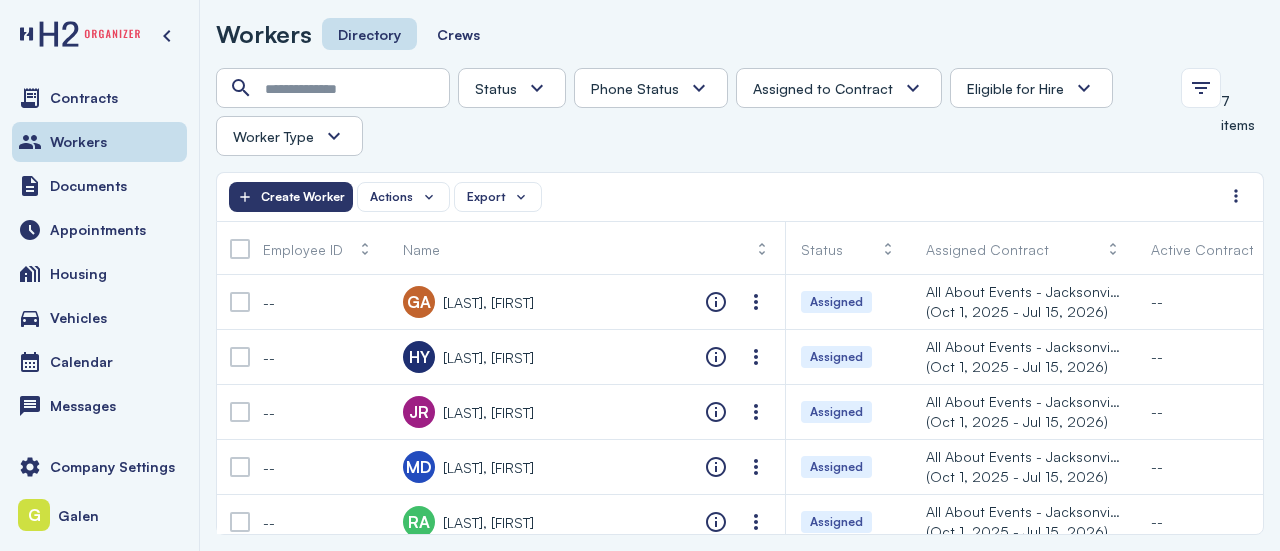 click on "Status         Absconded Assigned Available Employed End of Contract Quit     Phone Status         Unknown Pending Failed Verified     Assigned to Contract         Yes No     Eligible for Hire         Yes No     Worker Type         H2 Domestic Full-time" at bounding box center (692, 112) 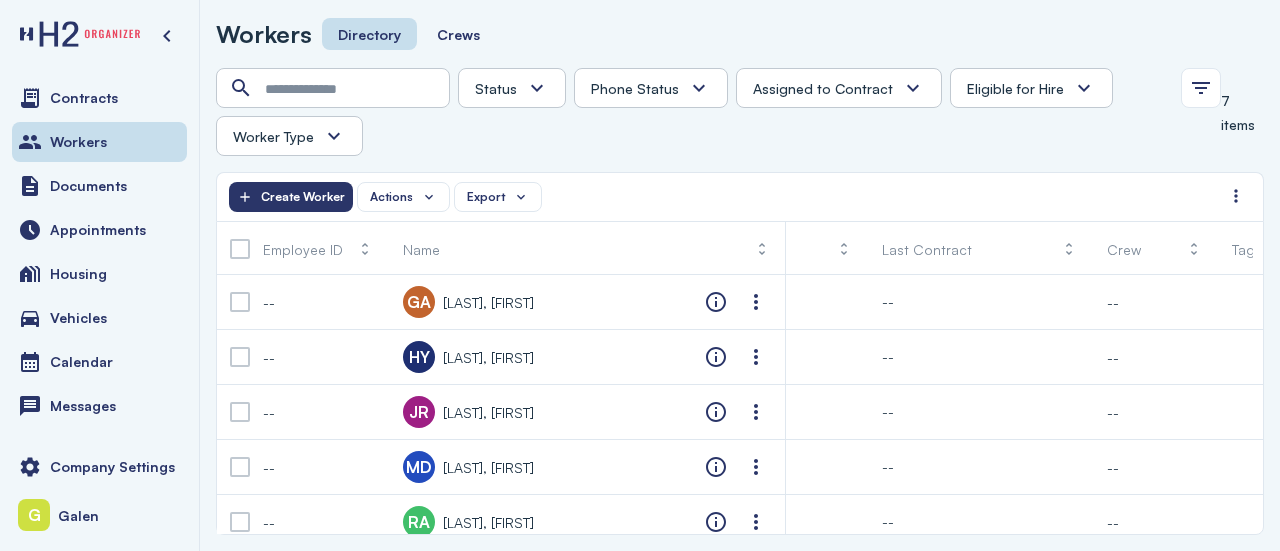 scroll, scrollTop: 0, scrollLeft: 494, axis: horizontal 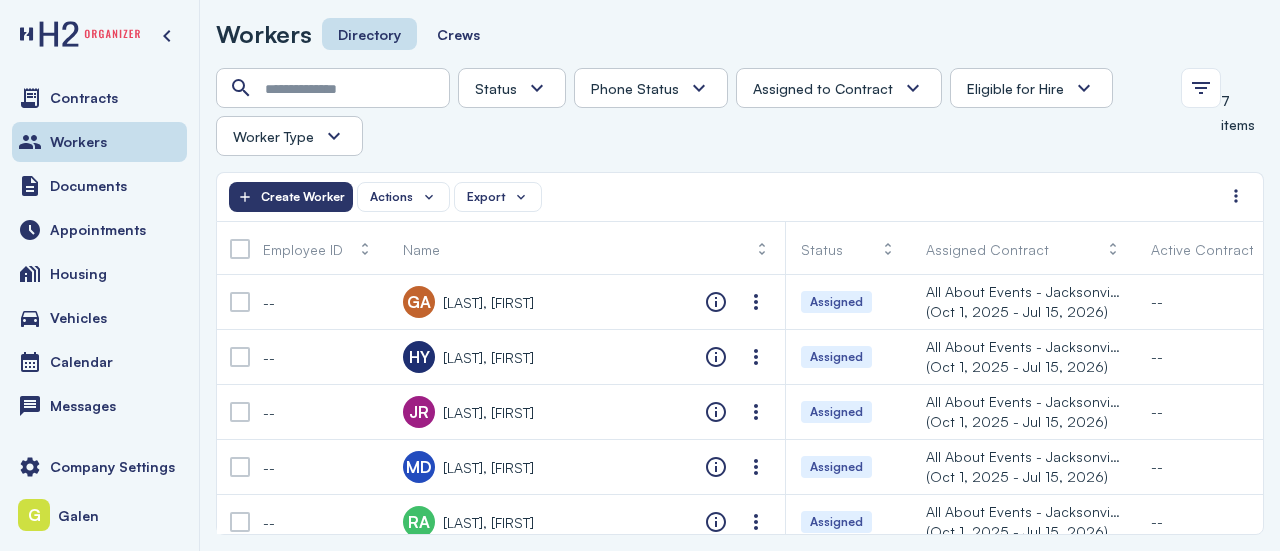 click on "Workers   Directory Crews                         Status         Absconded Assigned Available Employed End of Contract Quit     Phone Status         Unknown Pending Failed Verified     Assigned to Contract         Yes No     Eligible for Hire         Yes No     Worker Type         H2 Domestic Full-time           7 items       Actions           Export                 Create Worker                       Employee ID     Name       Status     Assigned Contract     Active Contract     Last Contract     Crew     Tags     Eligible for Hire     Benefits Eligible     Benefits Submitted     401k Eligible     401k Submitted     Worker Type     Phone Status                 -- GA       [LAST], [FIRST]             Assigned     All About Events - Jacksonville LLC     (Oct 1, 2025 - Jul 15, 2026) -- -- --     H2     Unknown         Unknown Pending Failed Verified             -- HY       [LAST], [FIRST]             Assigned     All About Events - Jacksonville LLC     (Oct 1, 2025 - Jul 15, 2026)" at bounding box center (740, 275) 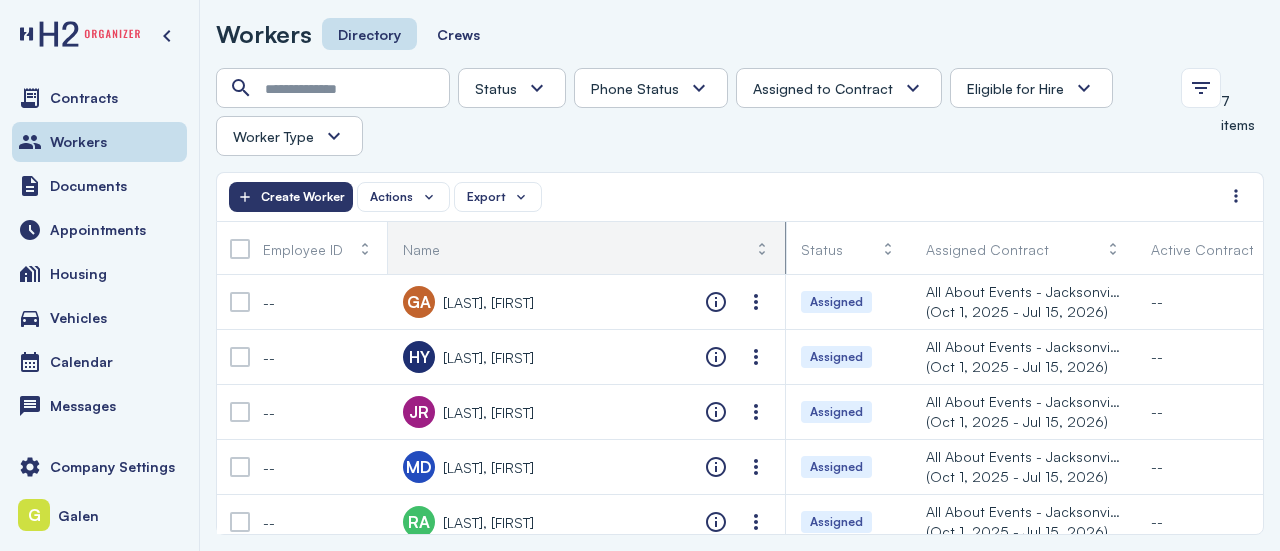 click on "Name" at bounding box center [421, 249] 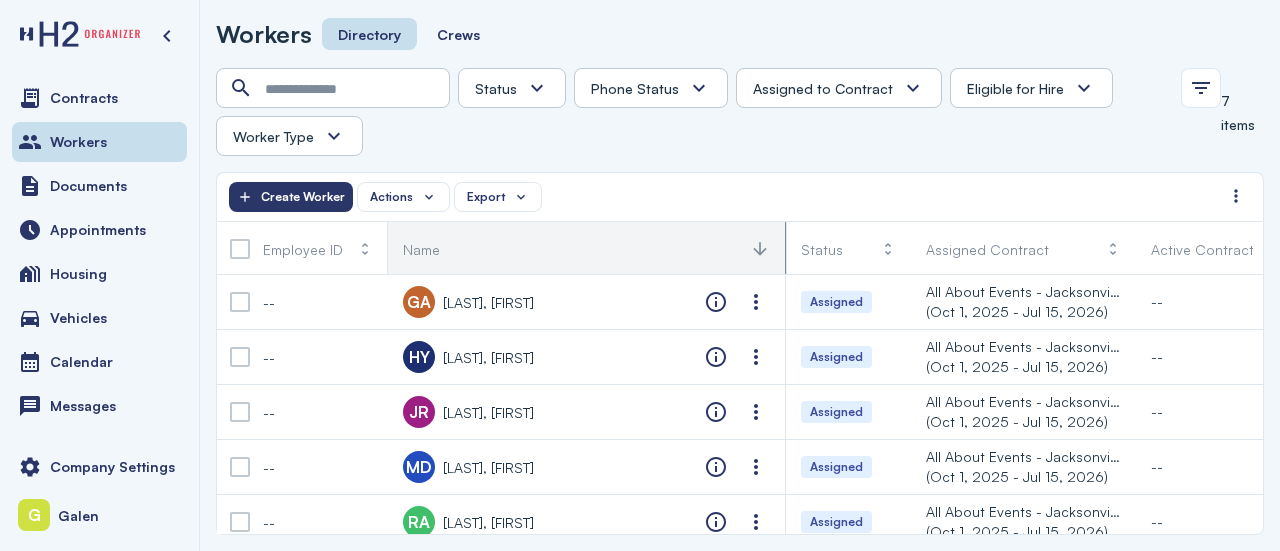 click at bounding box center [760, 249] 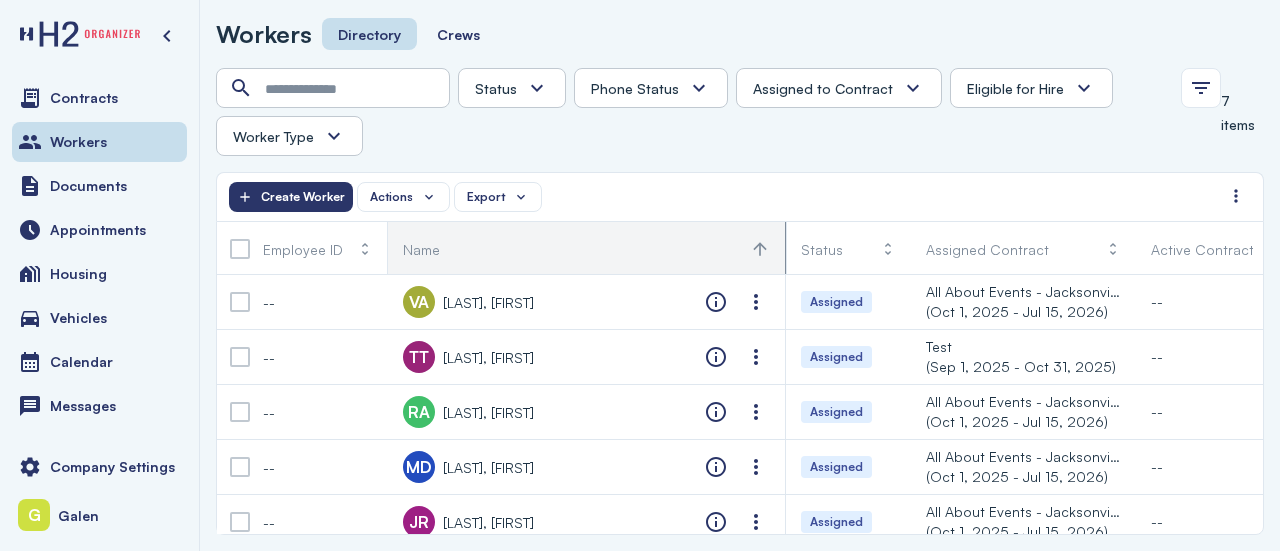 click at bounding box center [760, 249] 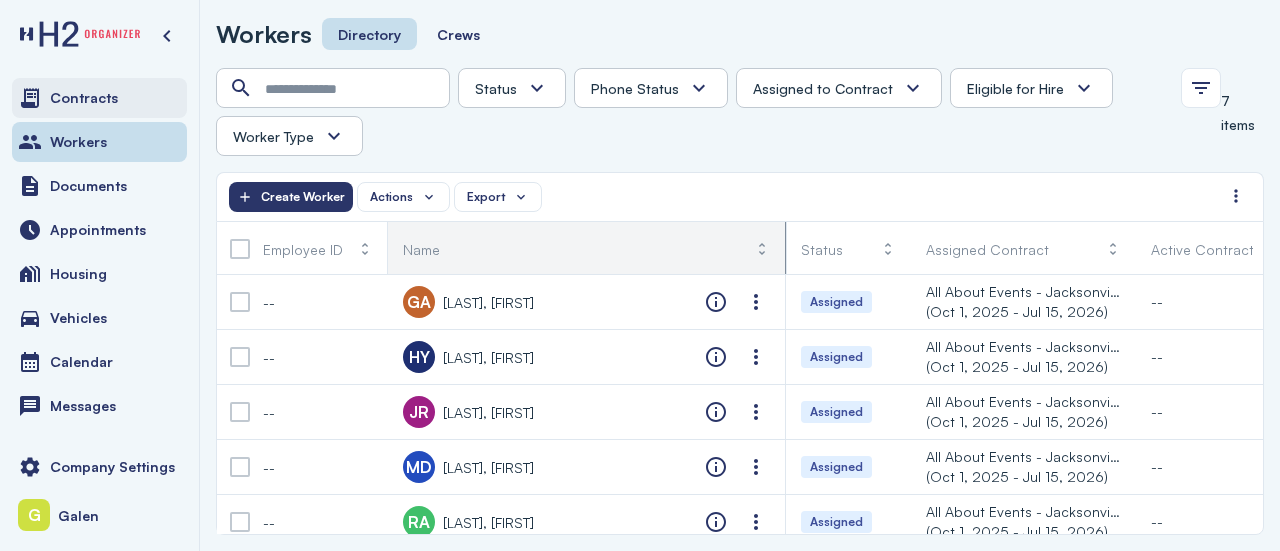 click on "Contracts" at bounding box center (99, 98) 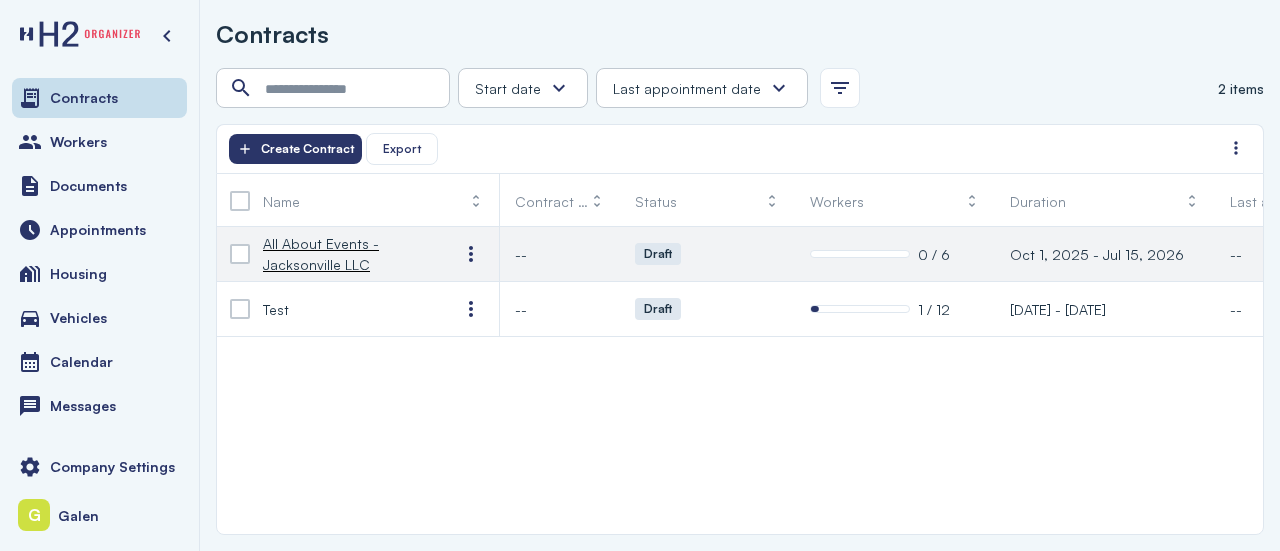 click on "0 / 6" 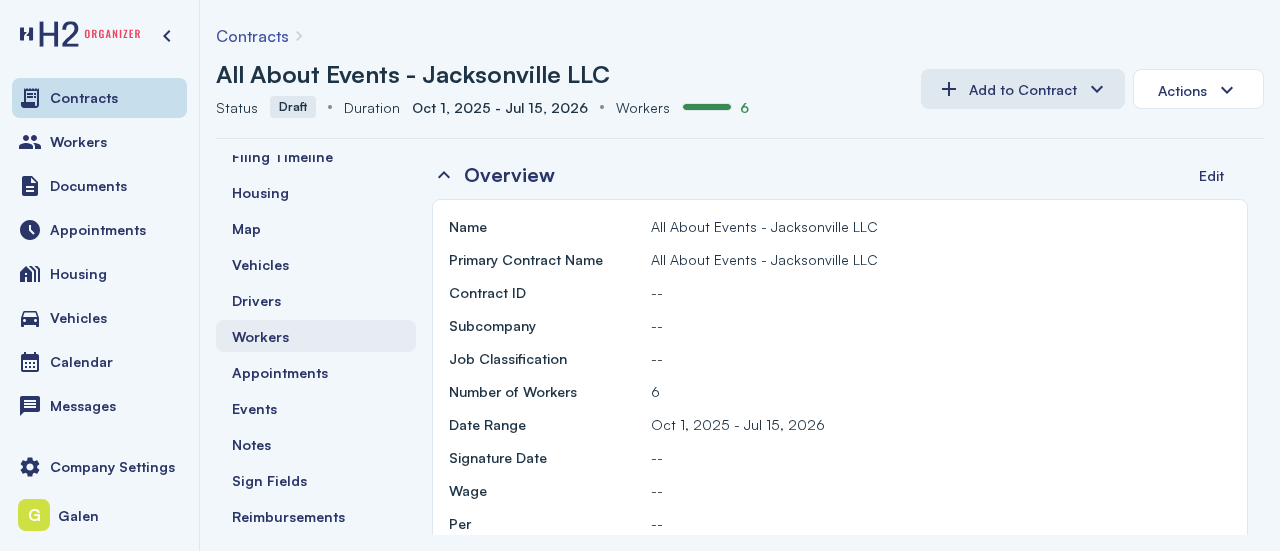 click on "Workers" at bounding box center (316, 336) 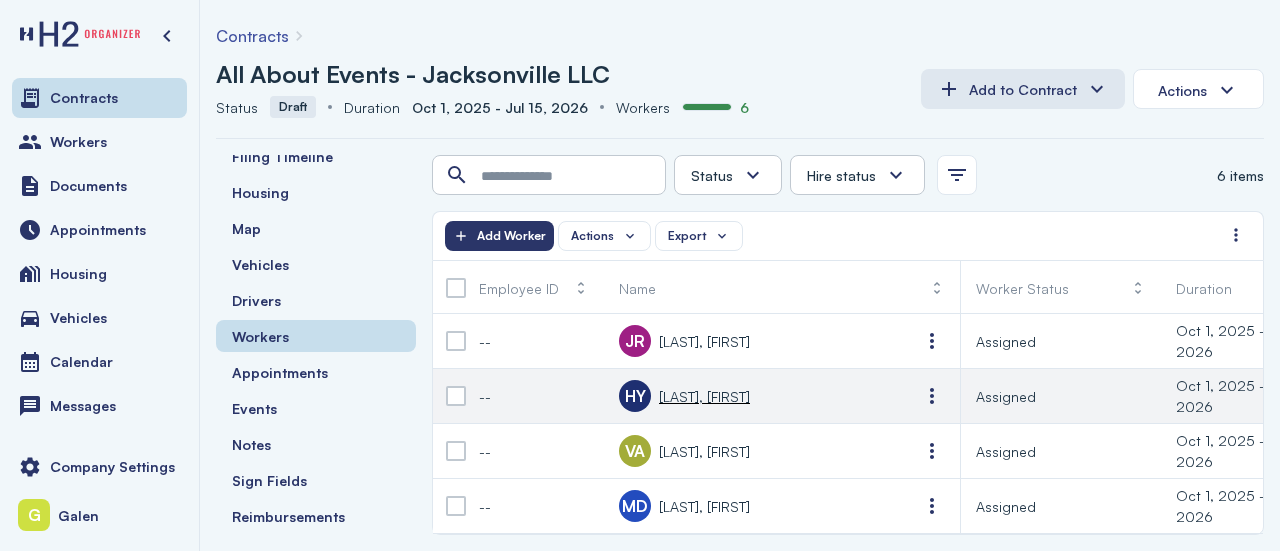 scroll, scrollTop: 115, scrollLeft: 0, axis: vertical 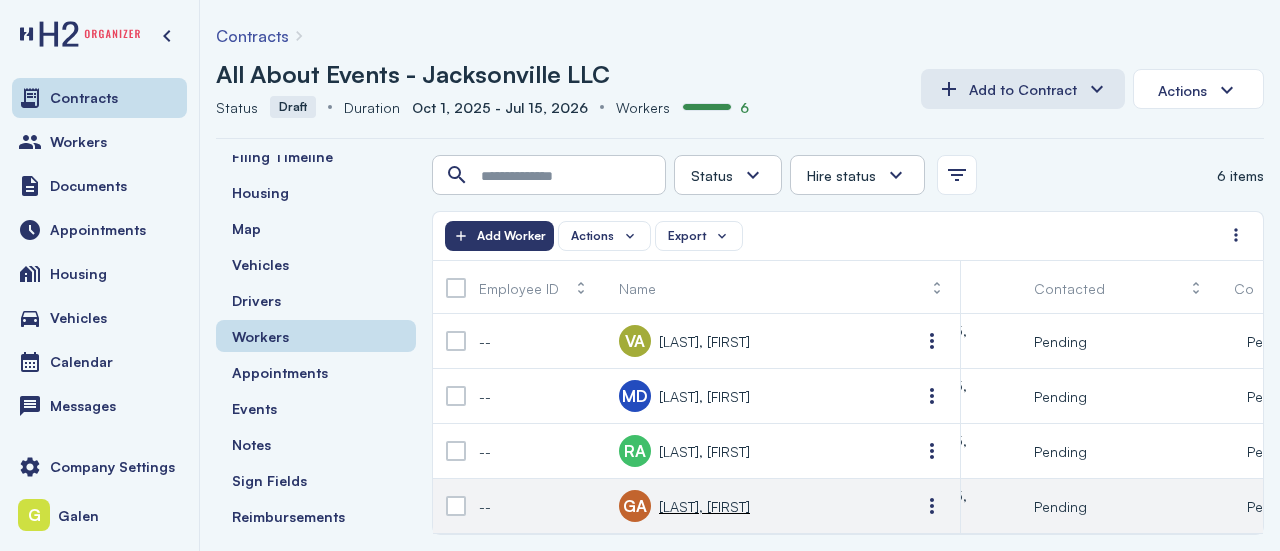 drag, startPoint x: 820, startPoint y: 524, endPoint x: 762, endPoint y: 524, distance: 58 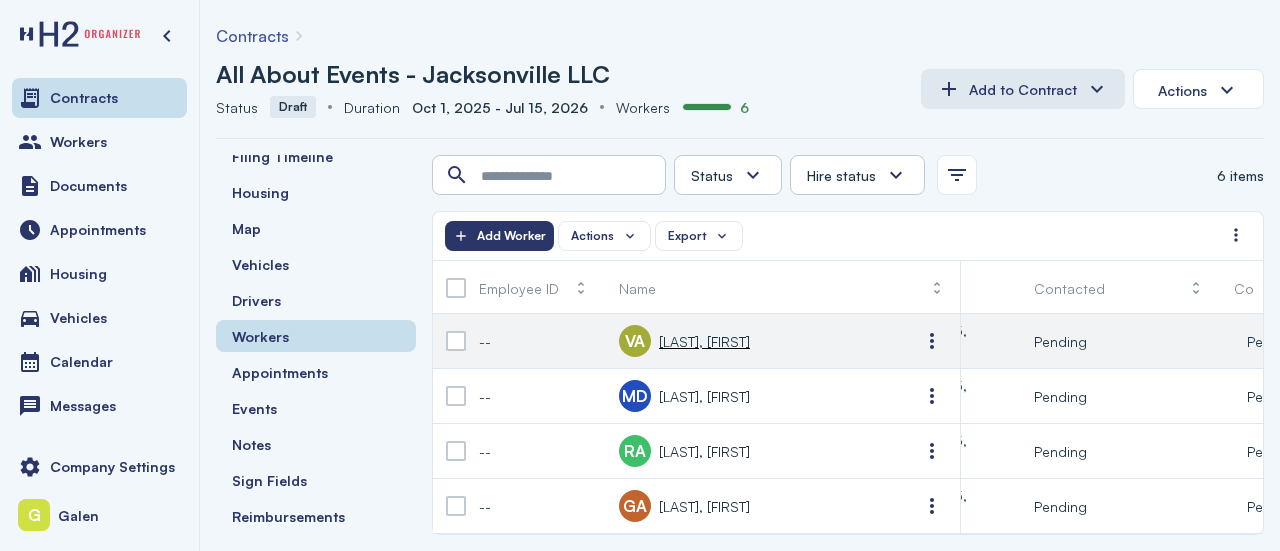 click on "Pending" at bounding box center [1060, 341] 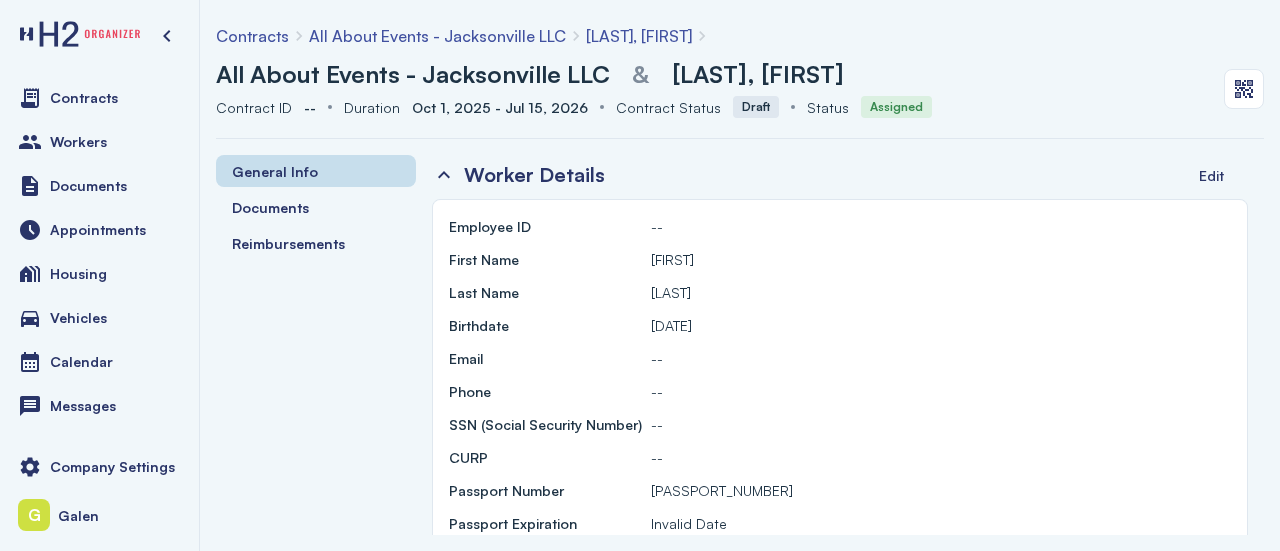 click on "All About Events - Jacksonville LLC" at bounding box center (437, 36) 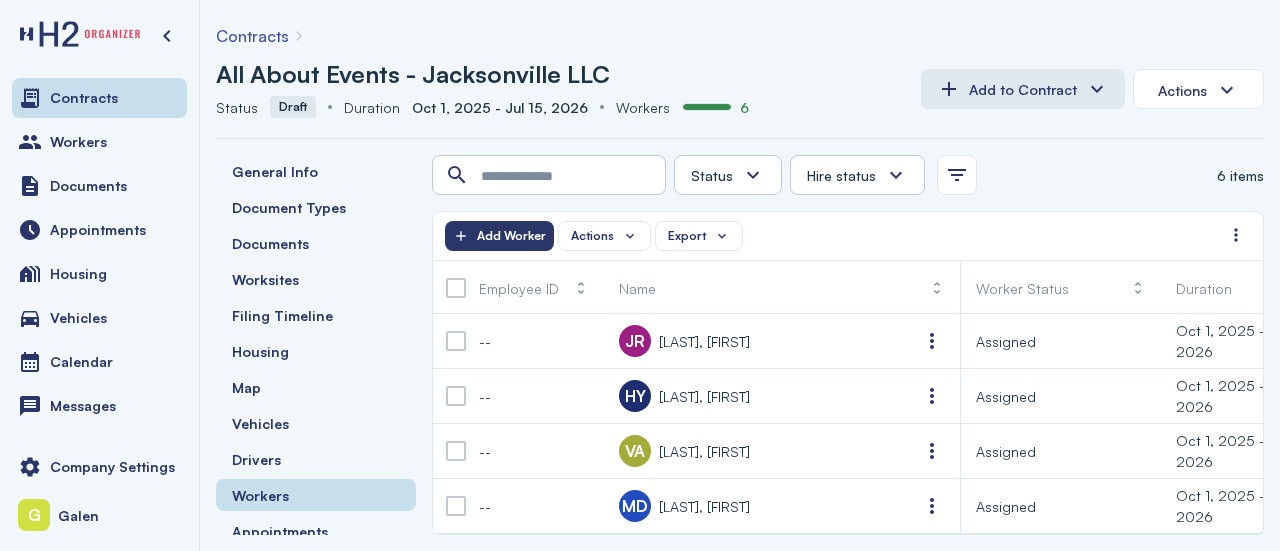 click on "Actions           Export                 Add Worker" at bounding box center (848, 235) 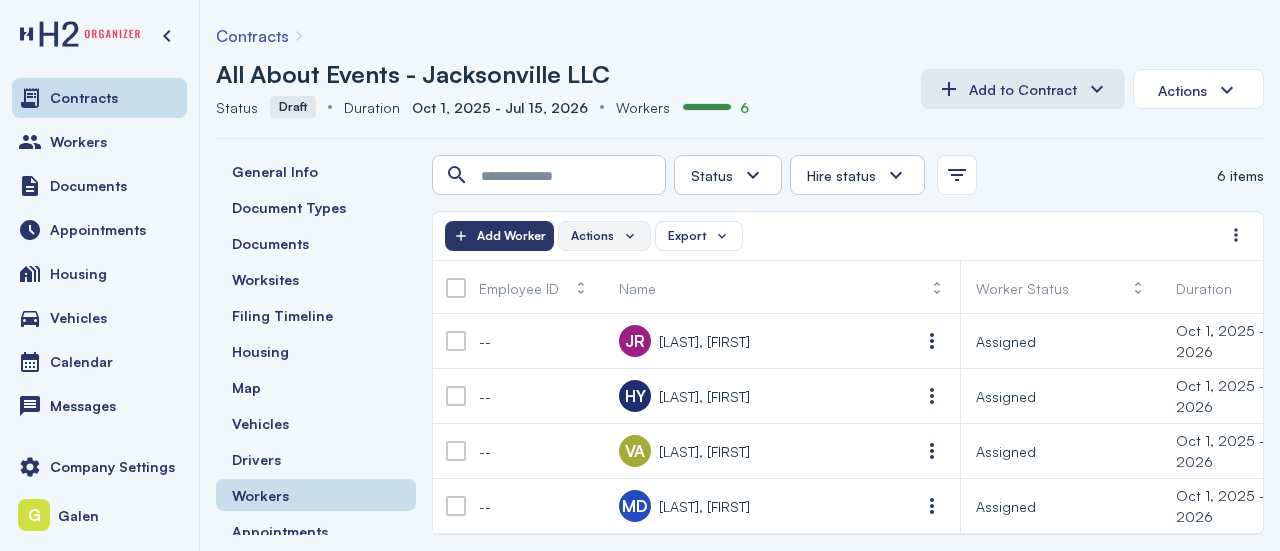 click on "Actions" at bounding box center [604, 236] 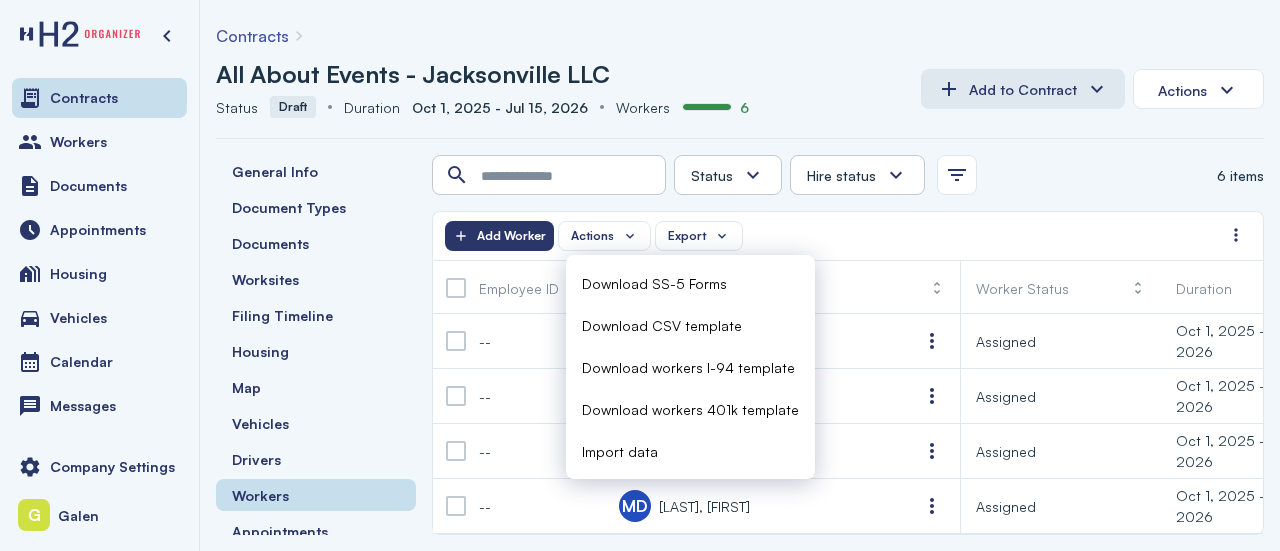 click on "Actions           Export                 Add Worker" at bounding box center [833, 236] 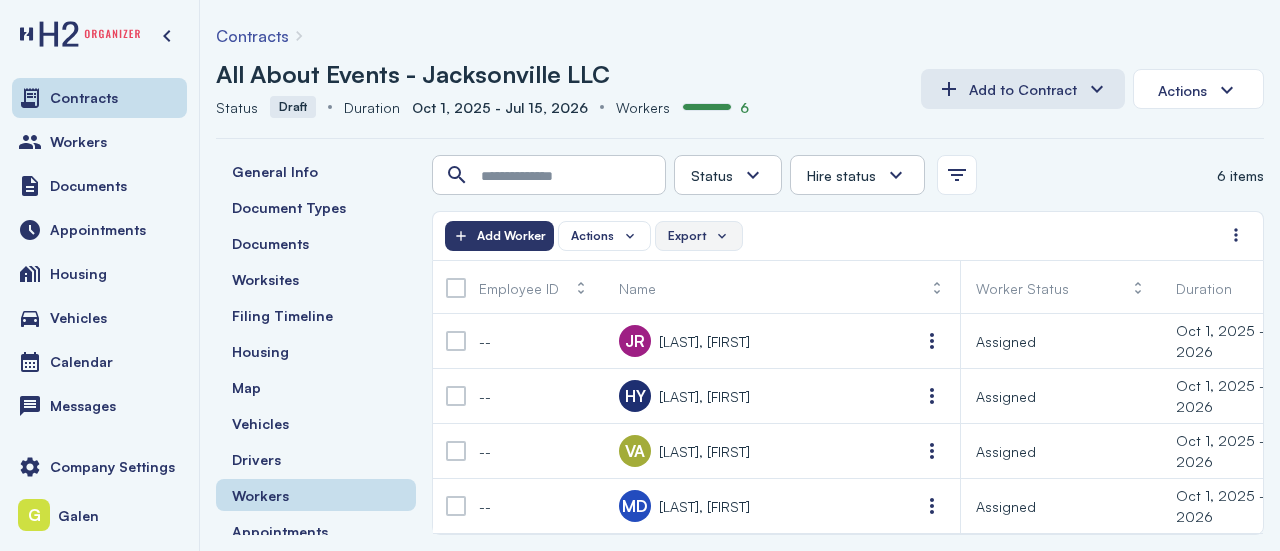 click on "Export" at bounding box center (699, 236) 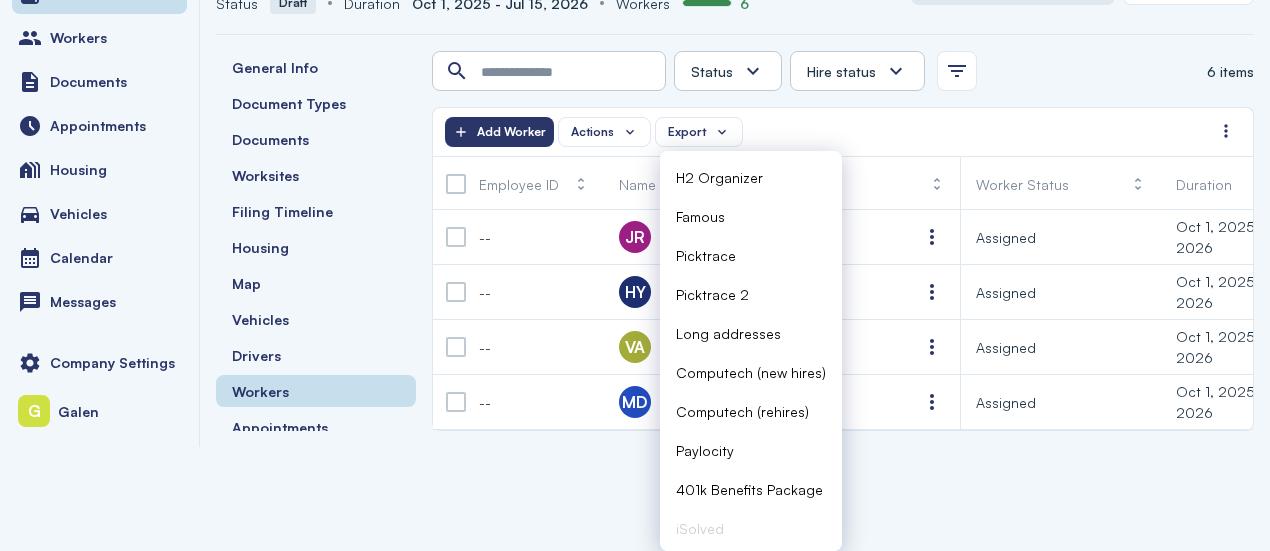 click on "Actions           Export                 Add Worker" at bounding box center [828, 132] 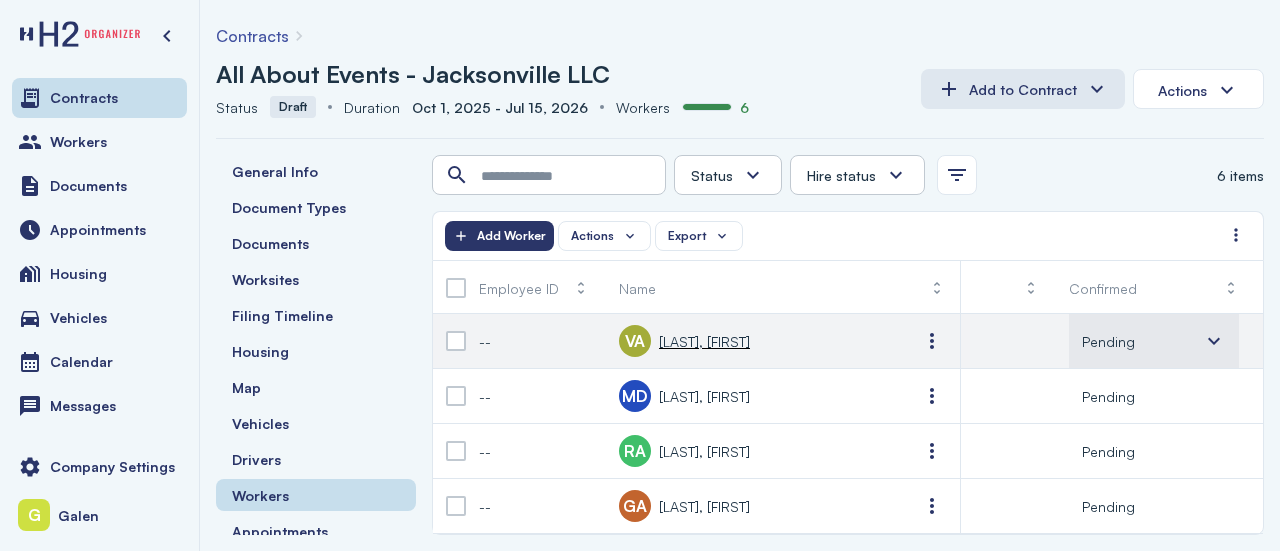 click on "Pending" at bounding box center [1108, 341] 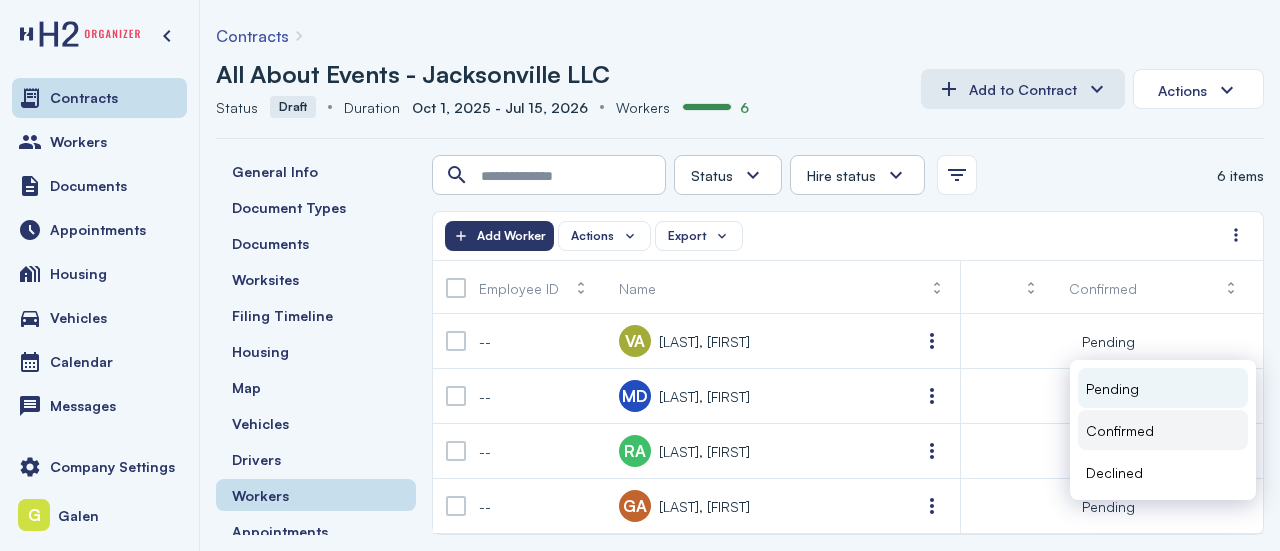 click on "Confirmed" at bounding box center (1120, 430) 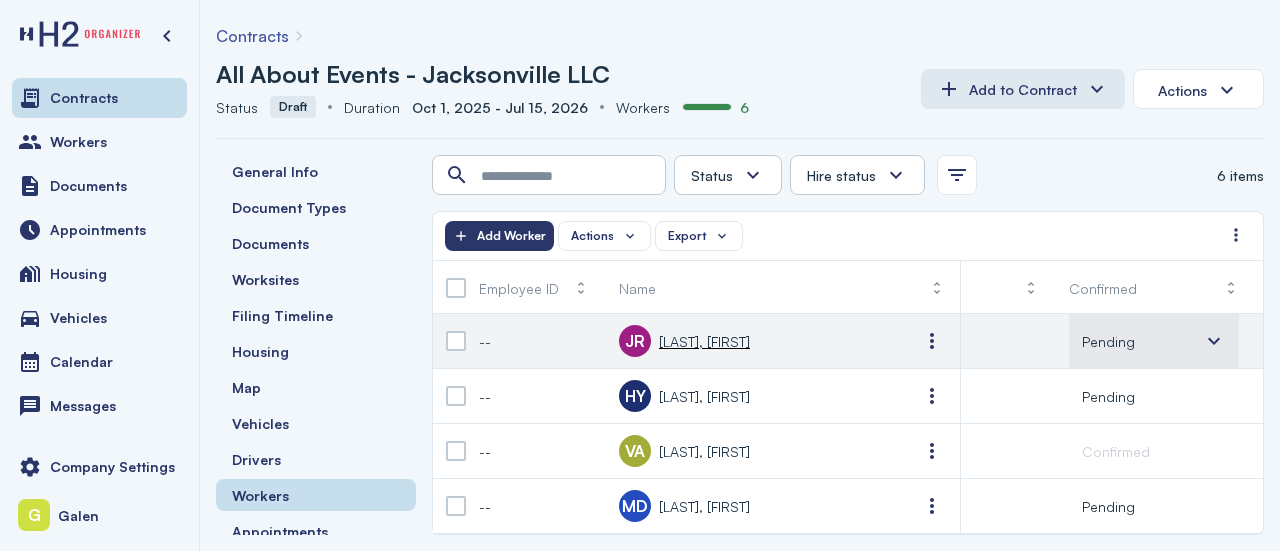 click on "Pending" at bounding box center [1154, 341] 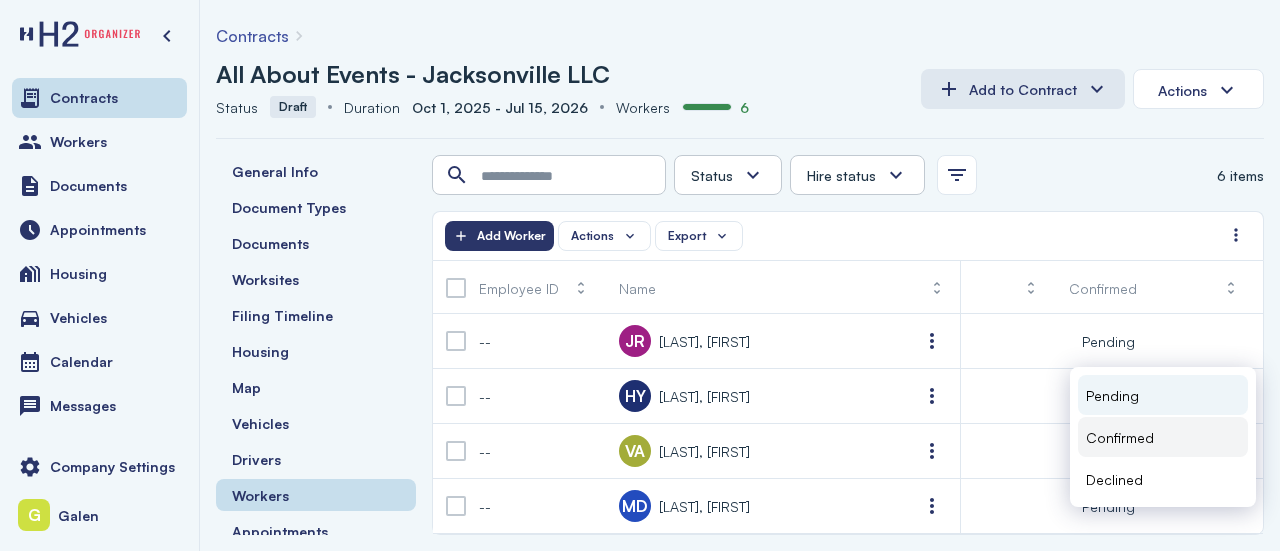 click on "Confirmed" at bounding box center (1120, 437) 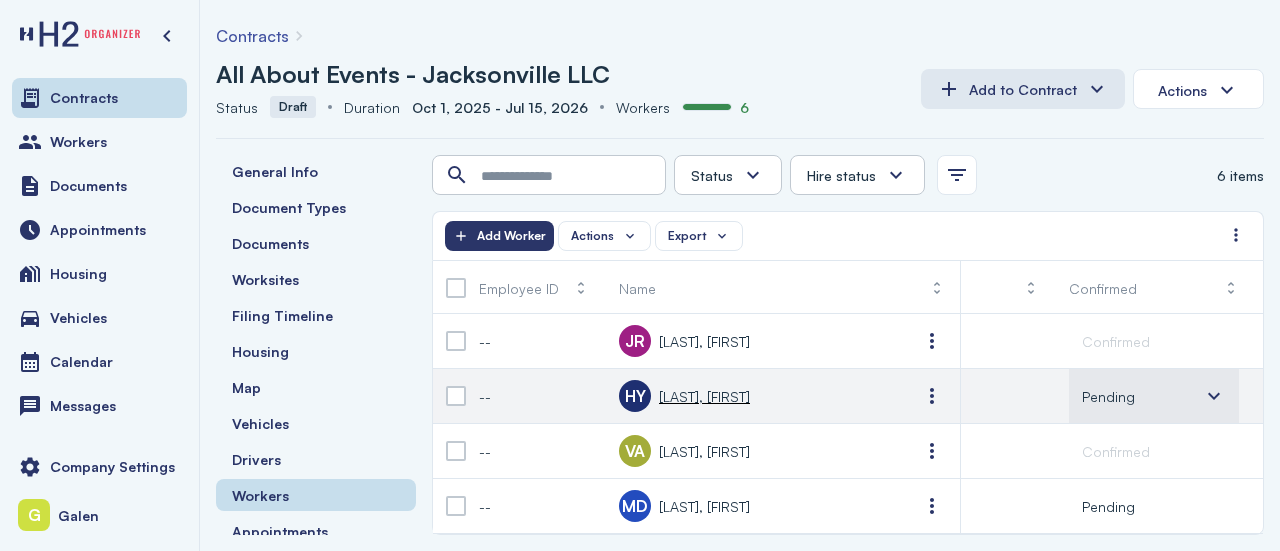 click on "Pending" at bounding box center [1154, 396] 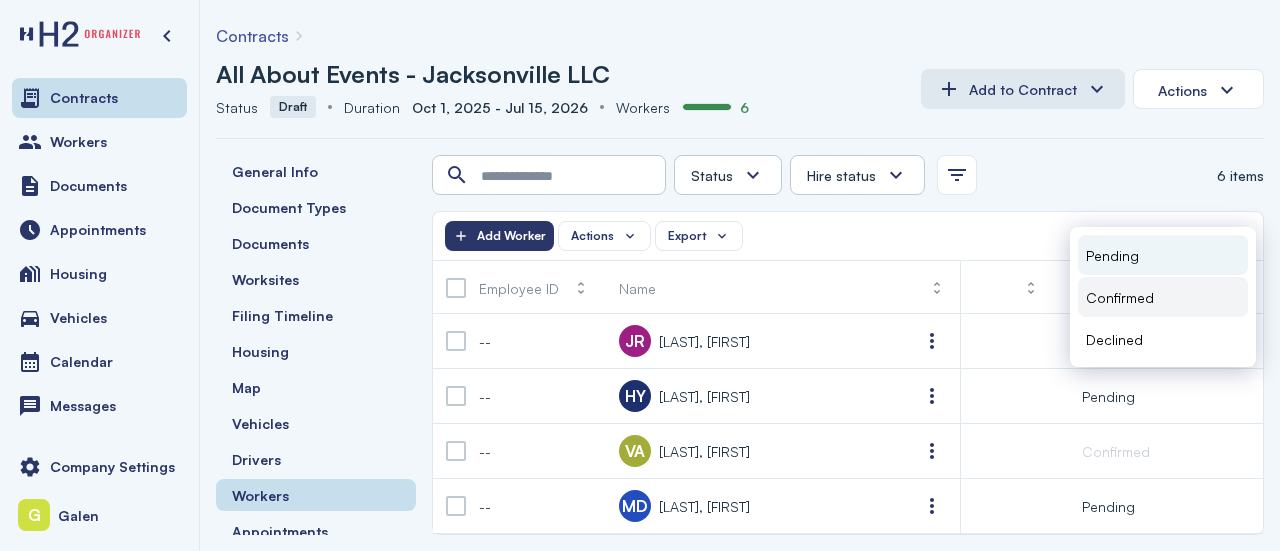 click on "Confirmed" at bounding box center (1163, 297) 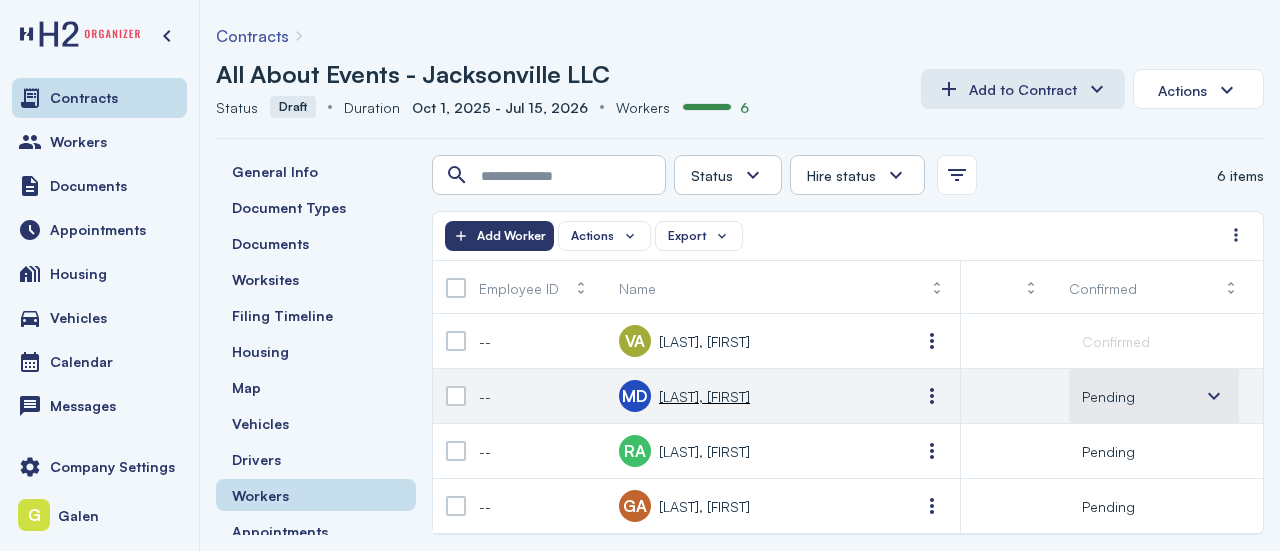 click on "Pending" at bounding box center [1108, 396] 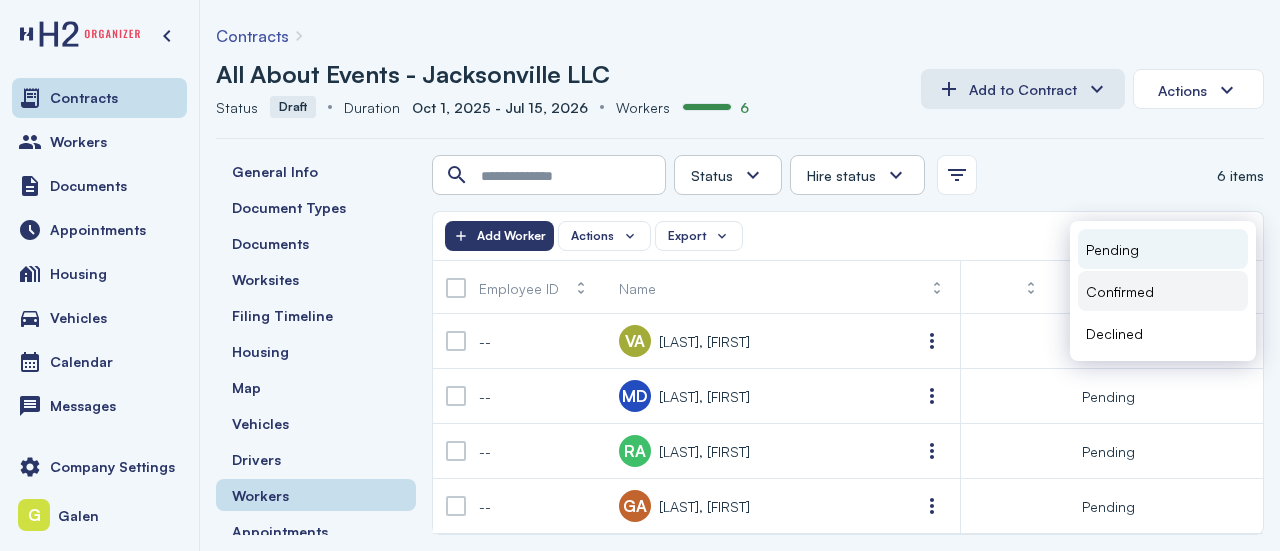 click on "Confirmed" at bounding box center [1163, 291] 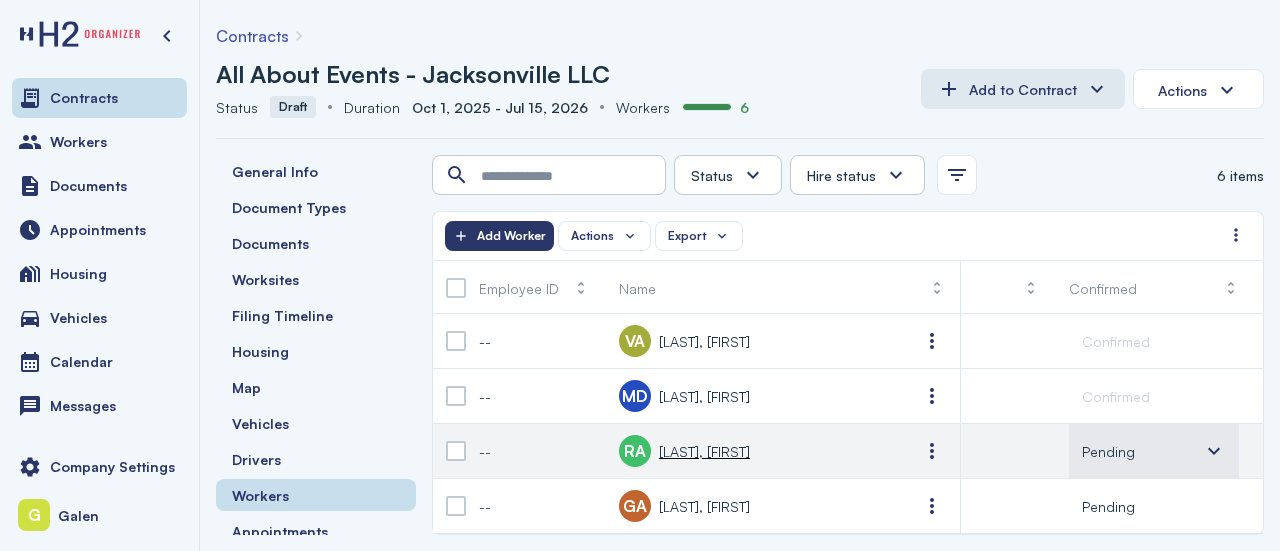 click on "Pending" at bounding box center (1154, 451) 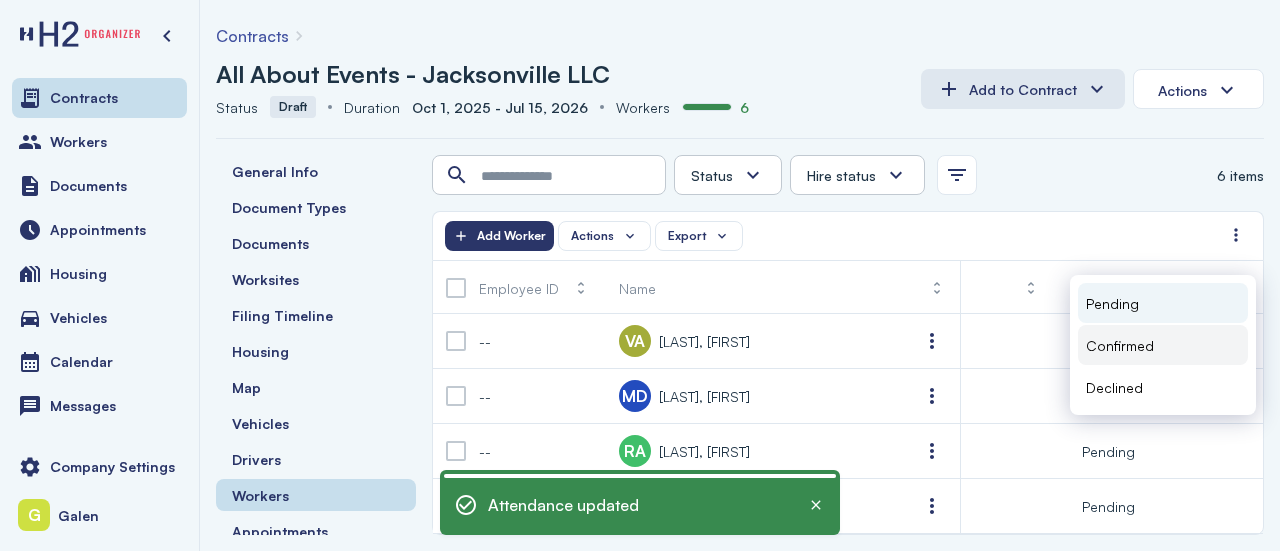 click on "Confirmed" at bounding box center [1120, 345] 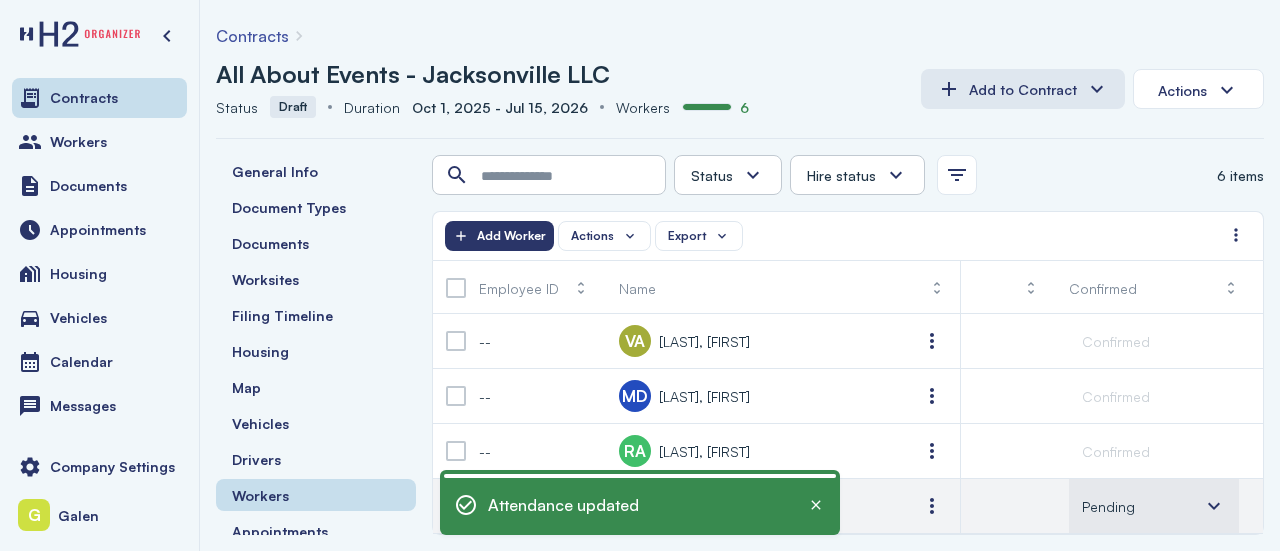 click on "Pending" at bounding box center [1108, 506] 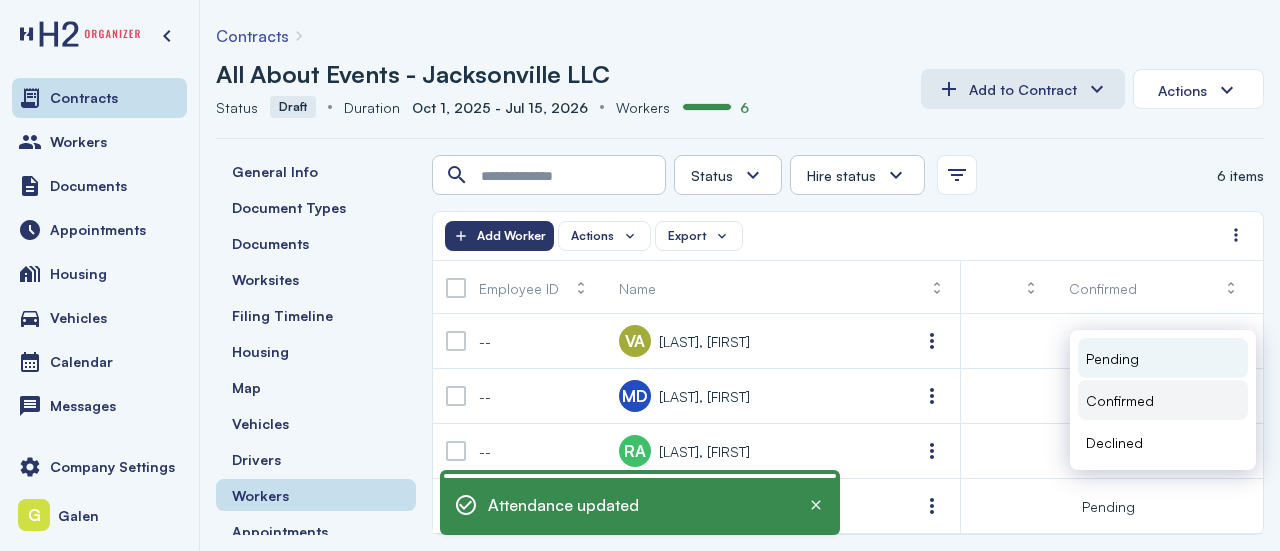 click on "Confirmed" at bounding box center [1120, 400] 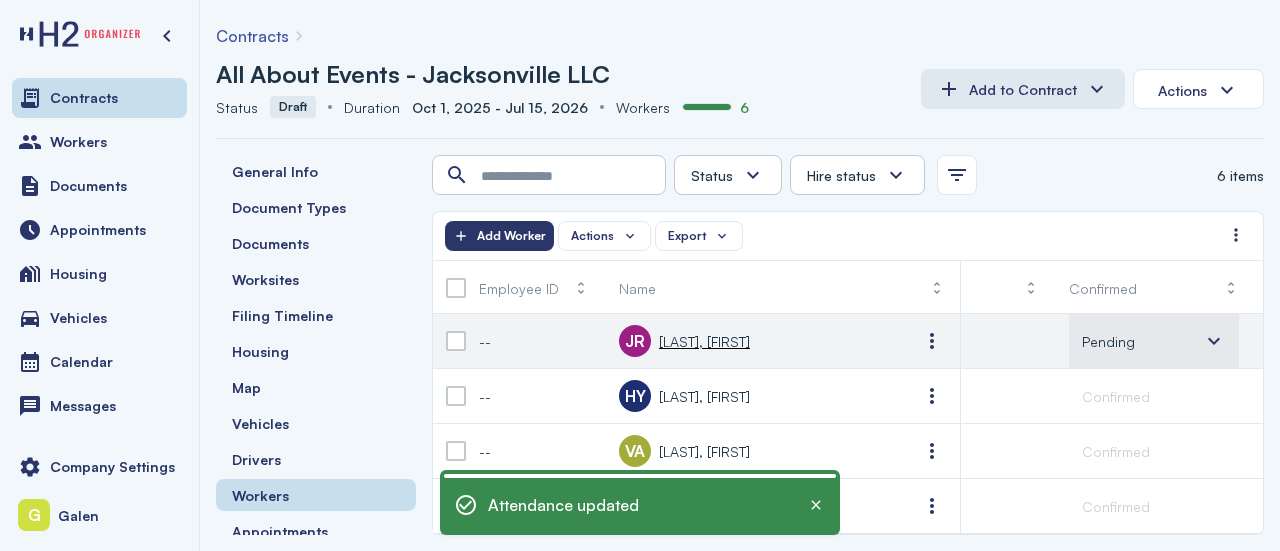 click on "Pending" at bounding box center [1108, 341] 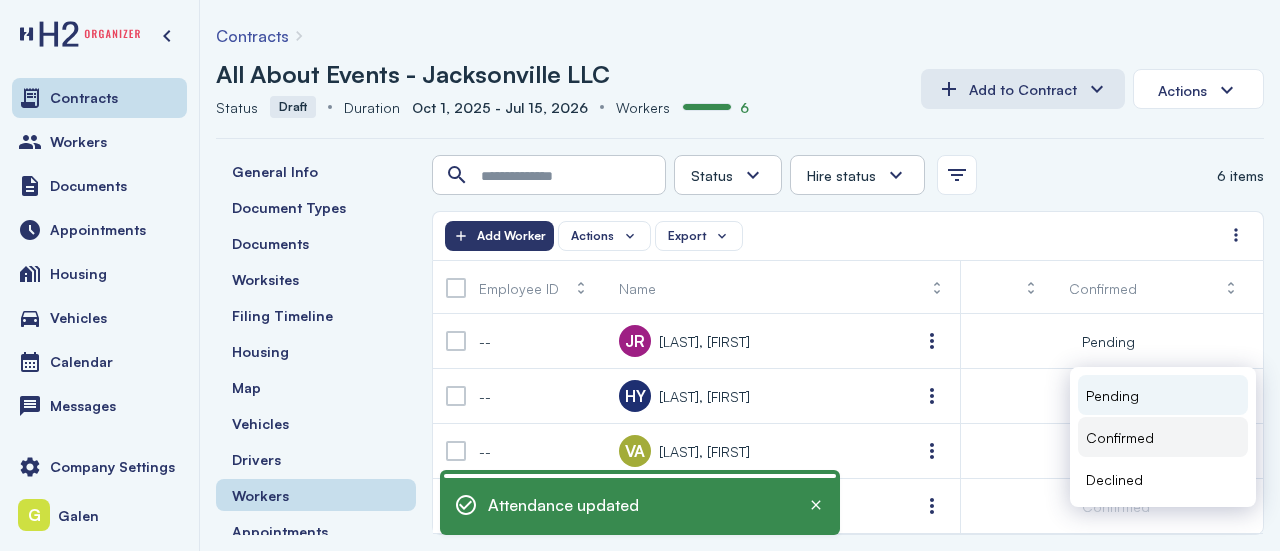 click on "Confirmed" at bounding box center [1120, 437] 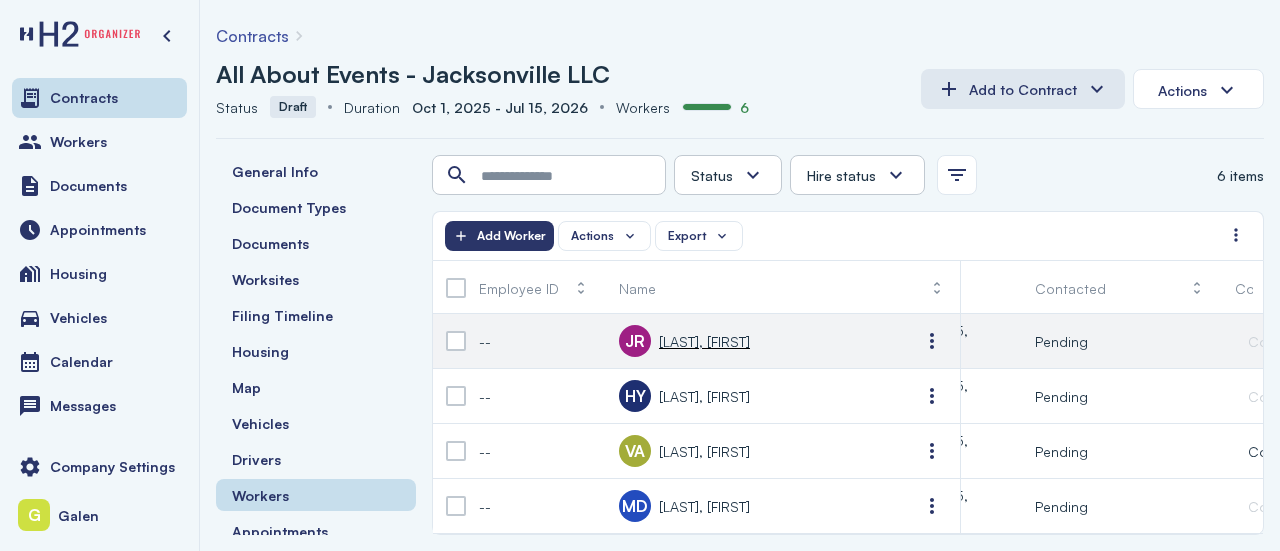 click on "Pending" at bounding box center (1061, 341) 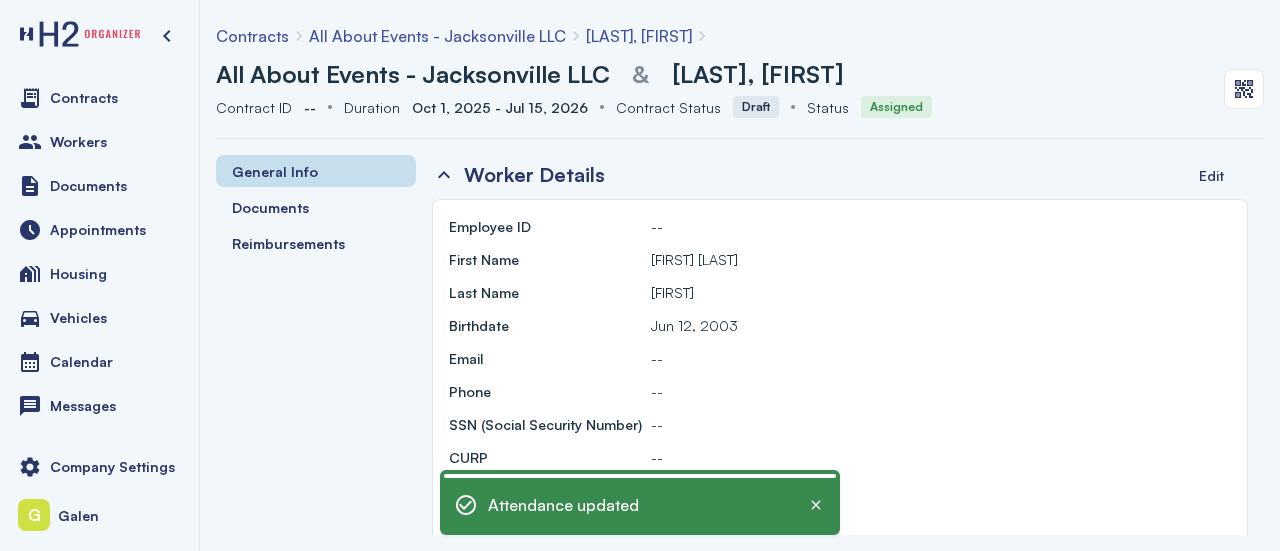 click on "All About Events - Jacksonville LLC" at bounding box center [437, 36] 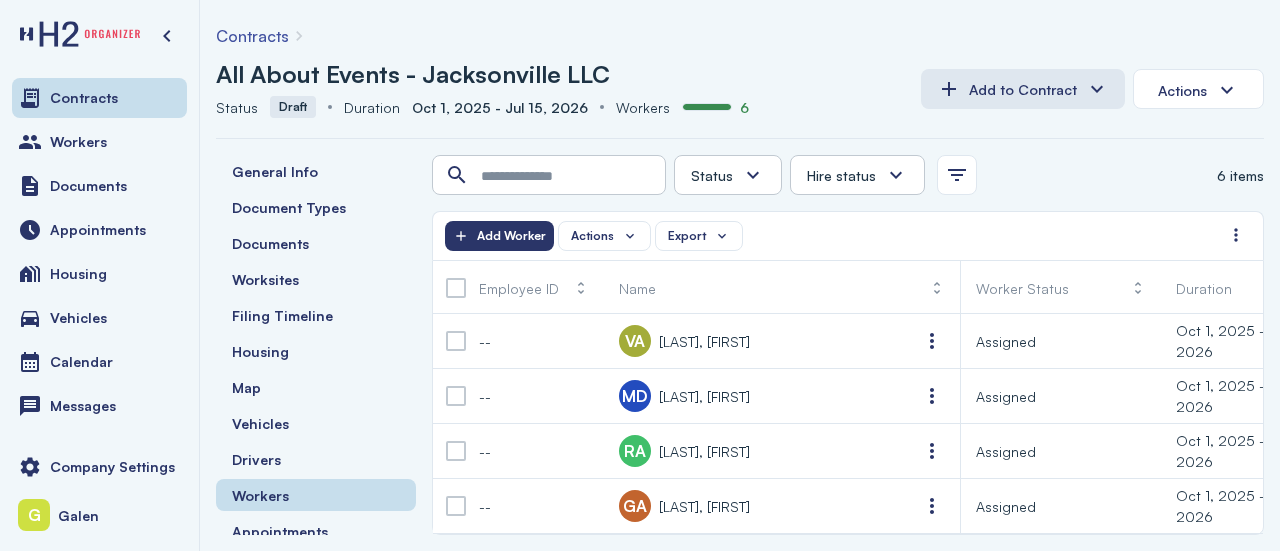 drag, startPoint x: 740, startPoint y: 527, endPoint x: 757, endPoint y: 527, distance: 17 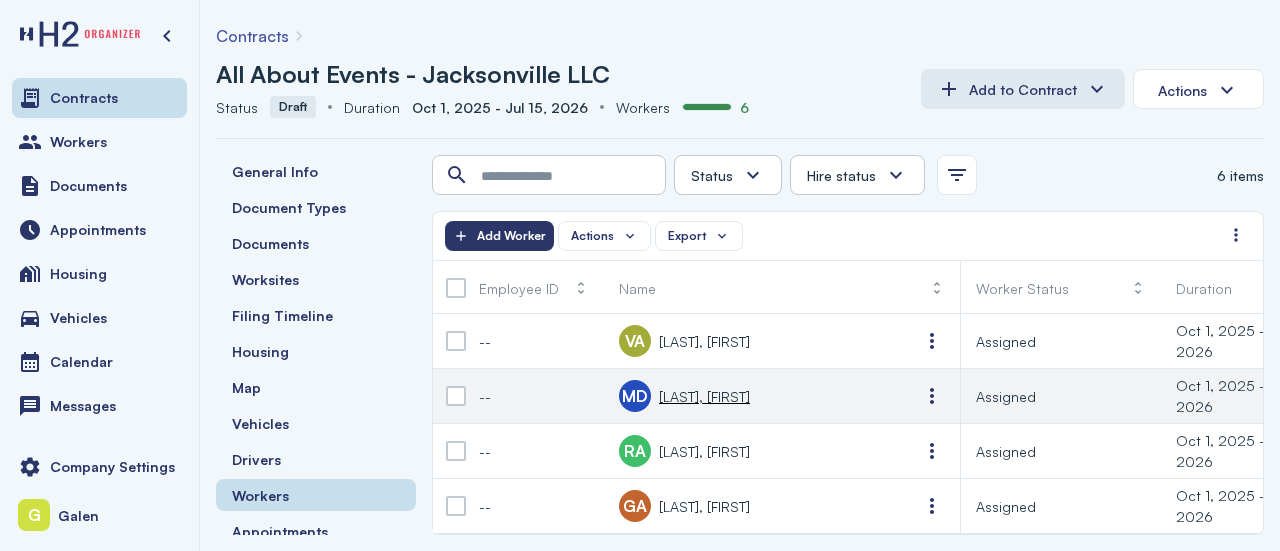 click on "Assigned" at bounding box center [1006, 396] 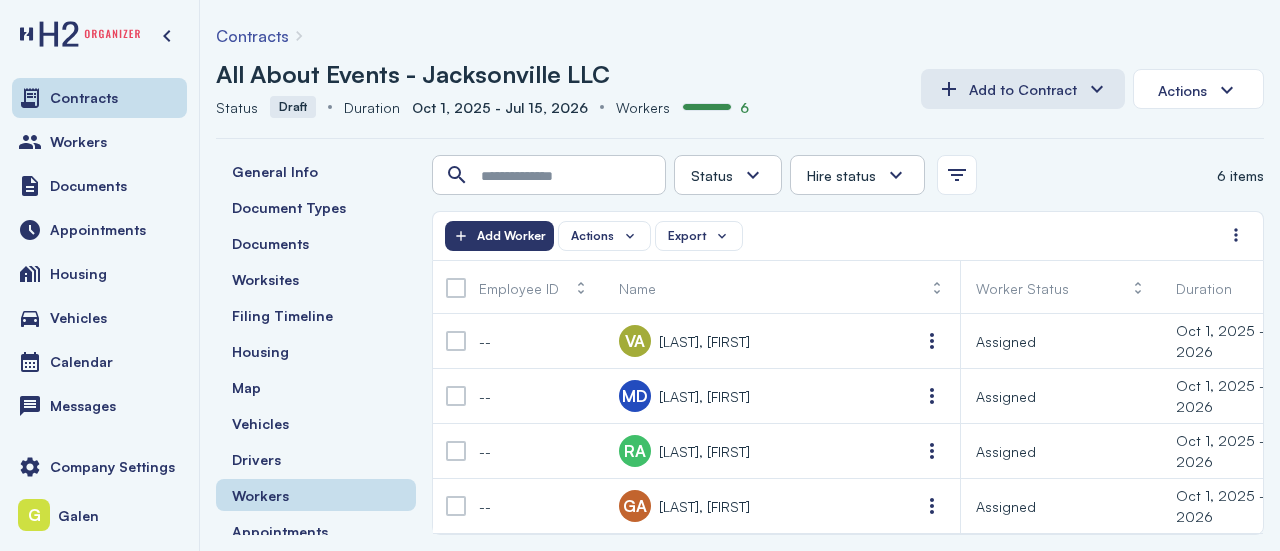click on "Status         Assigned In Progress Ready for appointment Assigned to appointment Complete Canceled     Hire status         Hire No Hire Undecided           6 items" at bounding box center (848, 175) 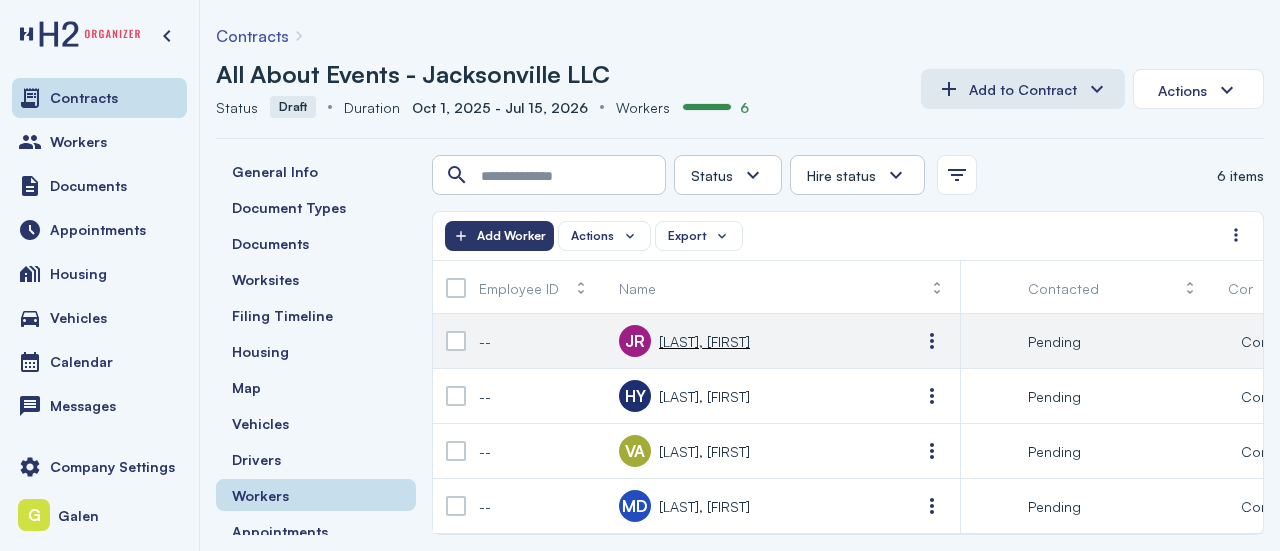 click on "Pending" 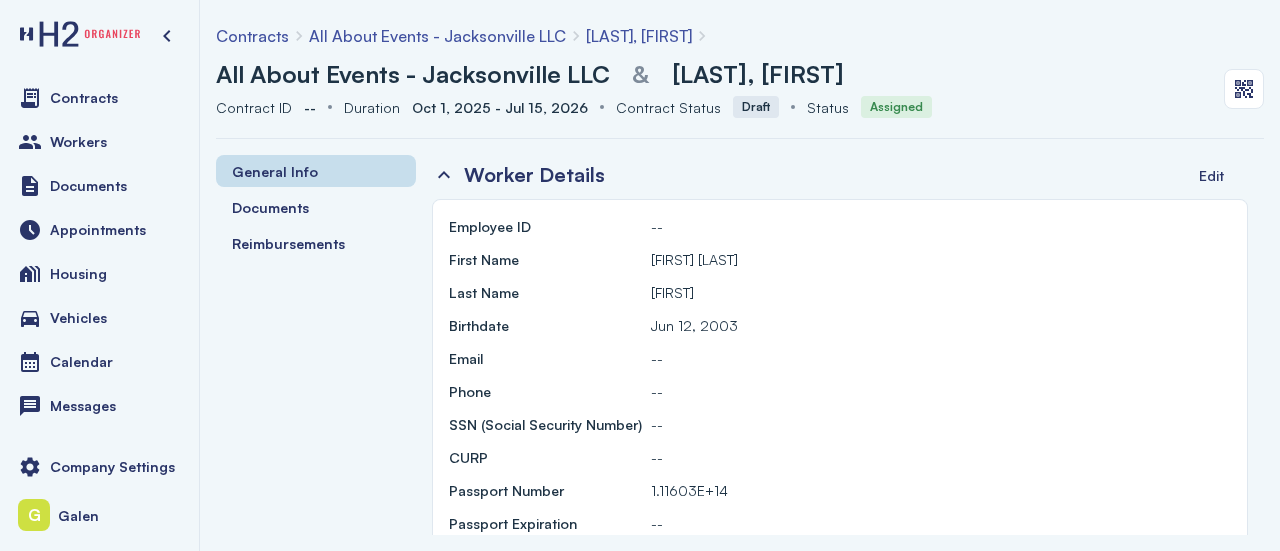 click on "All About Events - Jacksonville LLC" at bounding box center (437, 36) 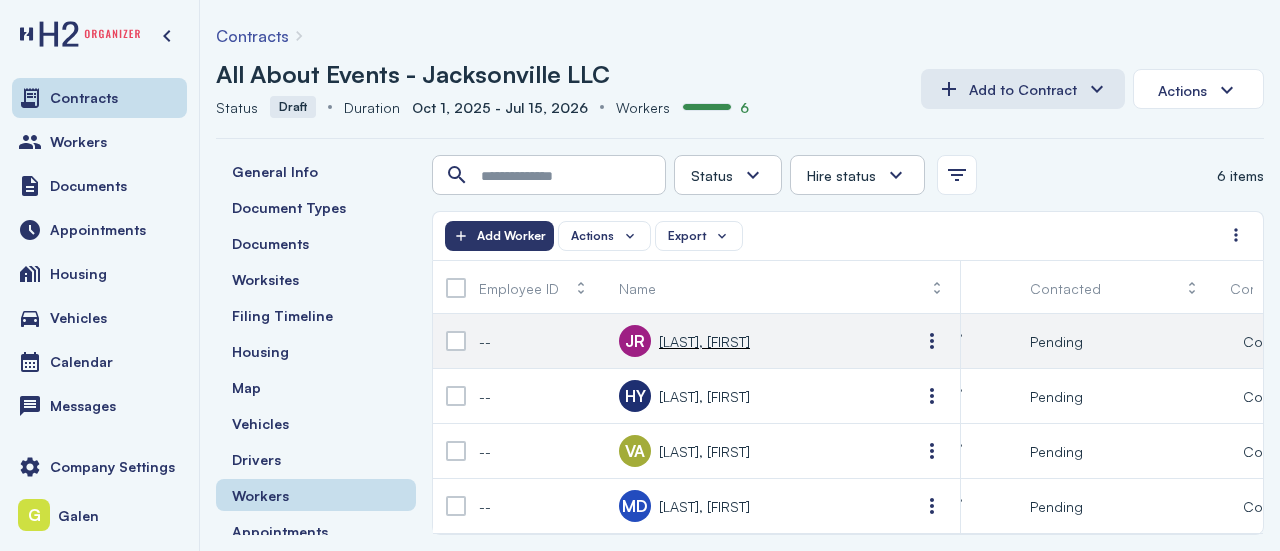 click on "Pending" 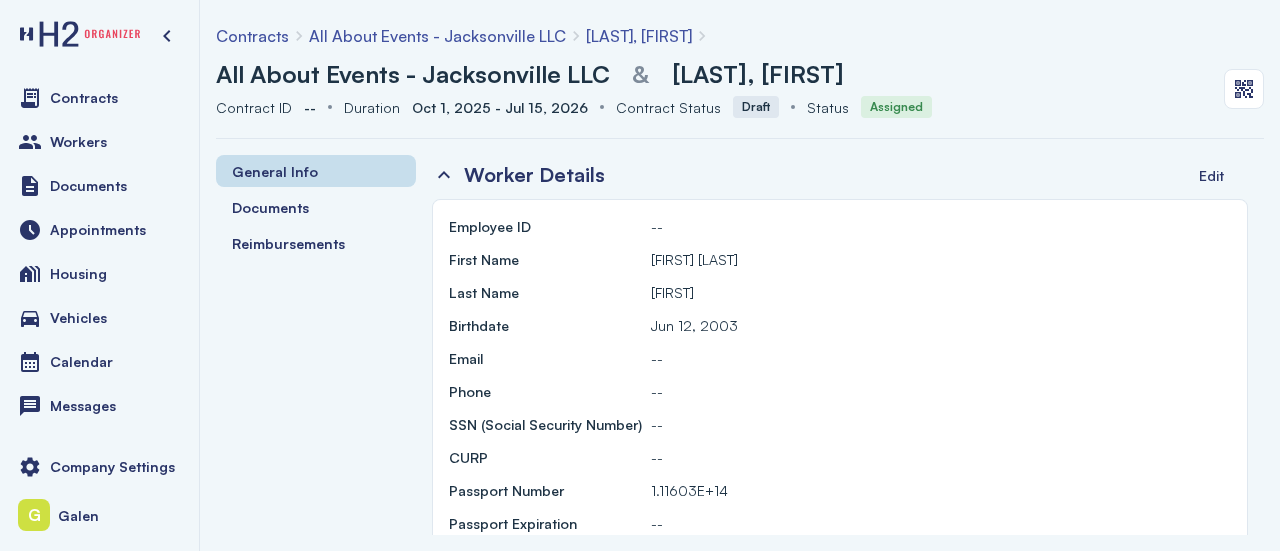 click on "All About Events - Jacksonville LLC" at bounding box center [437, 36] 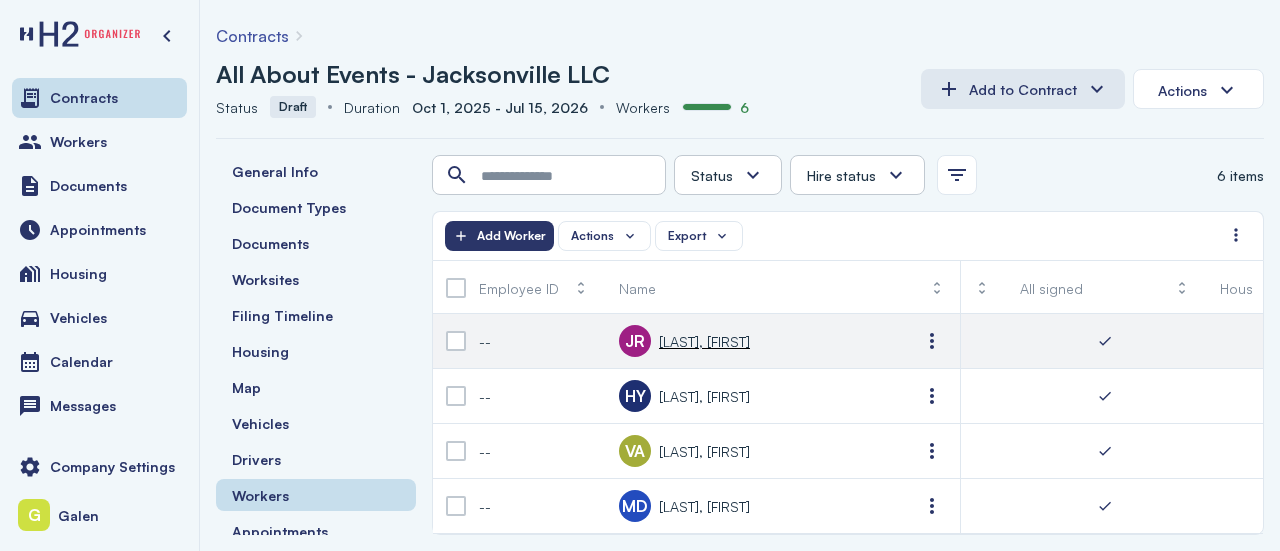 click at bounding box center (1105, 341) 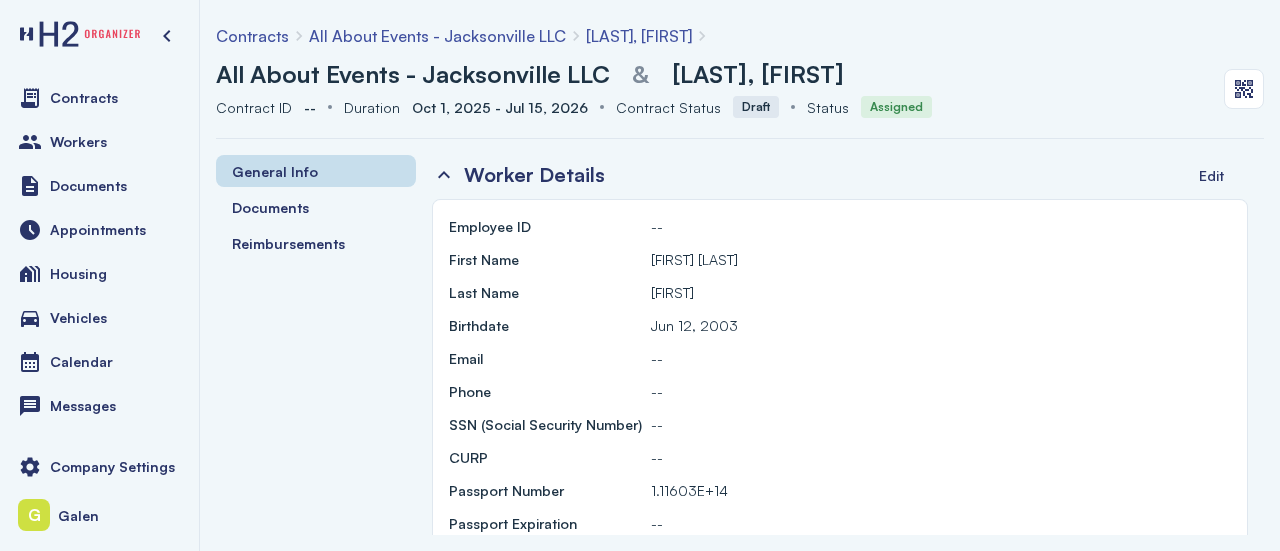drag, startPoint x: 720, startPoint y: 482, endPoint x: 618, endPoint y: 476, distance: 102.176315 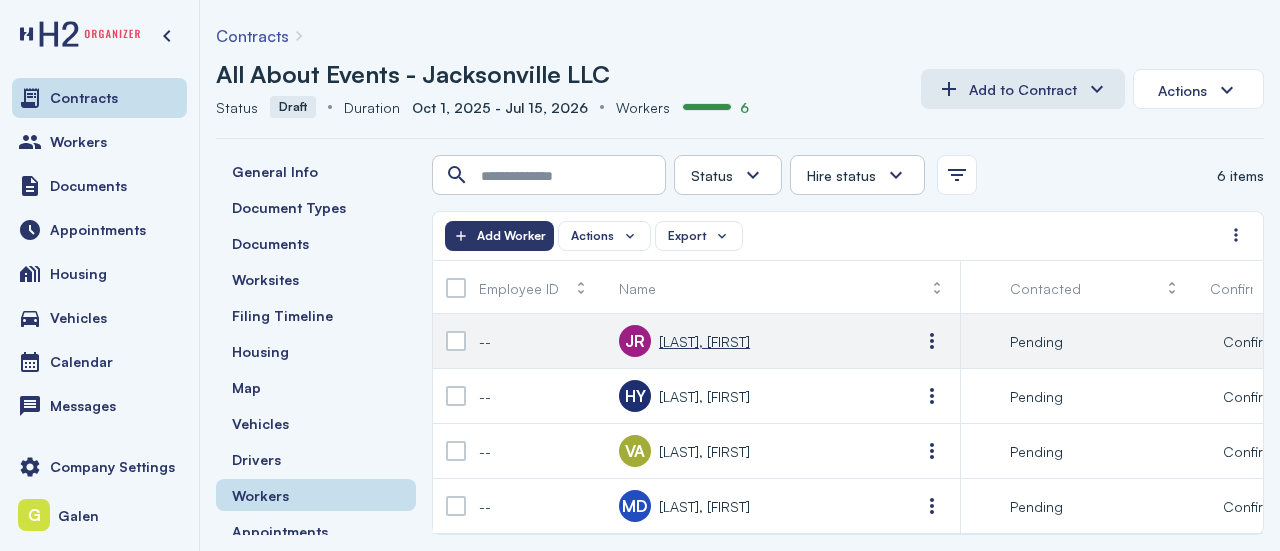 click on "[LAST], [FIRST]" at bounding box center (704, 341) 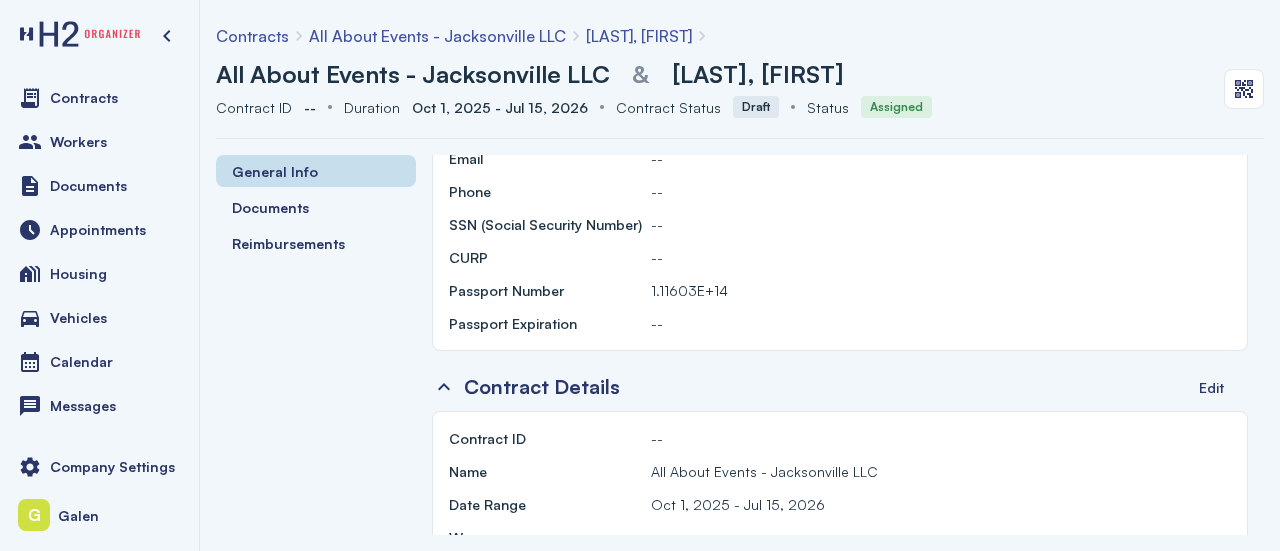 click on "1.11603E+14" at bounding box center (689, 290) 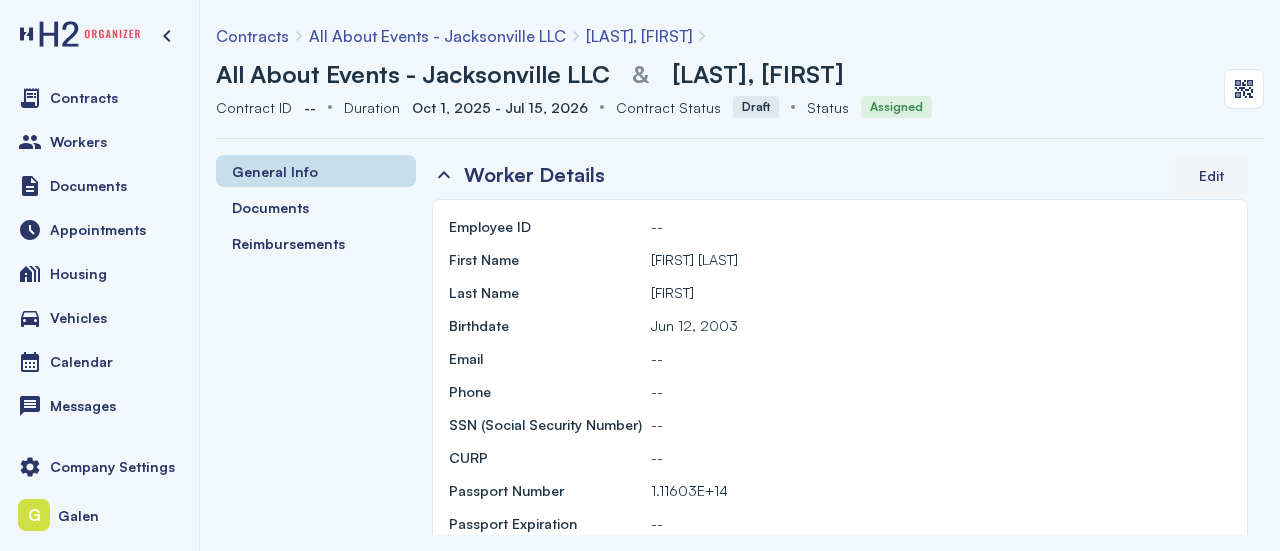 click on "Edit" at bounding box center (1211, 175) 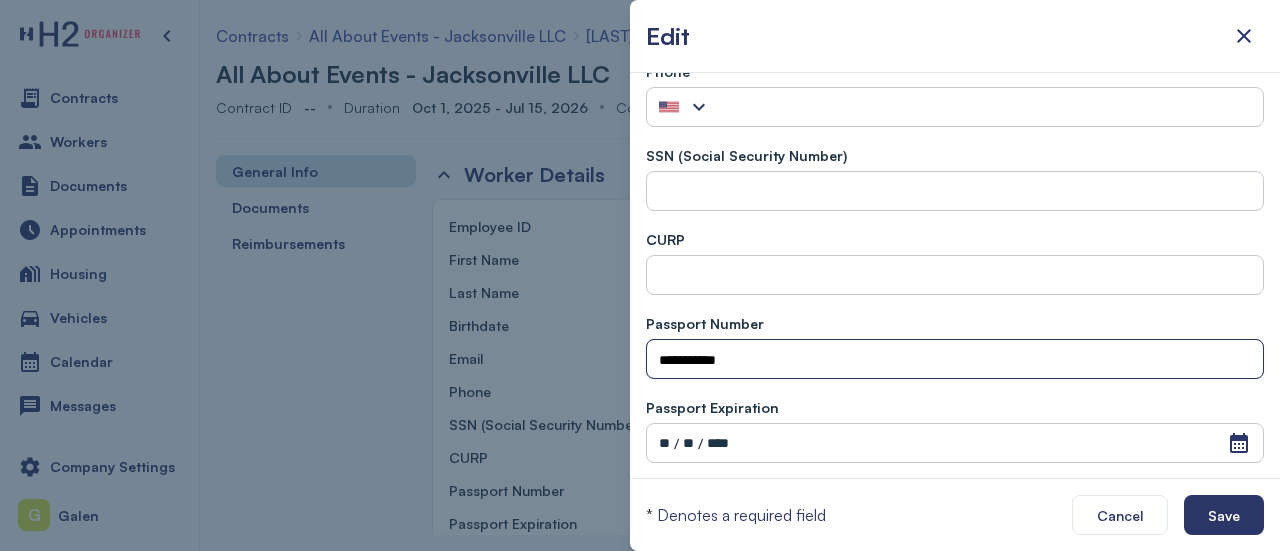 click on "**********" at bounding box center (955, 360) 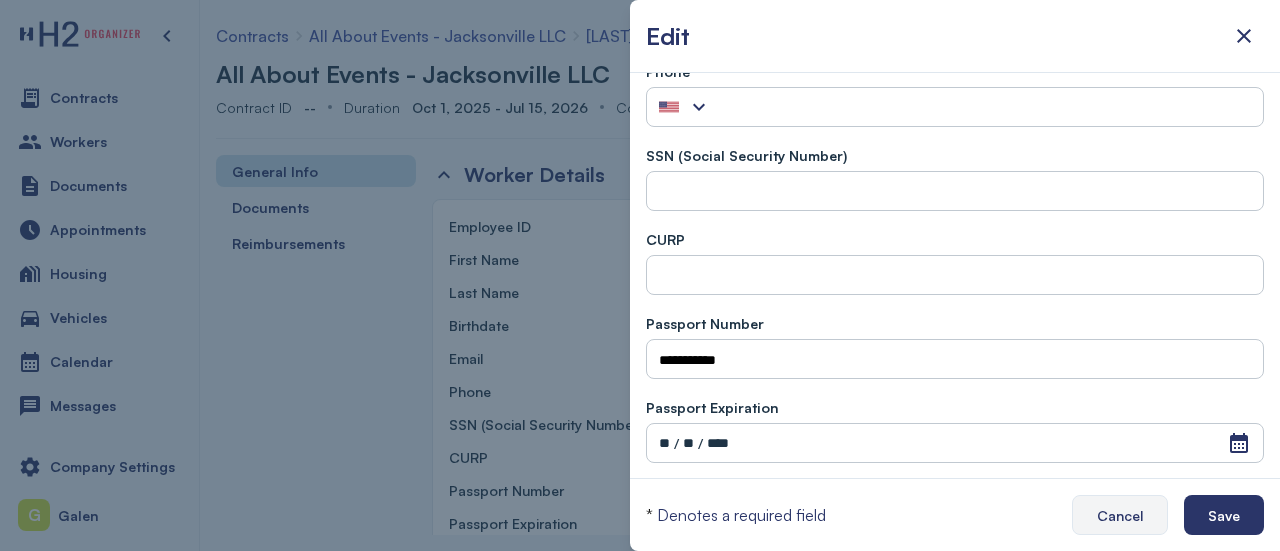 click on "Cancel" at bounding box center [1120, 515] 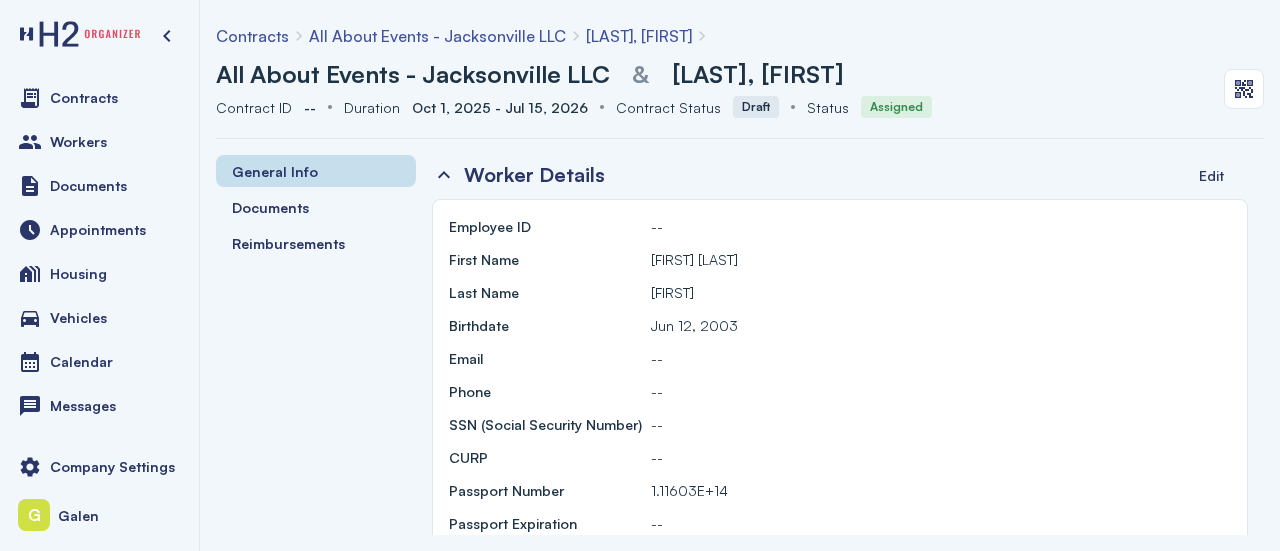 click on "All About Events - Jacksonville LLC" at bounding box center [437, 36] 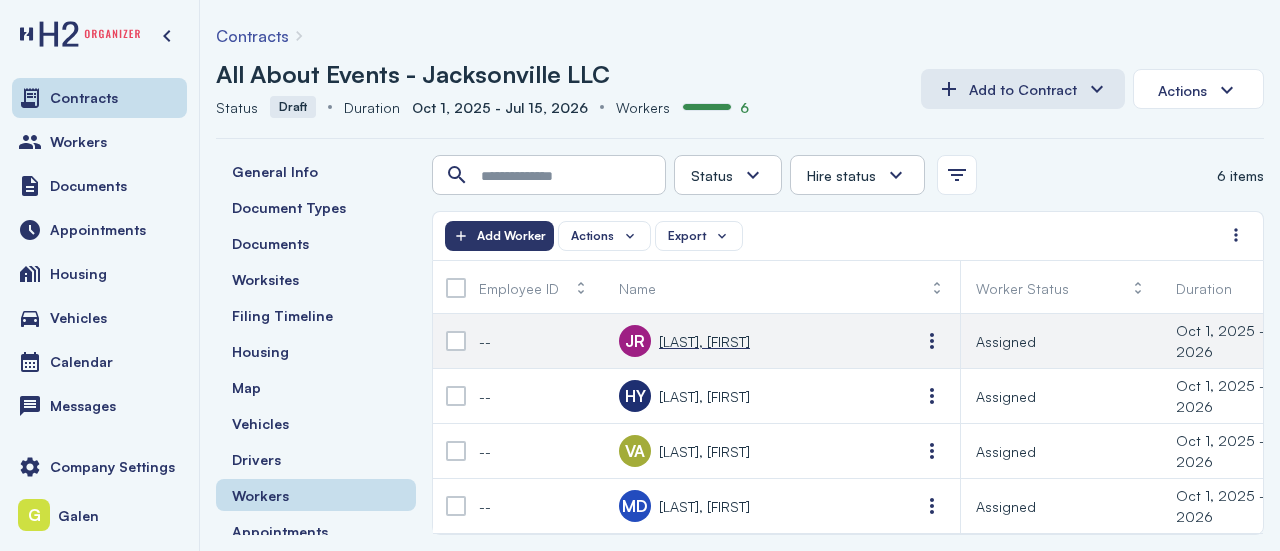 click on "[LAST], [FIRST]" at bounding box center (704, 341) 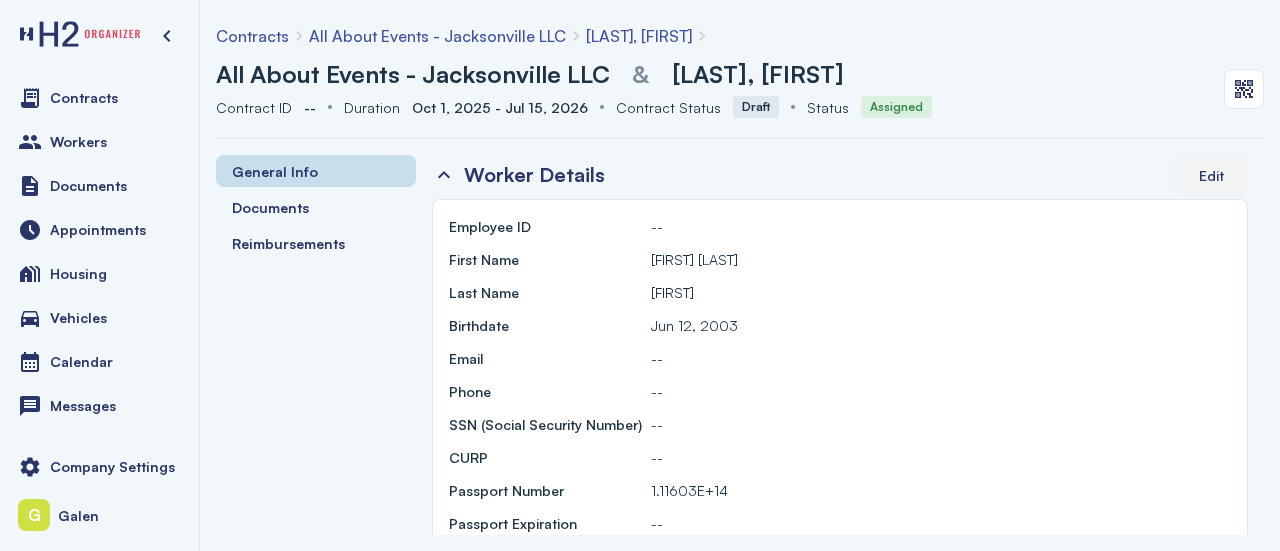 click on "Edit" at bounding box center (1211, 175) 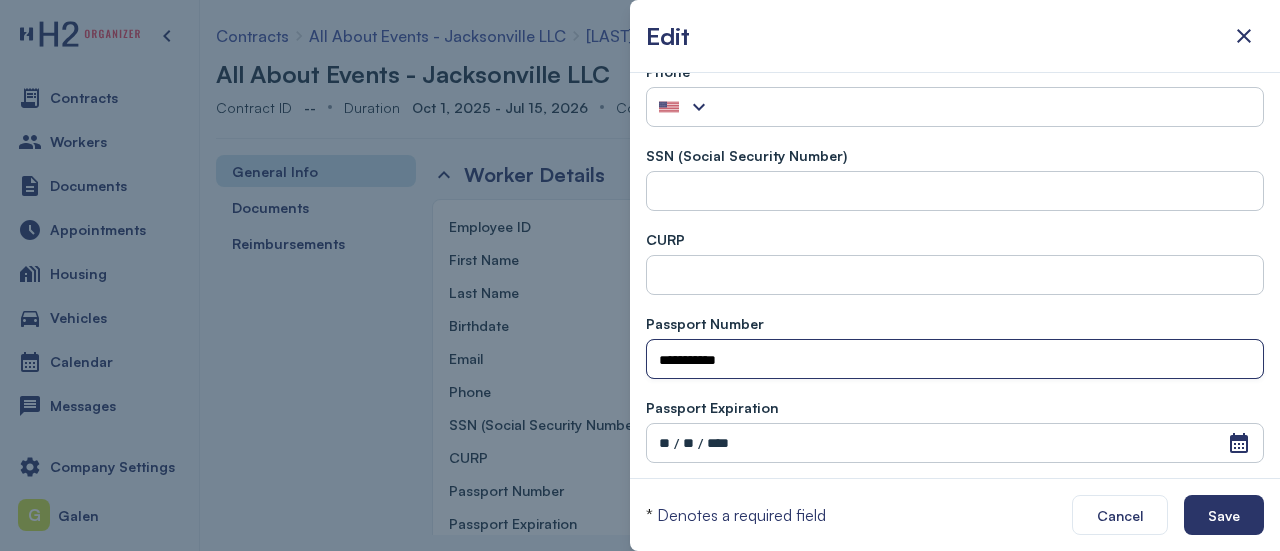 drag, startPoint x: 804, startPoint y: 371, endPoint x: 532, endPoint y: 360, distance: 272.22232 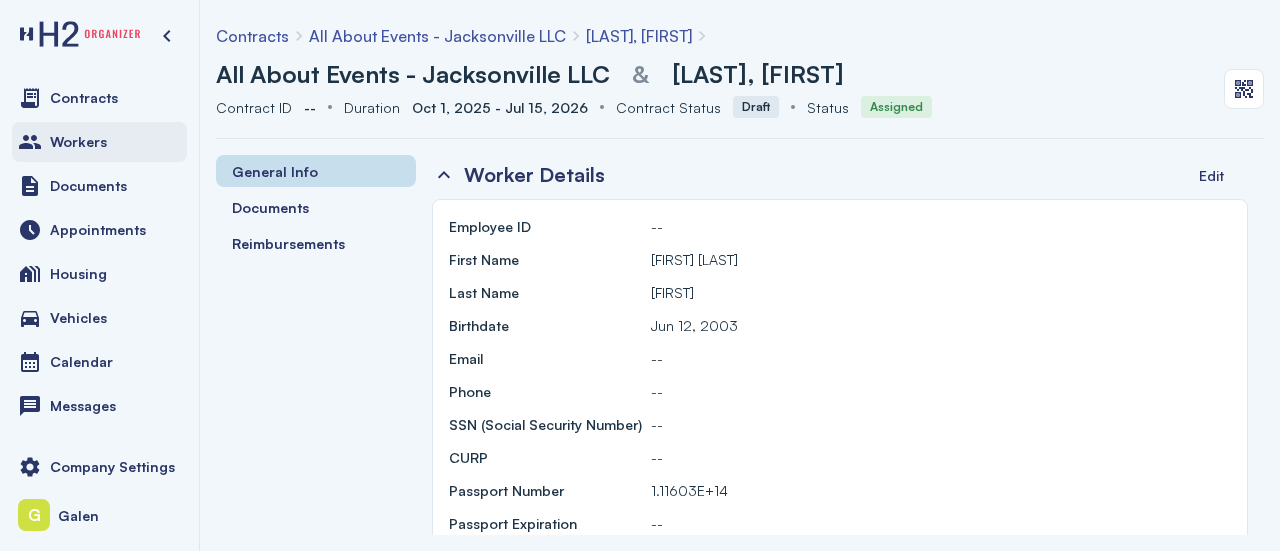 click on "Workers" at bounding box center (78, 142) 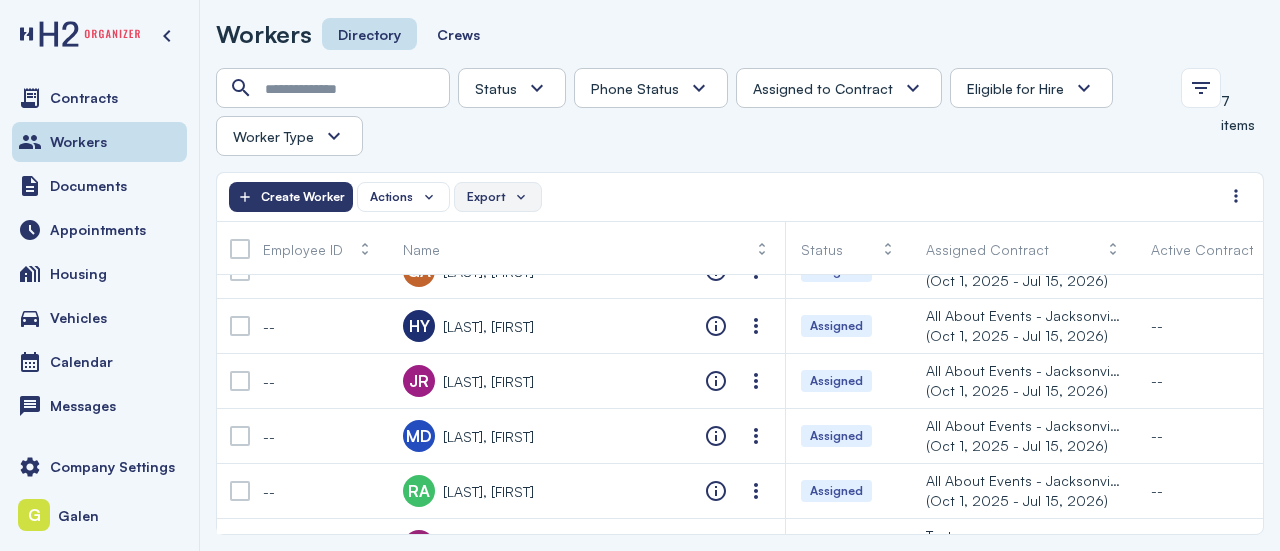 scroll, scrollTop: 0, scrollLeft: 0, axis: both 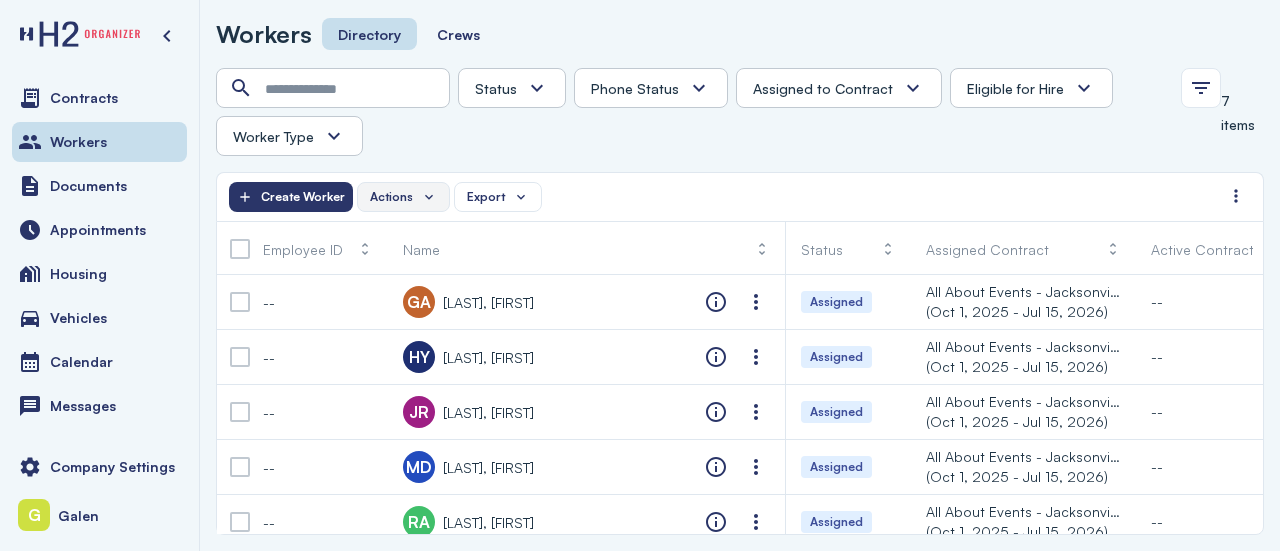 click on "Actions" at bounding box center [403, 197] 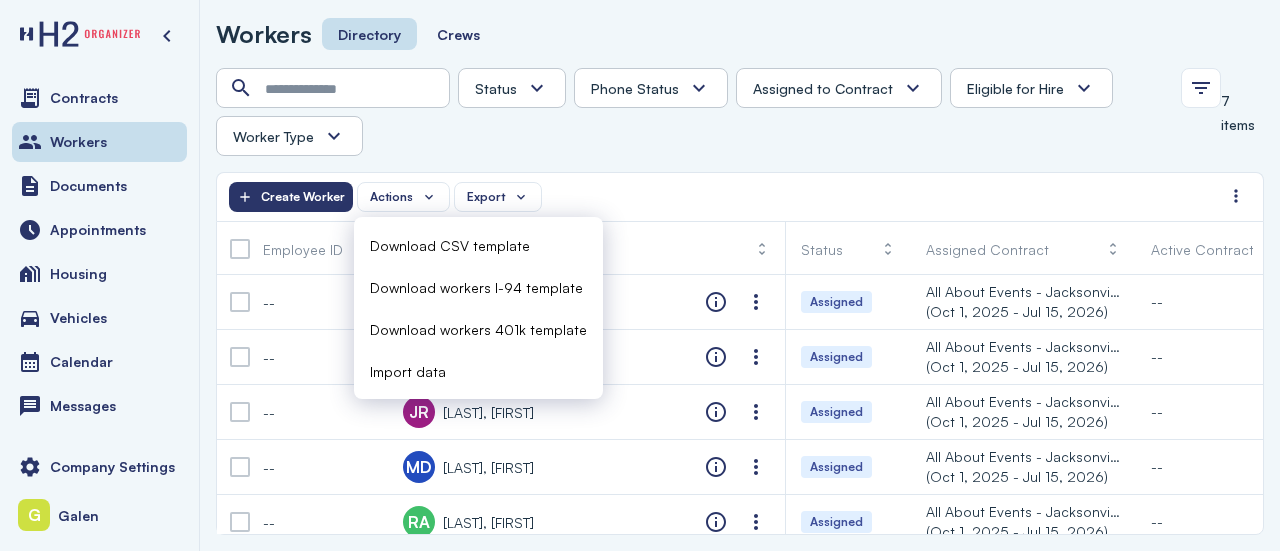 click on "Import data" at bounding box center [478, 371] 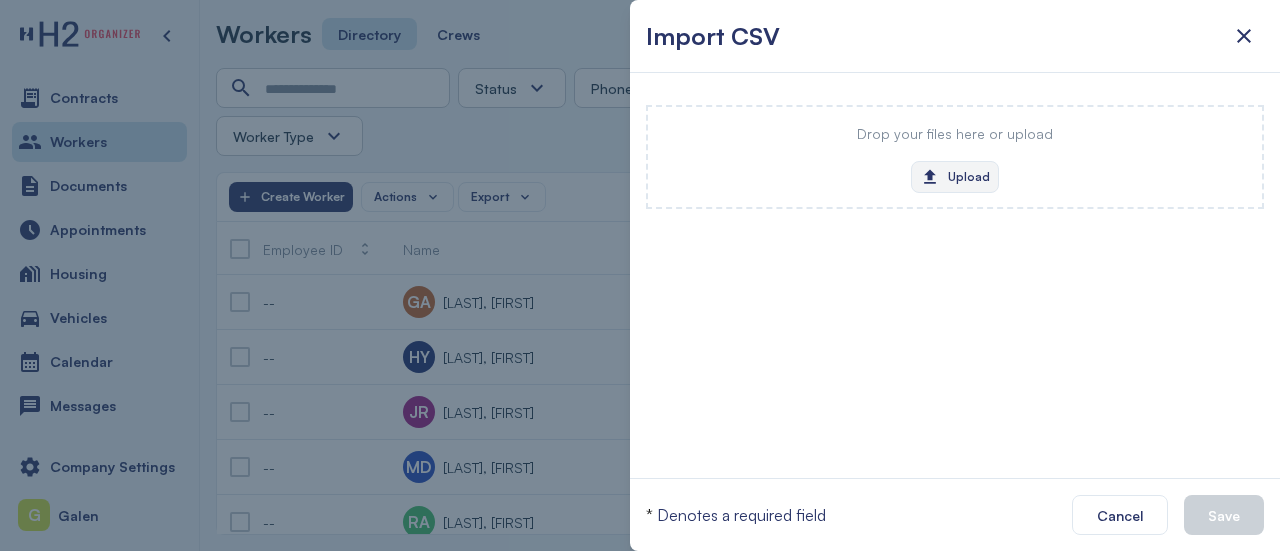 click on "Upload" 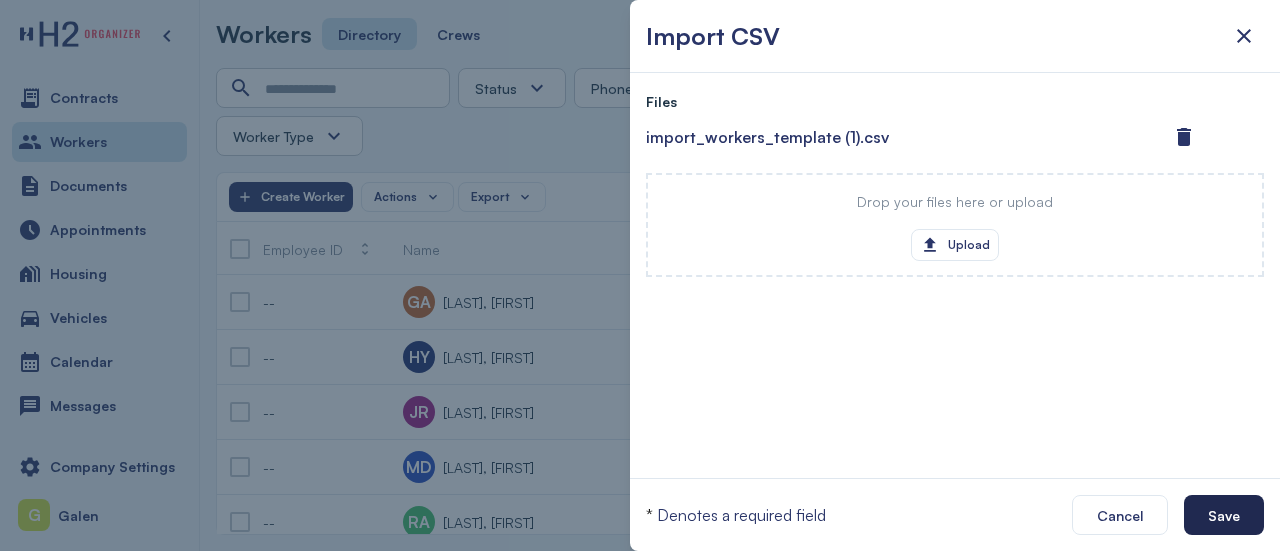 click on "Save" at bounding box center [1224, 515] 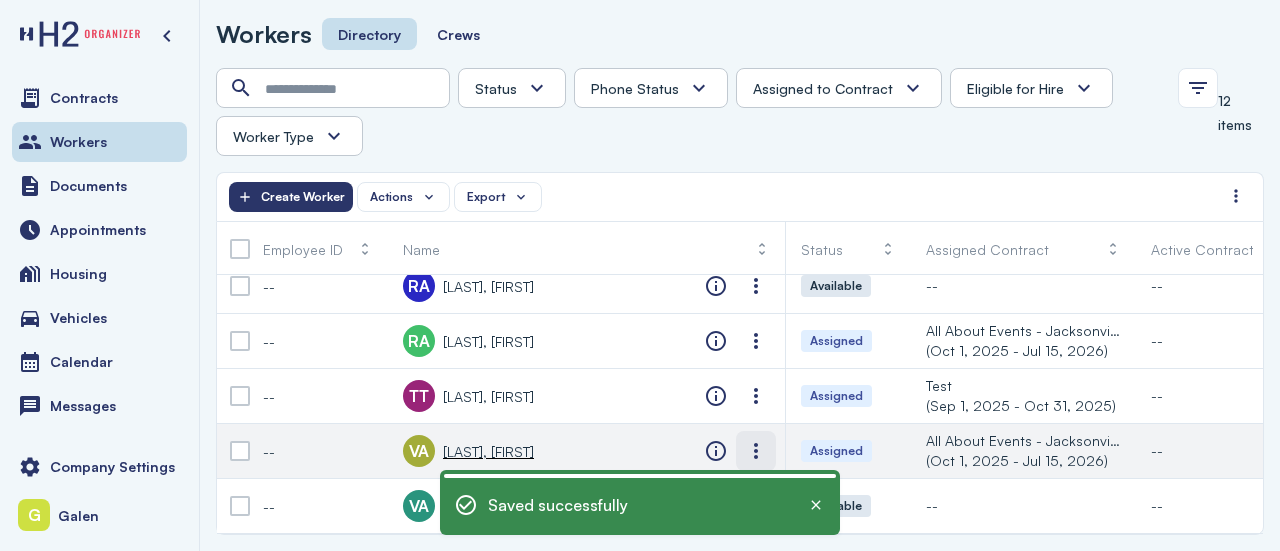 scroll, scrollTop: 402, scrollLeft: 0, axis: vertical 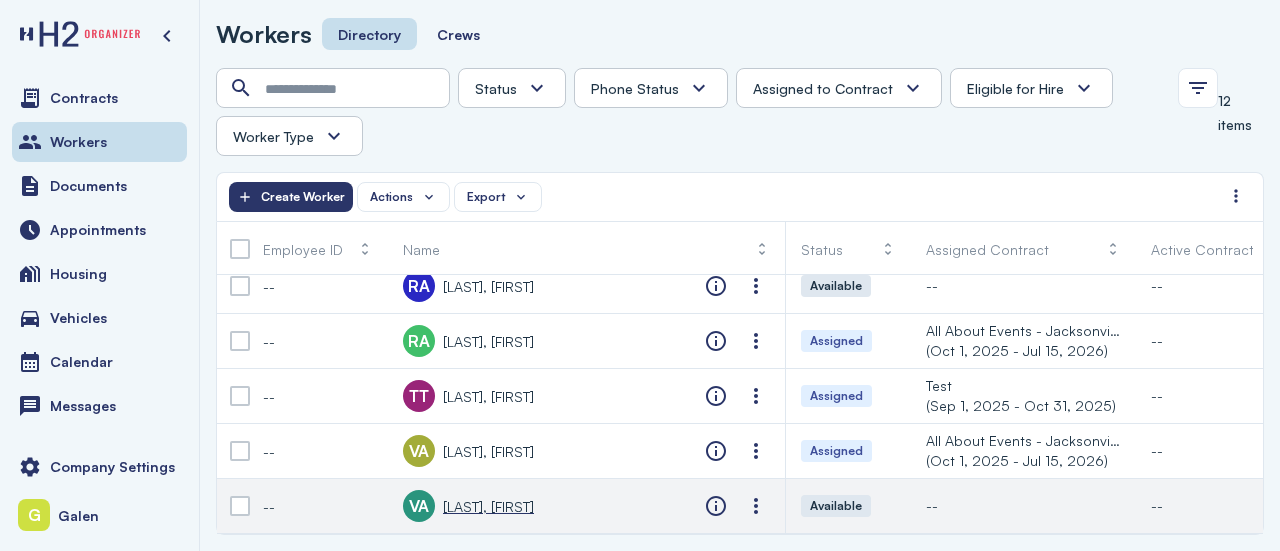 click on "[LAST], [FIRST]" at bounding box center [488, 506] 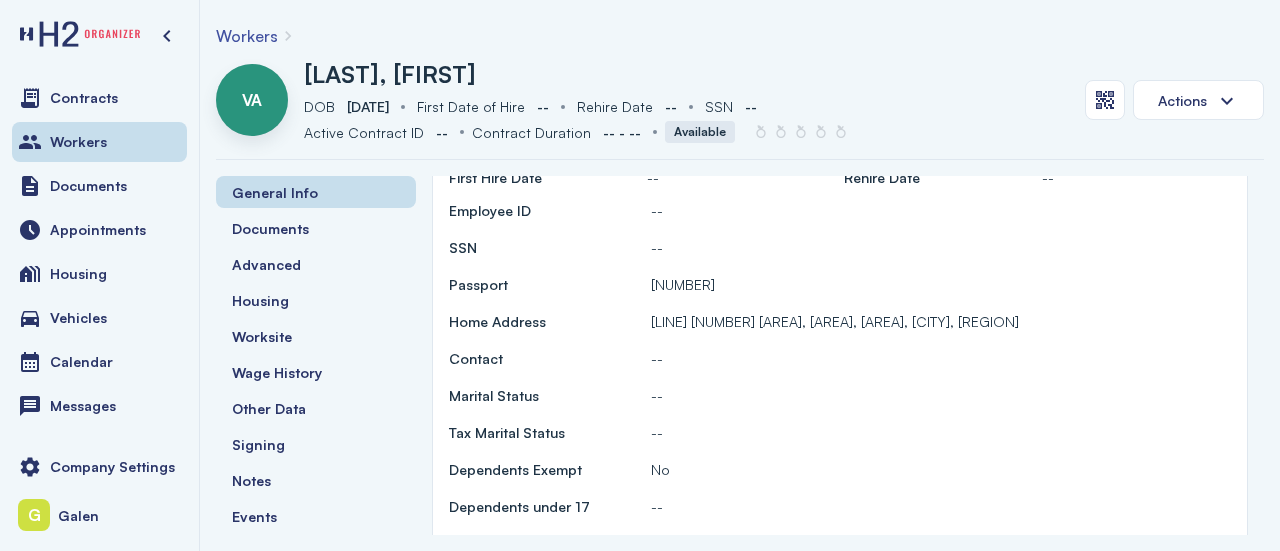 scroll, scrollTop: 100, scrollLeft: 0, axis: vertical 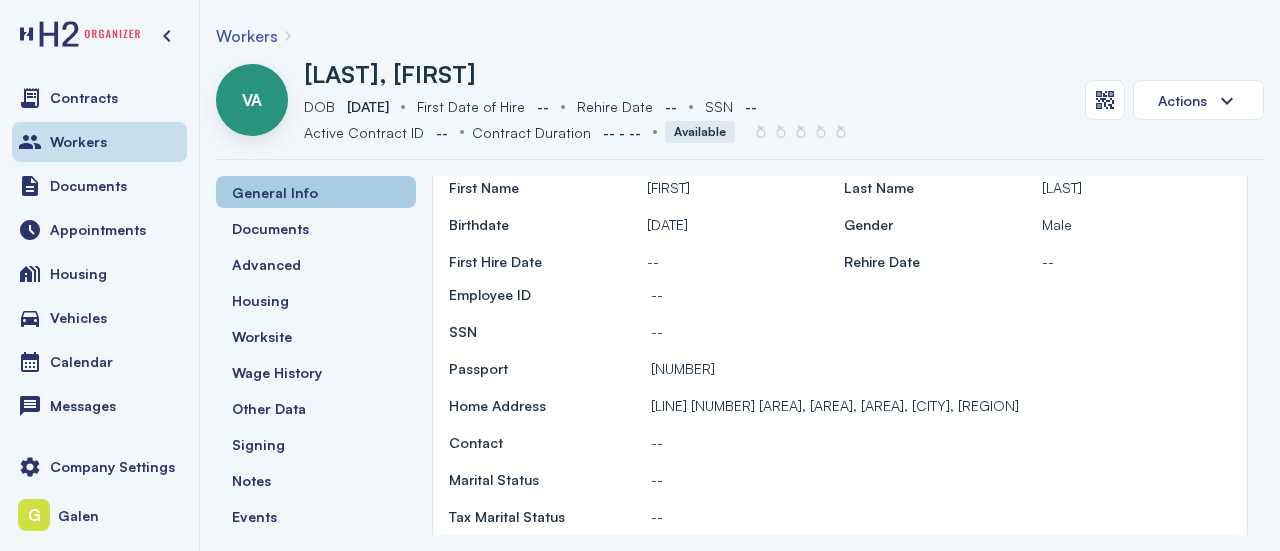 click on "General Info" at bounding box center (316, 192) 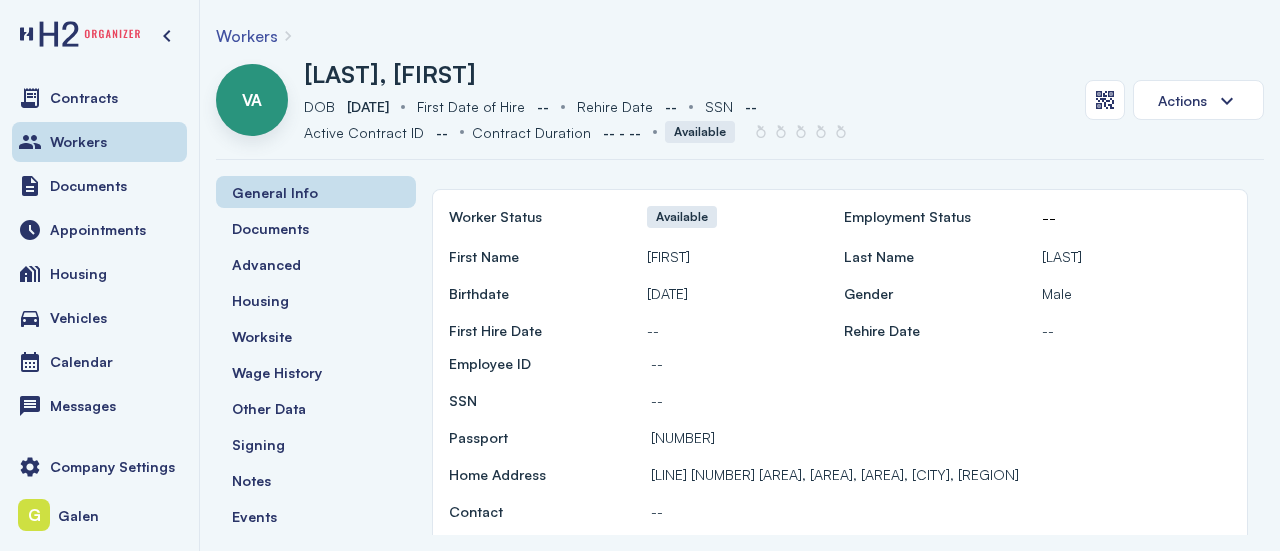 scroll, scrollTop: 0, scrollLeft: 0, axis: both 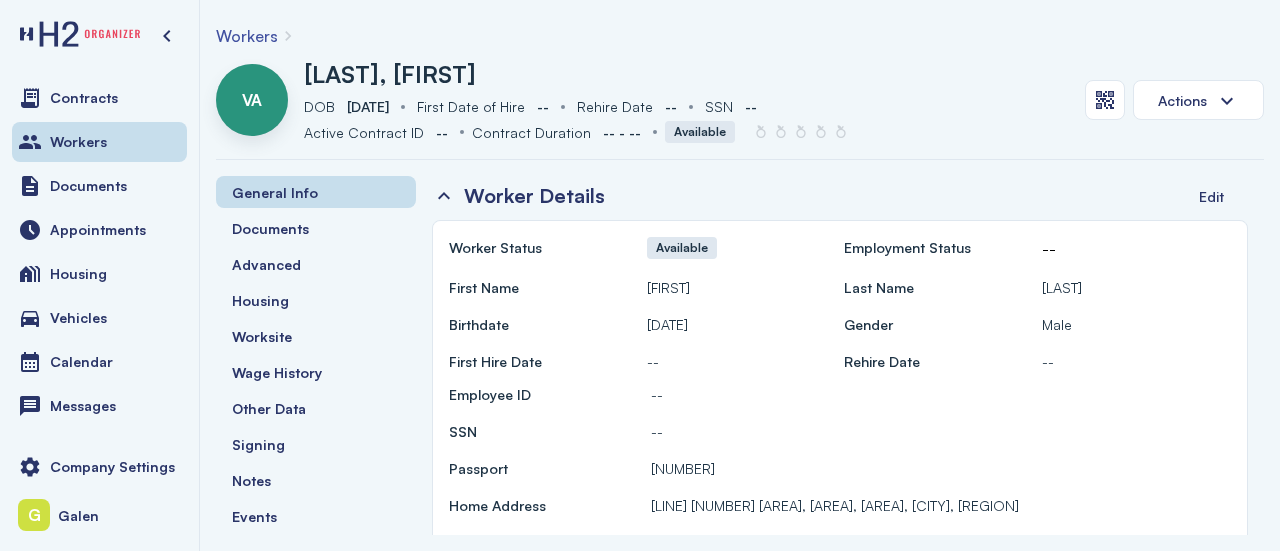 click on "Workers" at bounding box center (247, 36) 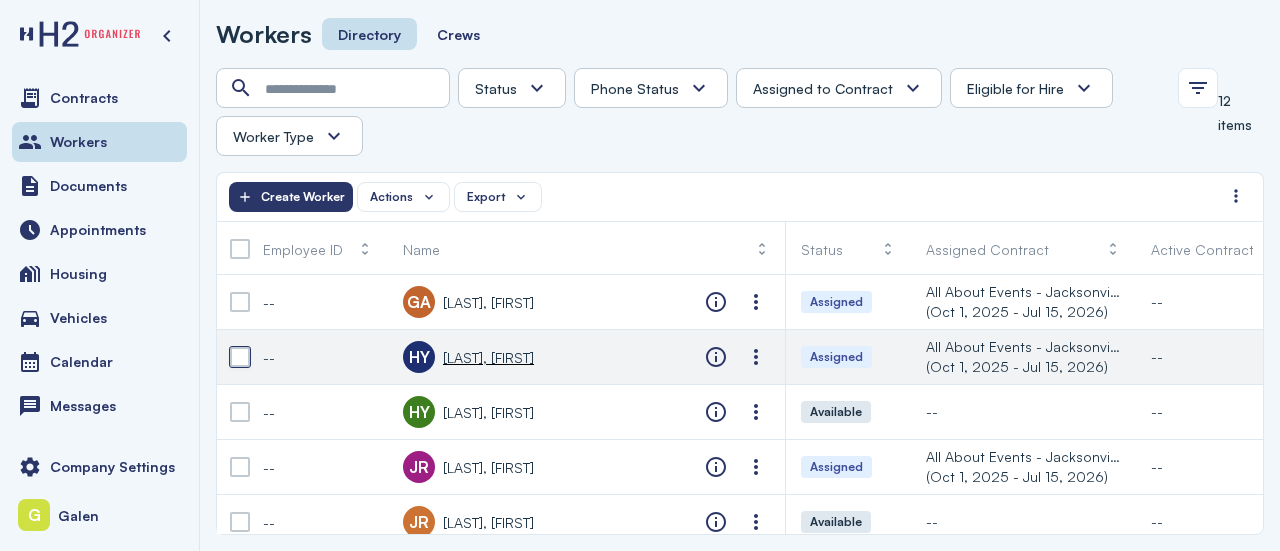 click at bounding box center (240, 357) 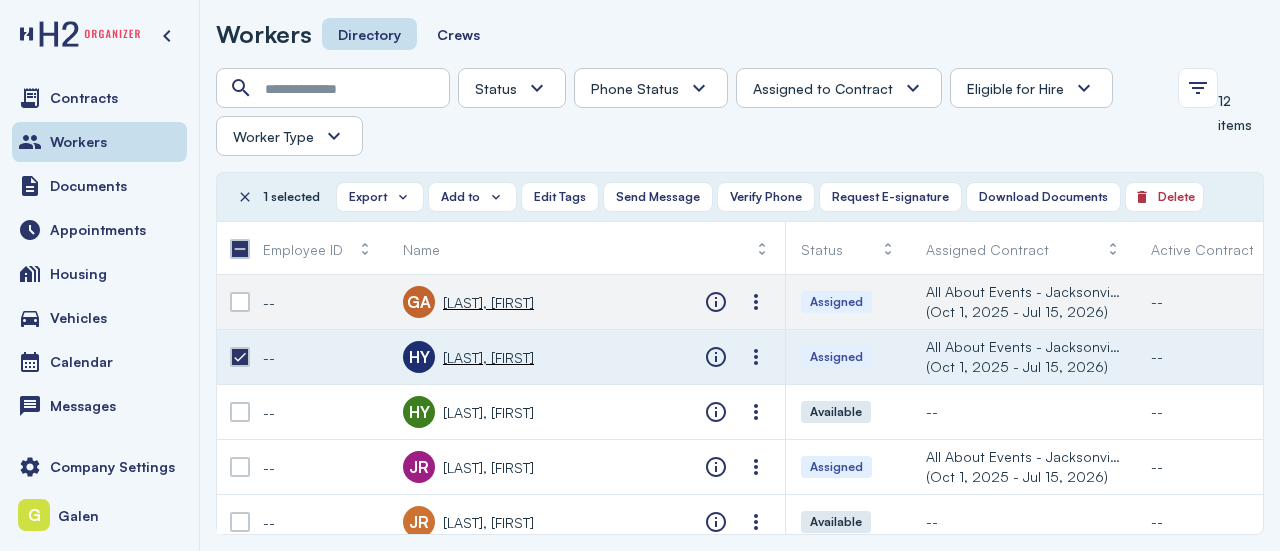 click at bounding box center (240, 302) 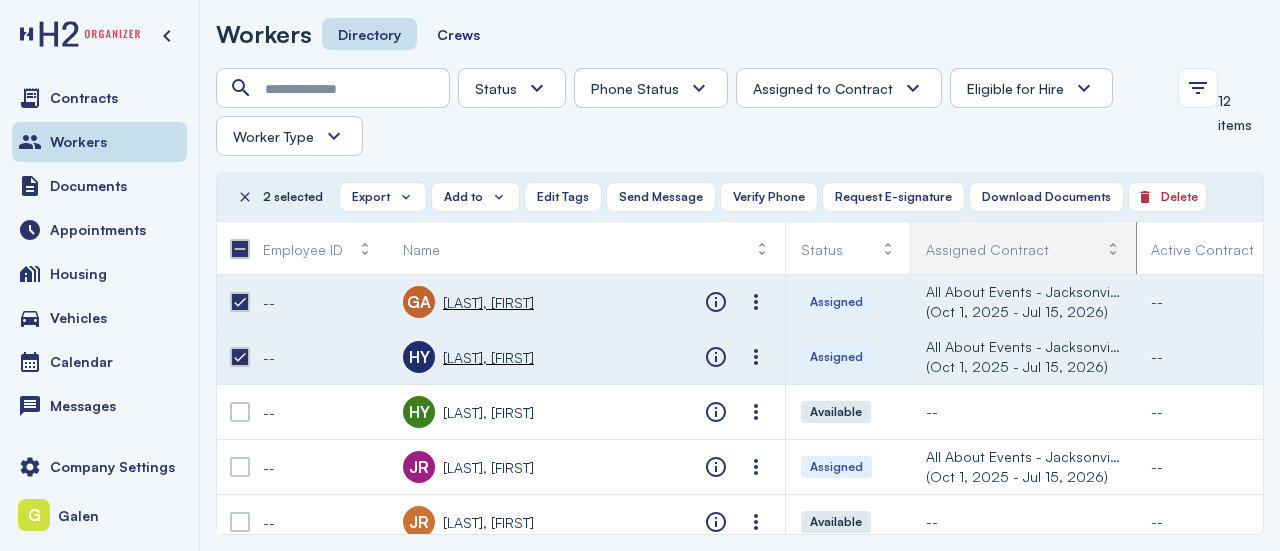 click at bounding box center [1130, 249] 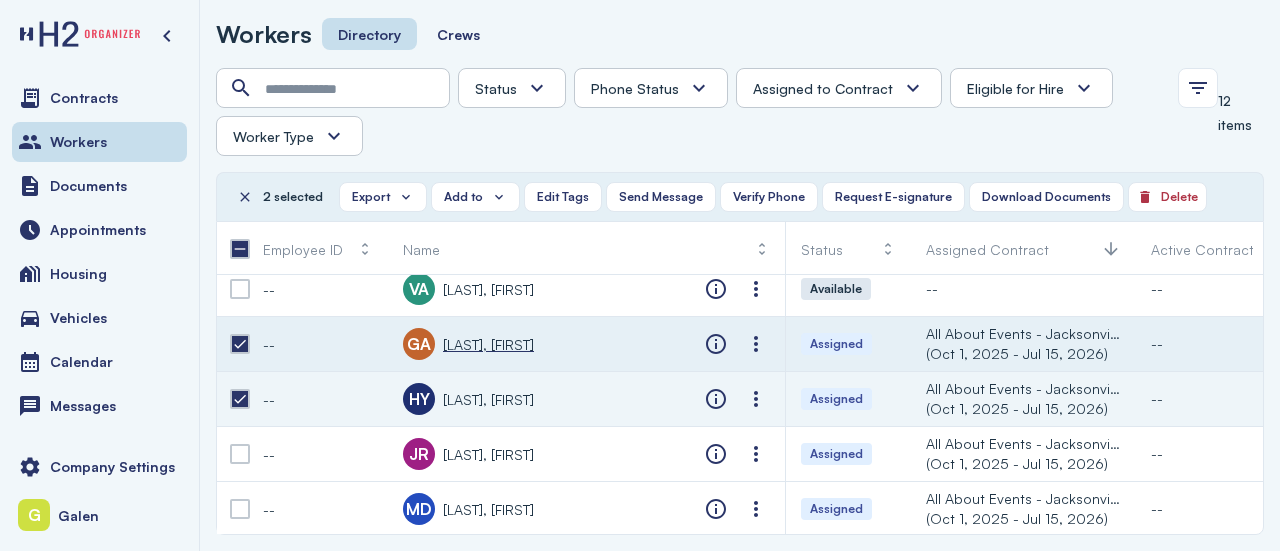 scroll, scrollTop: 200, scrollLeft: 0, axis: vertical 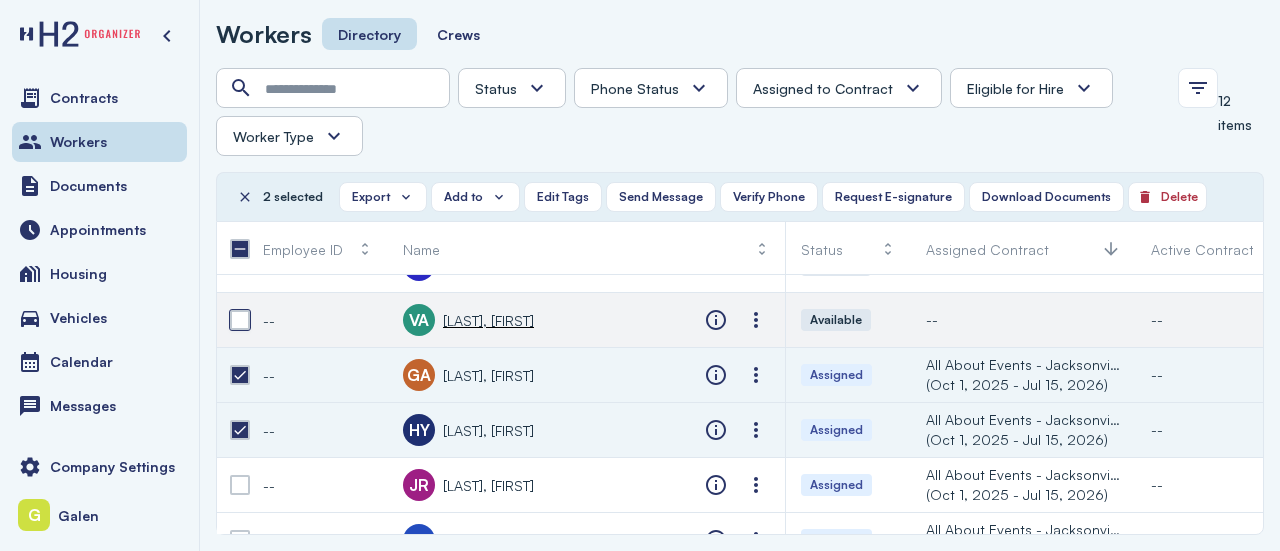 click at bounding box center (240, 320) 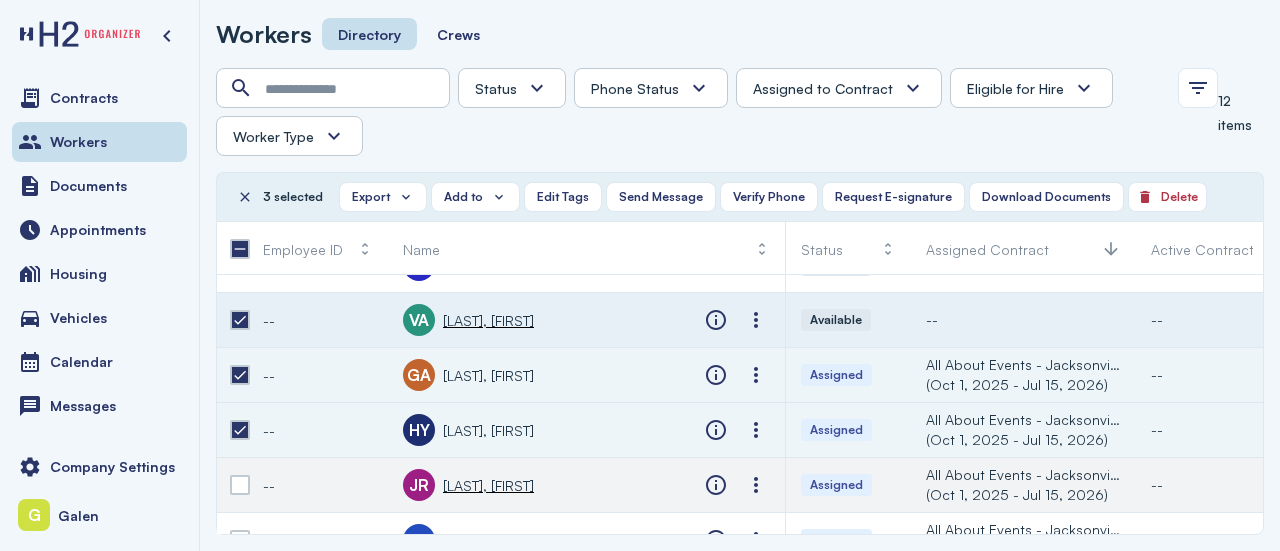 click at bounding box center (240, 485) 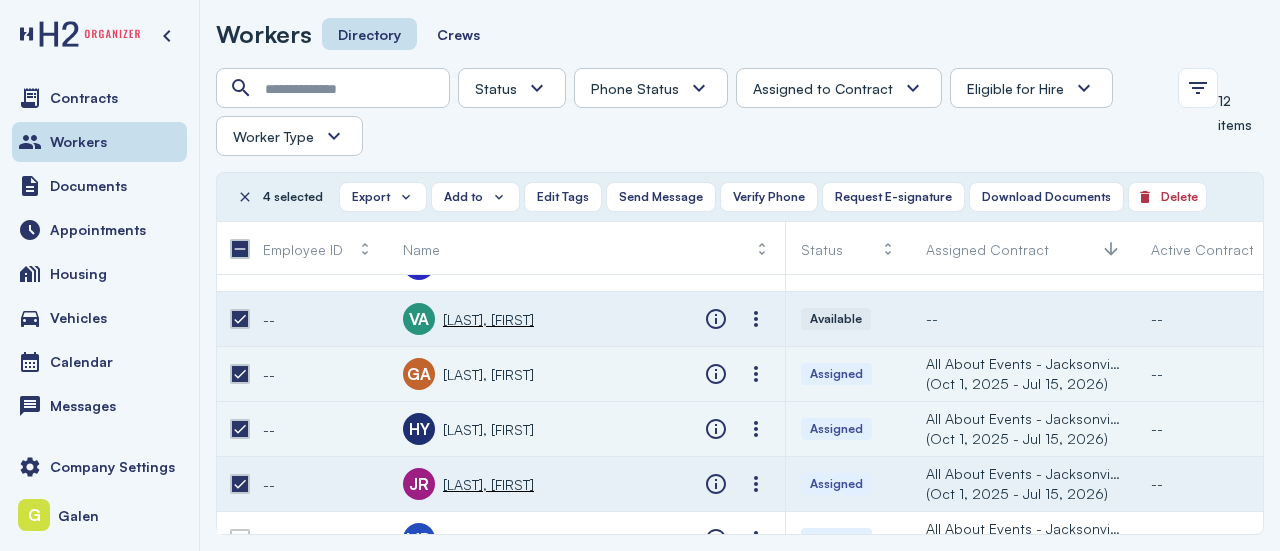 scroll, scrollTop: 300, scrollLeft: 0, axis: vertical 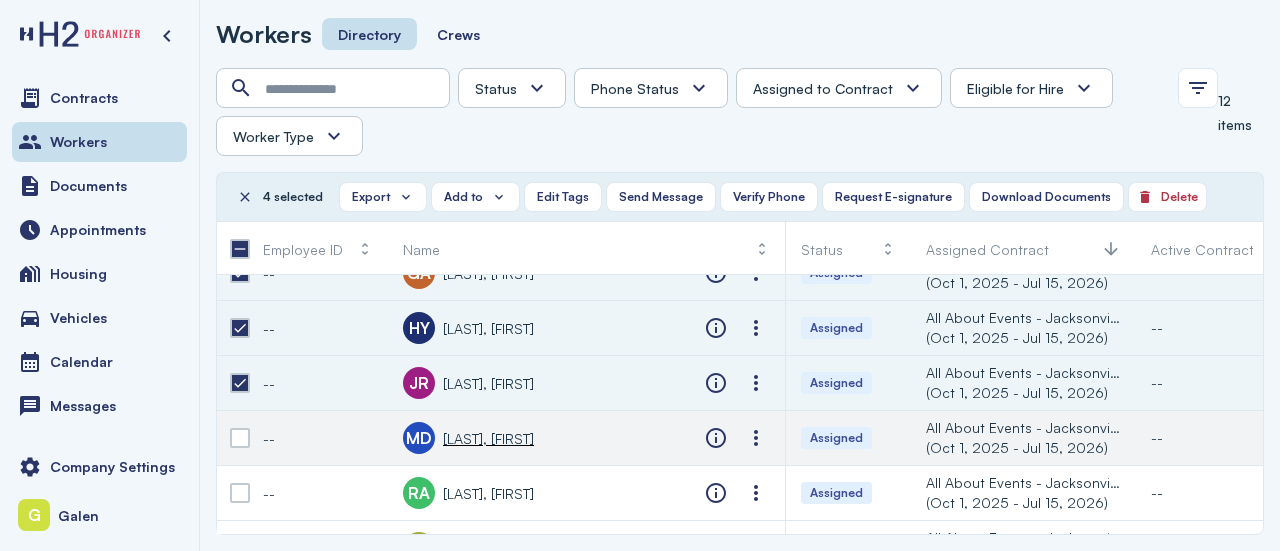 click at bounding box center [240, 438] 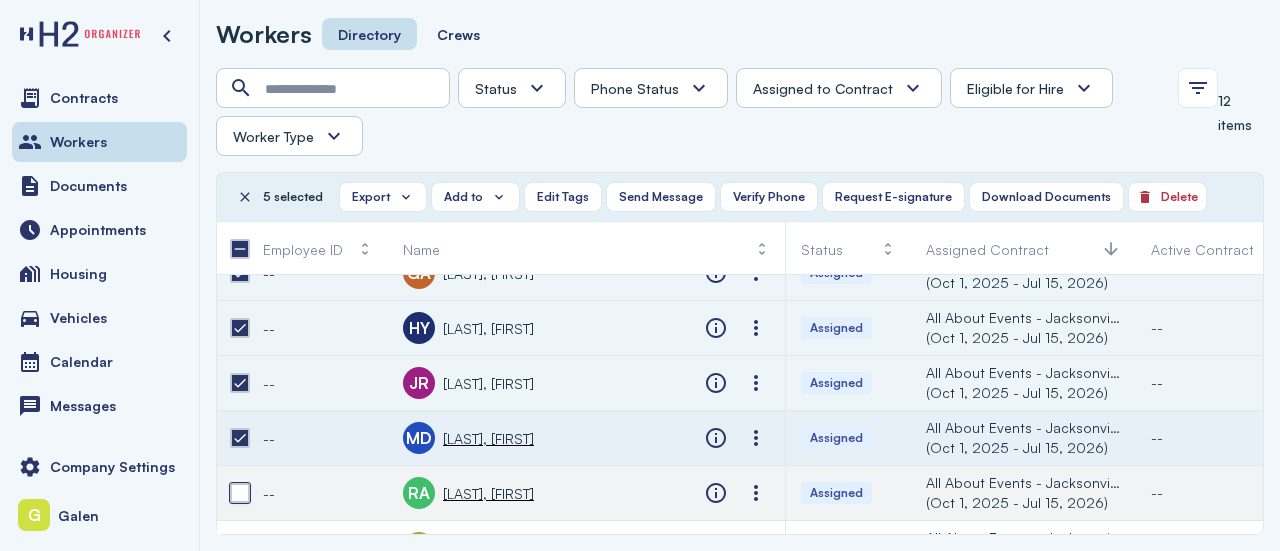 click at bounding box center (240, 493) 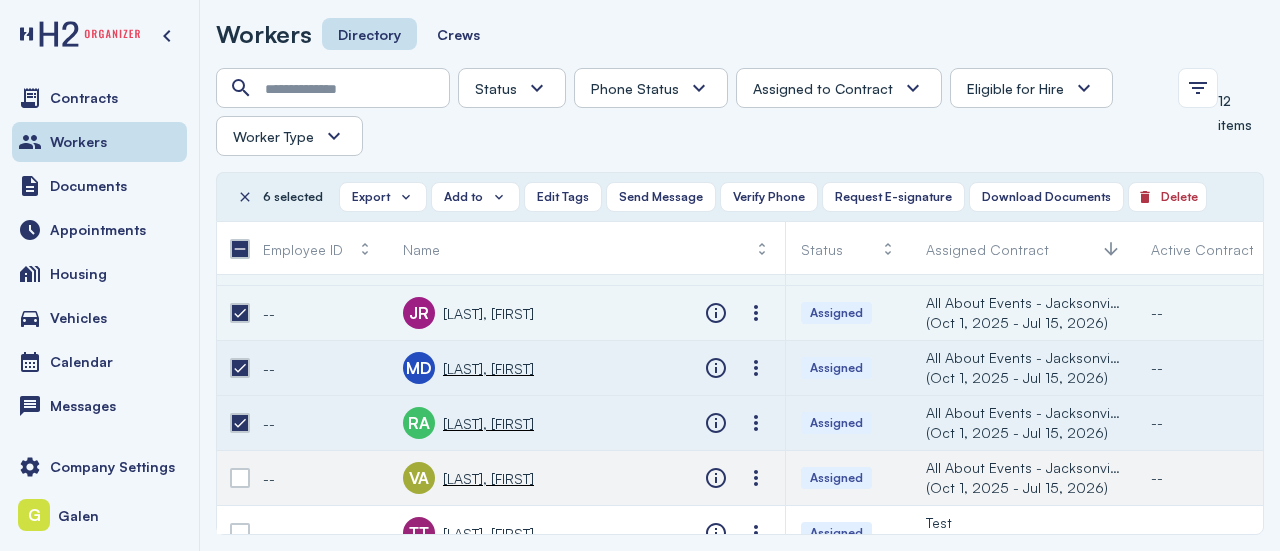 scroll, scrollTop: 402, scrollLeft: 0, axis: vertical 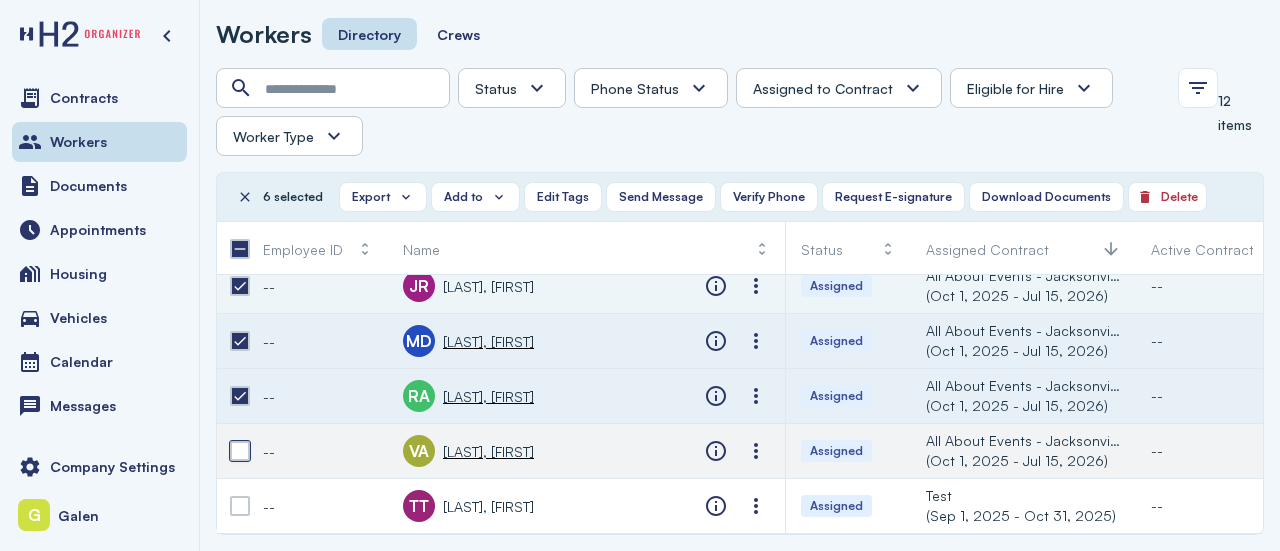 click at bounding box center (240, 451) 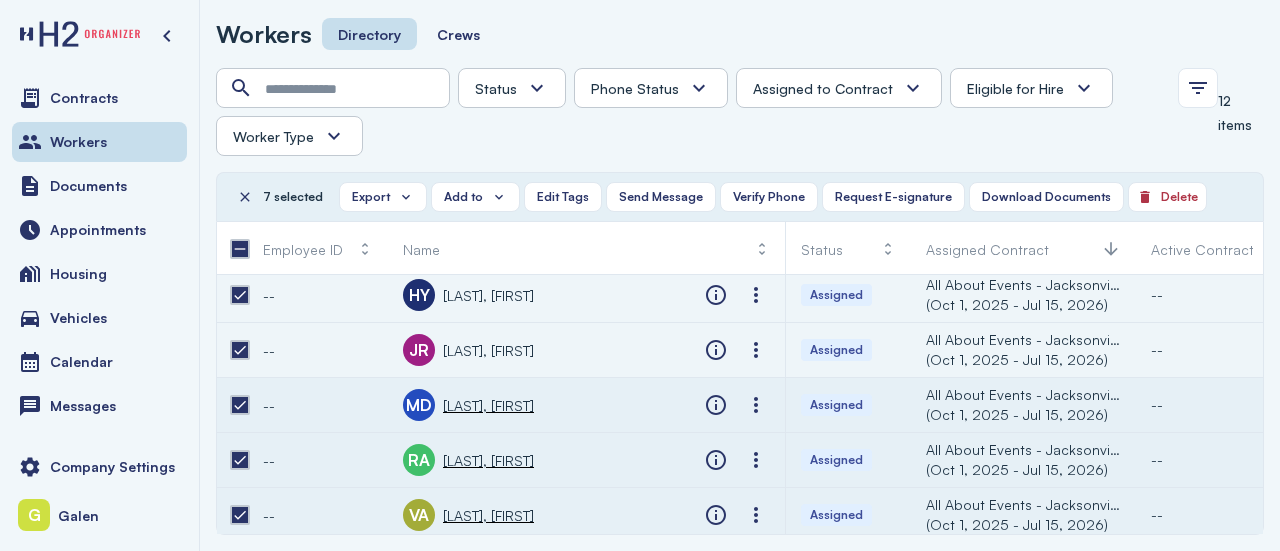 scroll, scrollTop: 302, scrollLeft: 0, axis: vertical 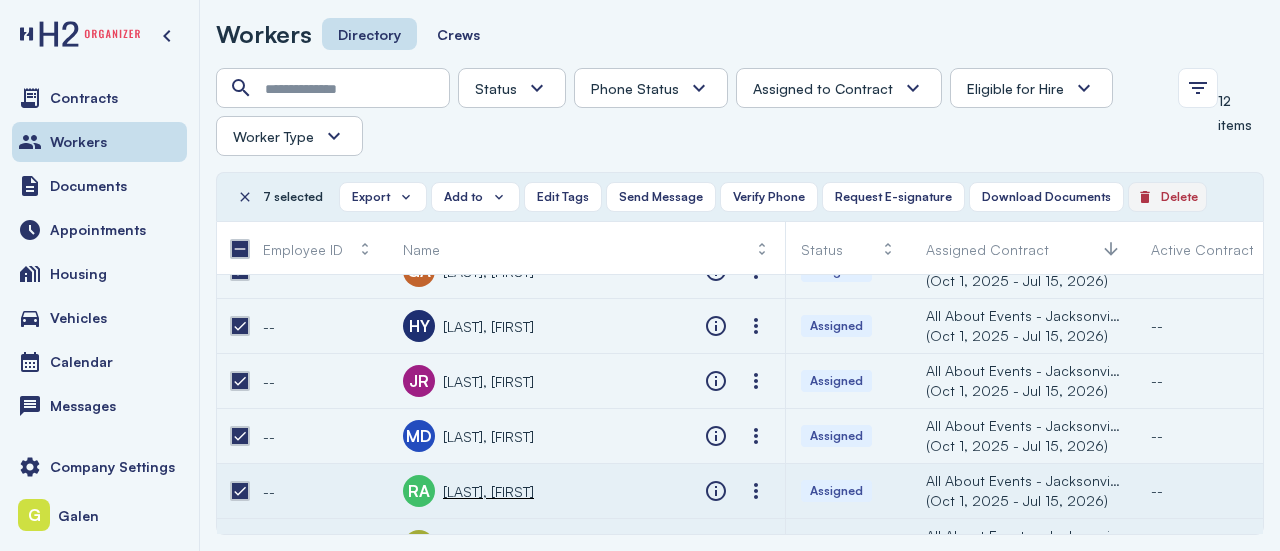 click on "Delete" 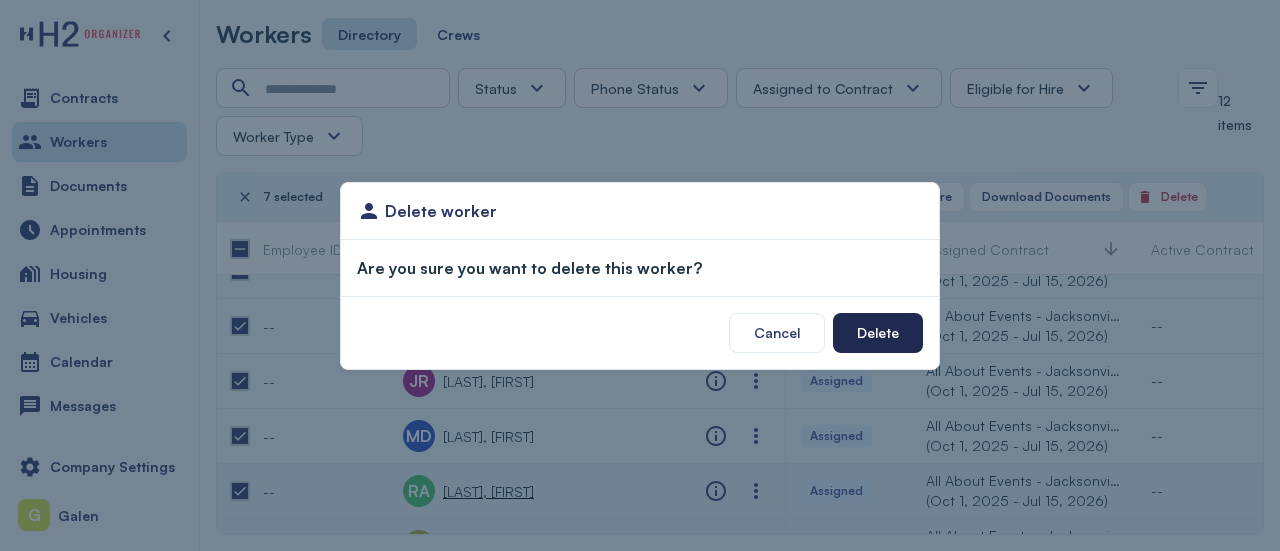 click on "Delete" at bounding box center (878, 333) 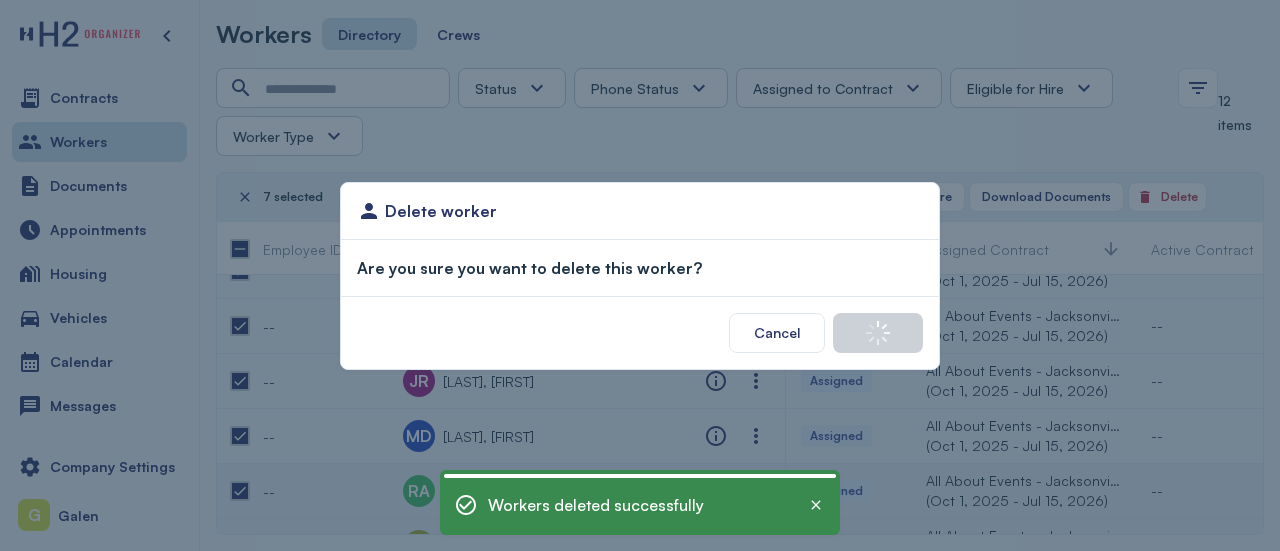scroll, scrollTop: 21, scrollLeft: 0, axis: vertical 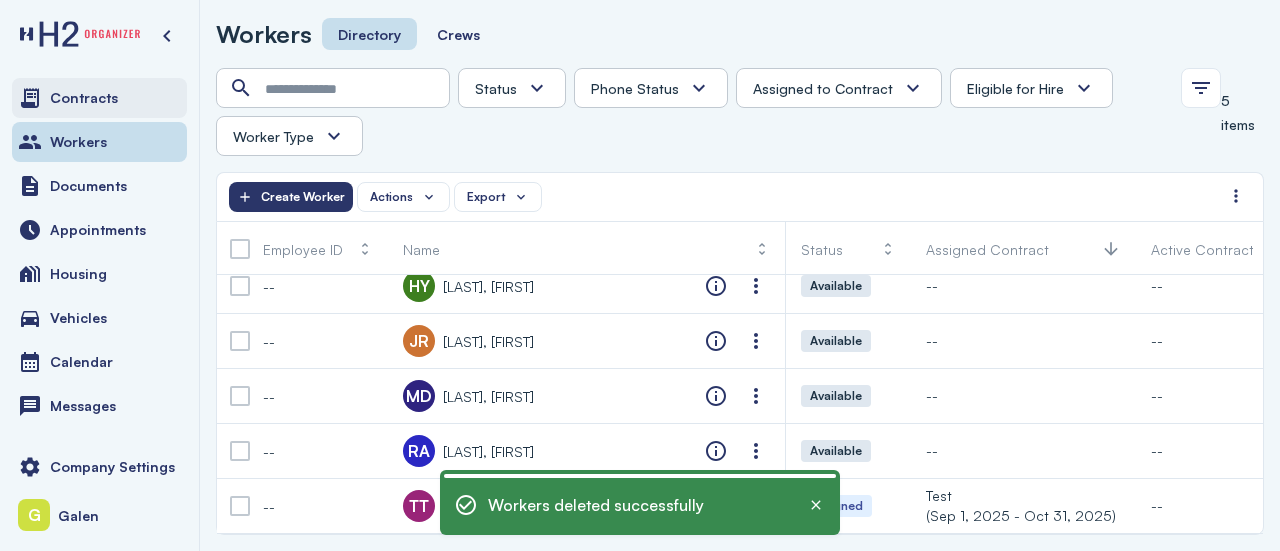 click on "Contracts" at bounding box center (84, 98) 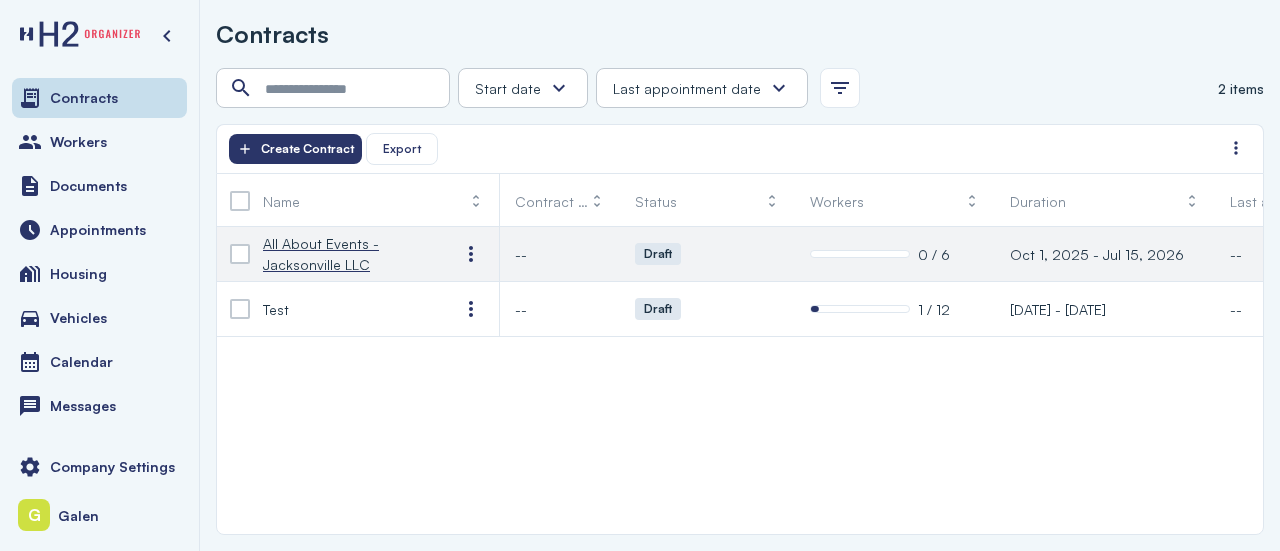 click on "All About Events - Jacksonville LLC" at bounding box center (345, 254) 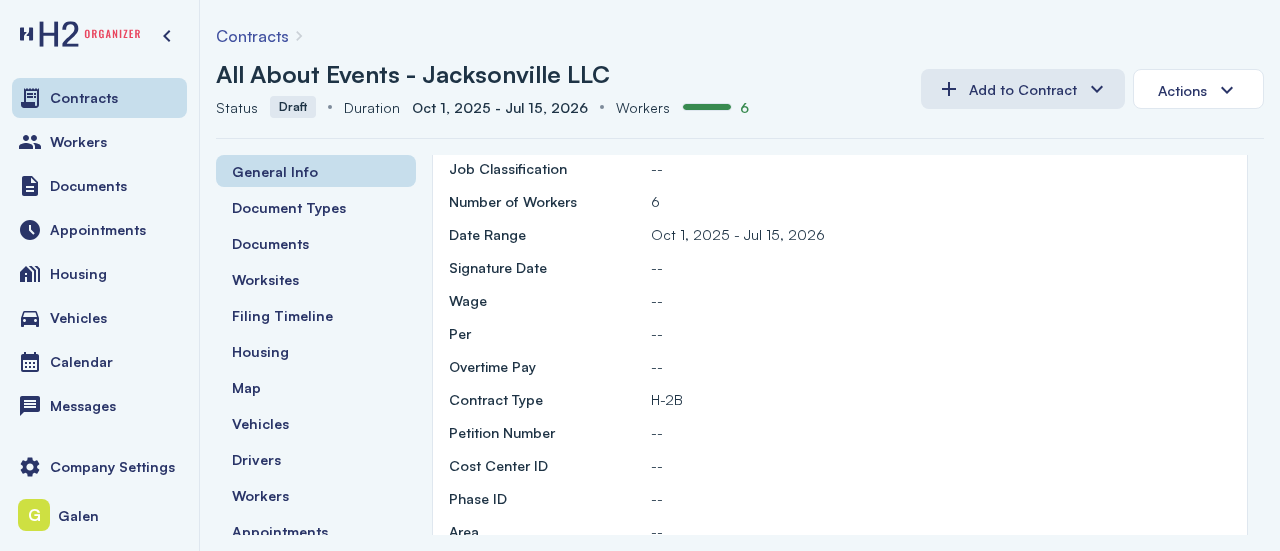 scroll, scrollTop: 0, scrollLeft: 0, axis: both 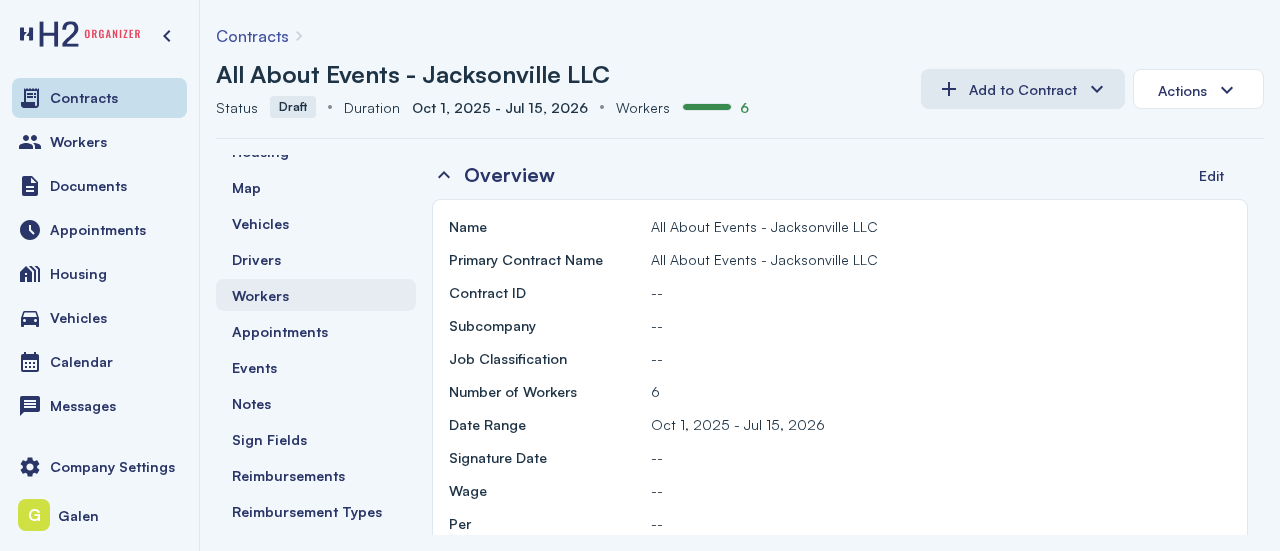 click on "Workers" at bounding box center (260, 295) 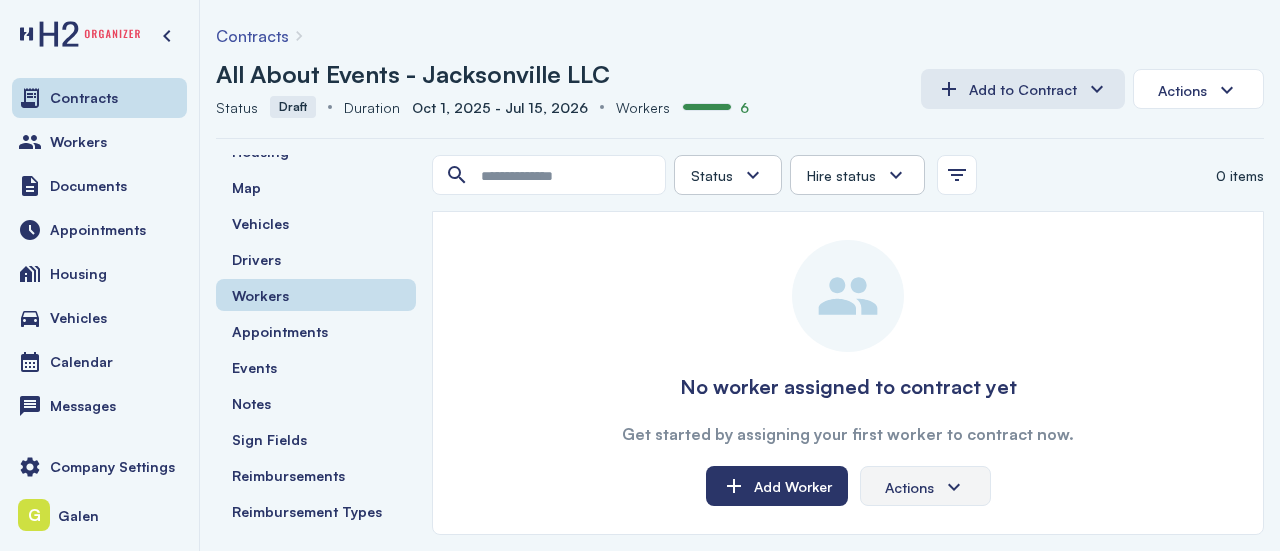 click on "Actions" at bounding box center (909, 487) 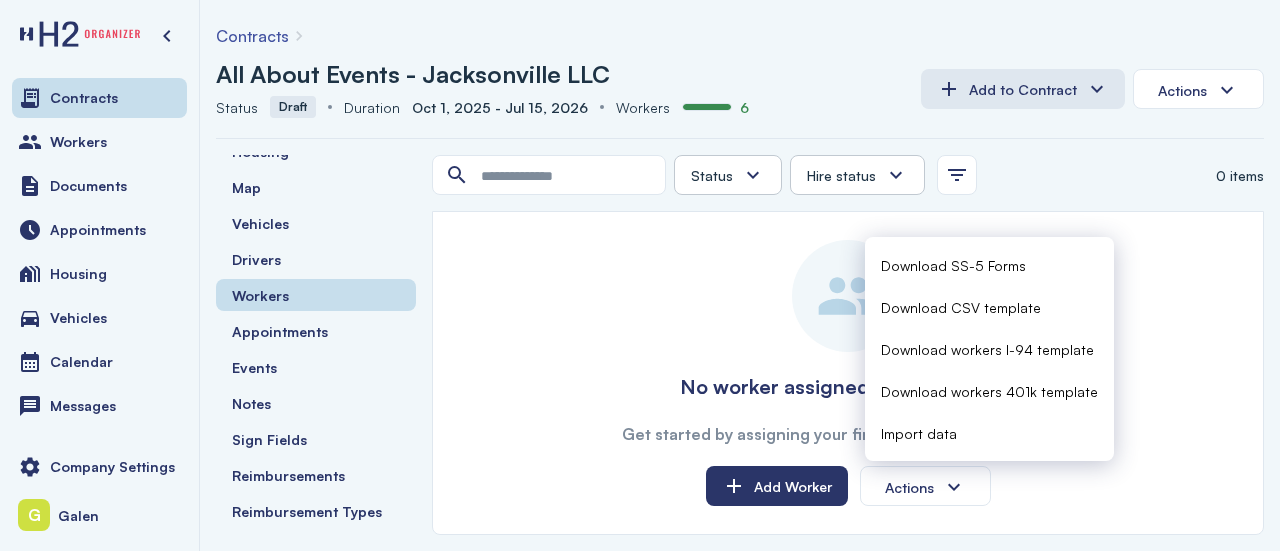 click on "No worker assigned to contract yet   Get started by assigning your first worker to contract now.     Add Worker         Actions" at bounding box center [848, 373] 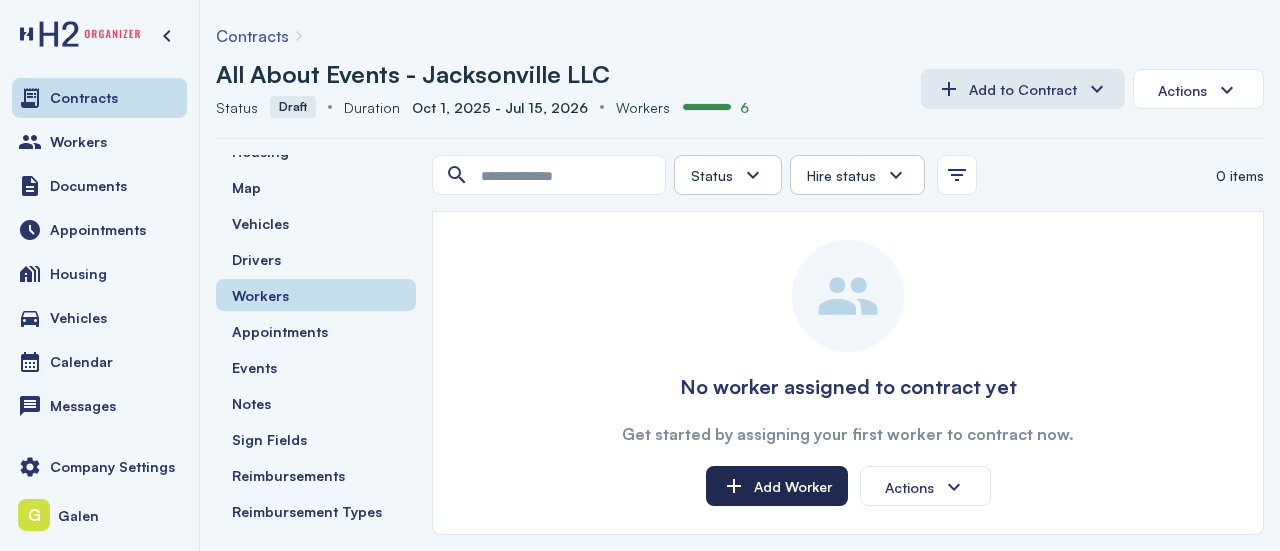 click on "Add Worker" 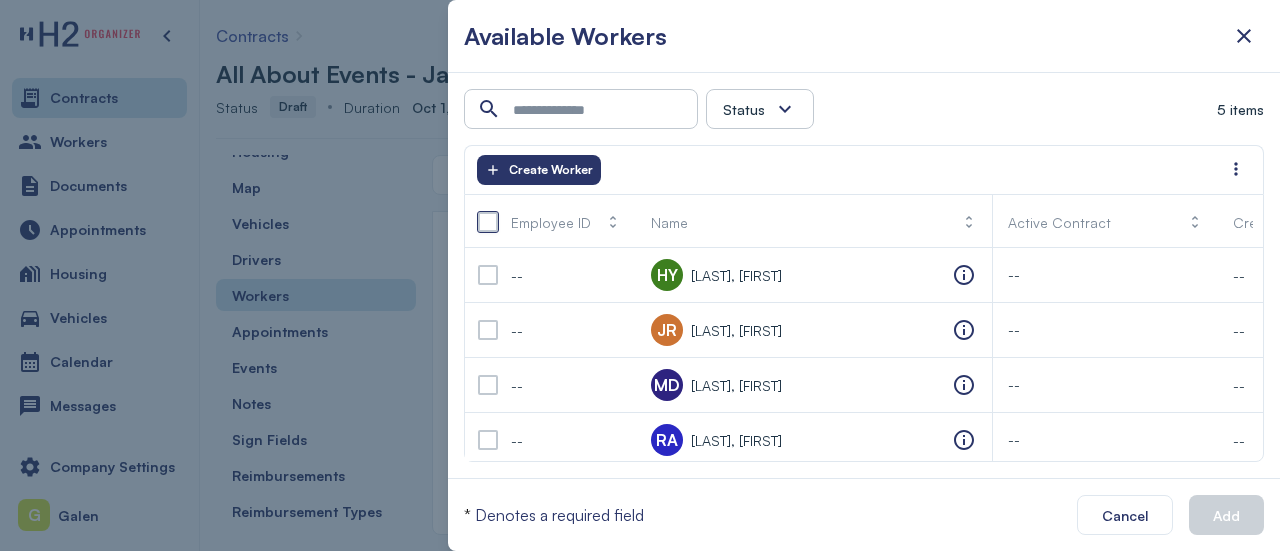 click at bounding box center [488, 222] 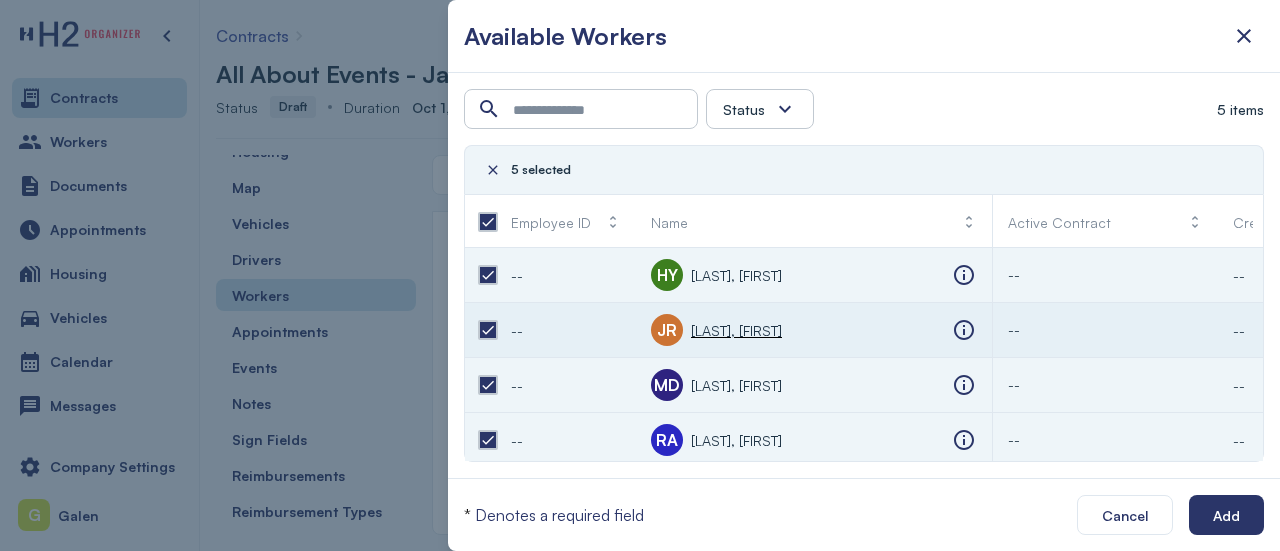 scroll, scrollTop: 68, scrollLeft: 0, axis: vertical 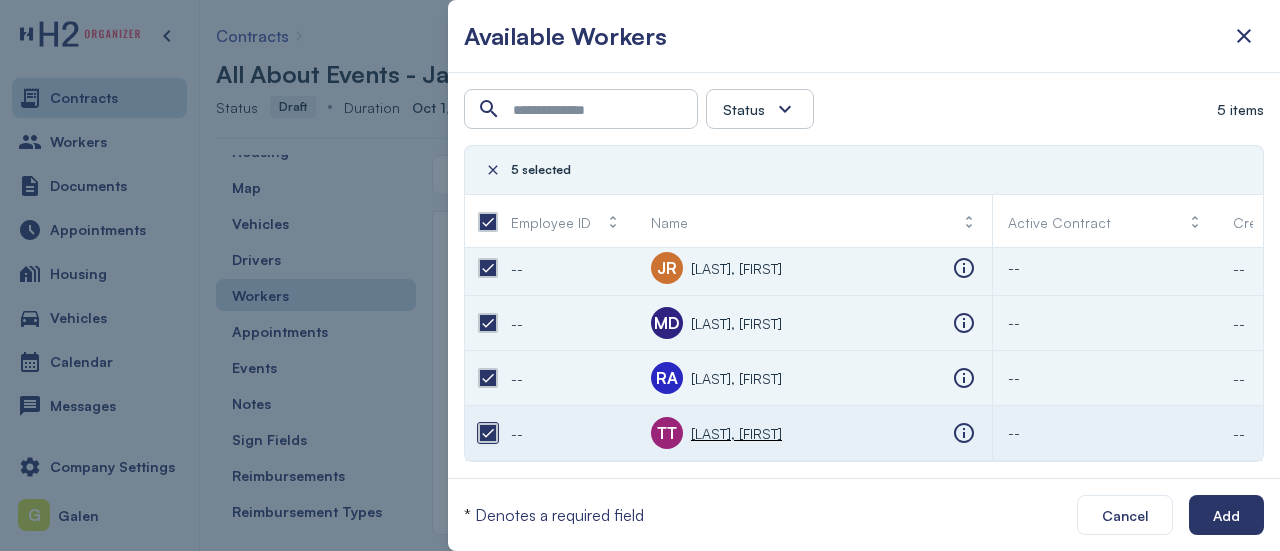 click at bounding box center [488, 433] 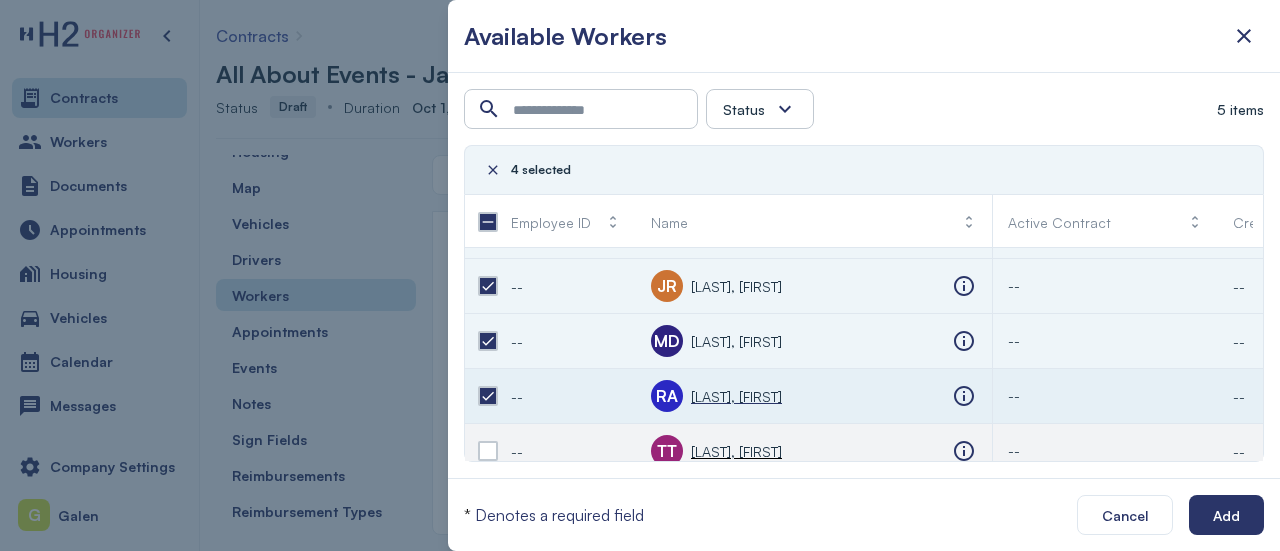 scroll, scrollTop: 68, scrollLeft: 0, axis: vertical 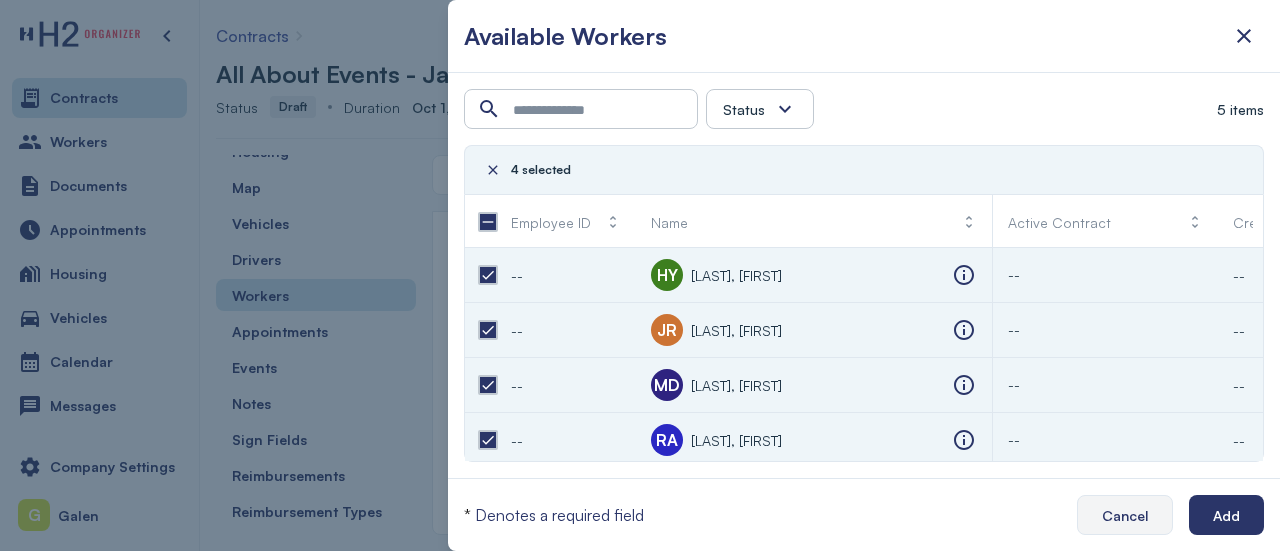 click on "Cancel" at bounding box center (1125, 515) 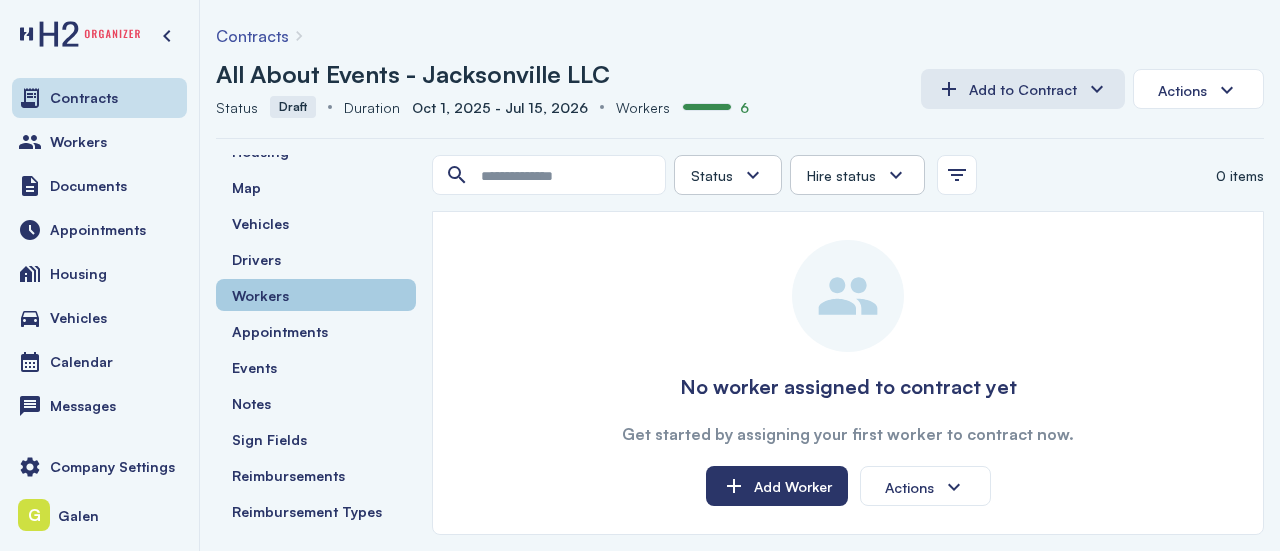 click on "Workers" at bounding box center (316, 295) 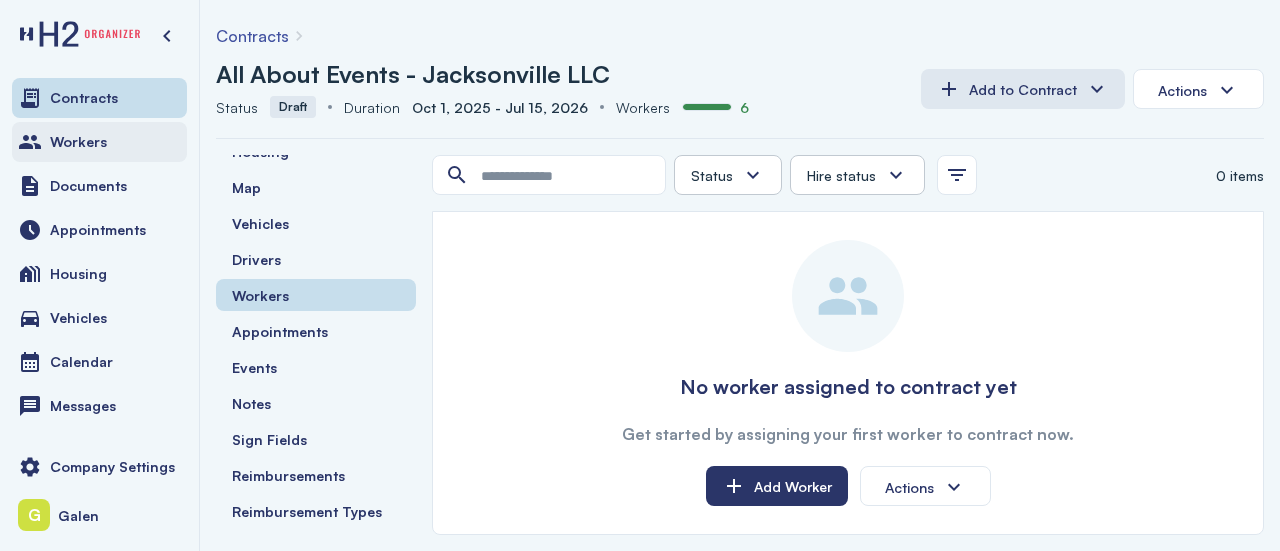 click on "Workers" at bounding box center [99, 142] 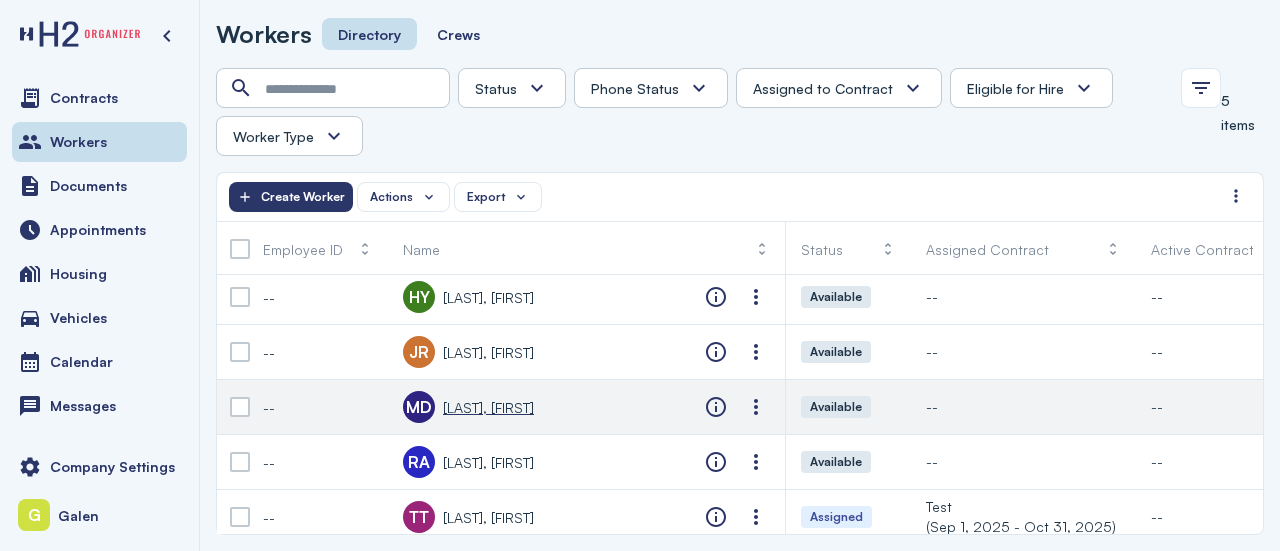 scroll, scrollTop: 0, scrollLeft: 0, axis: both 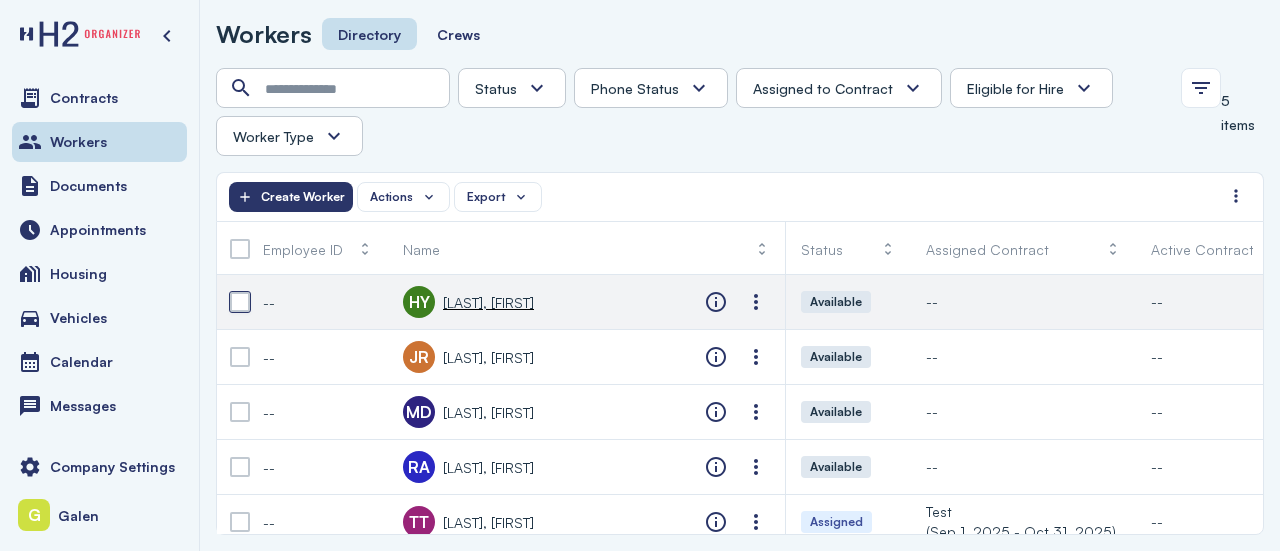 click at bounding box center [240, 302] 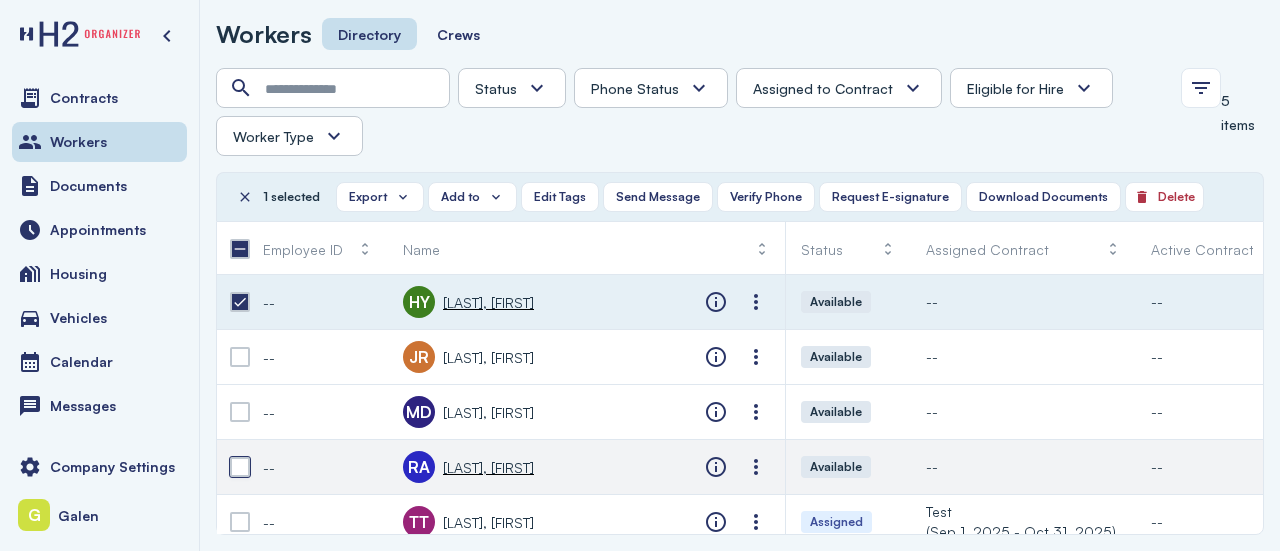 click at bounding box center (240, 467) 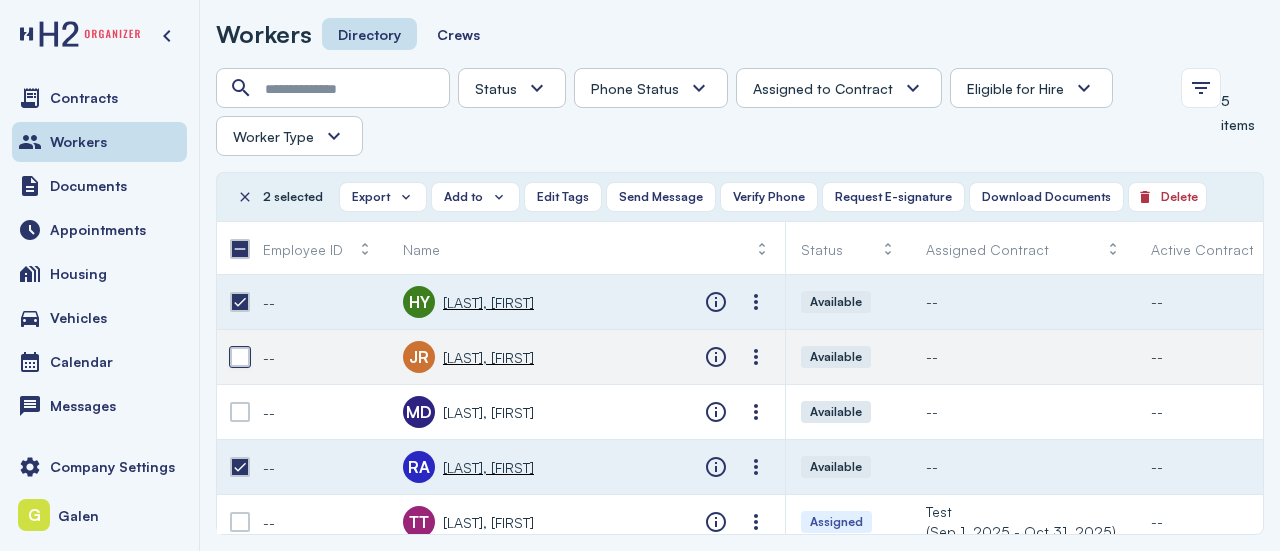 click at bounding box center (240, 357) 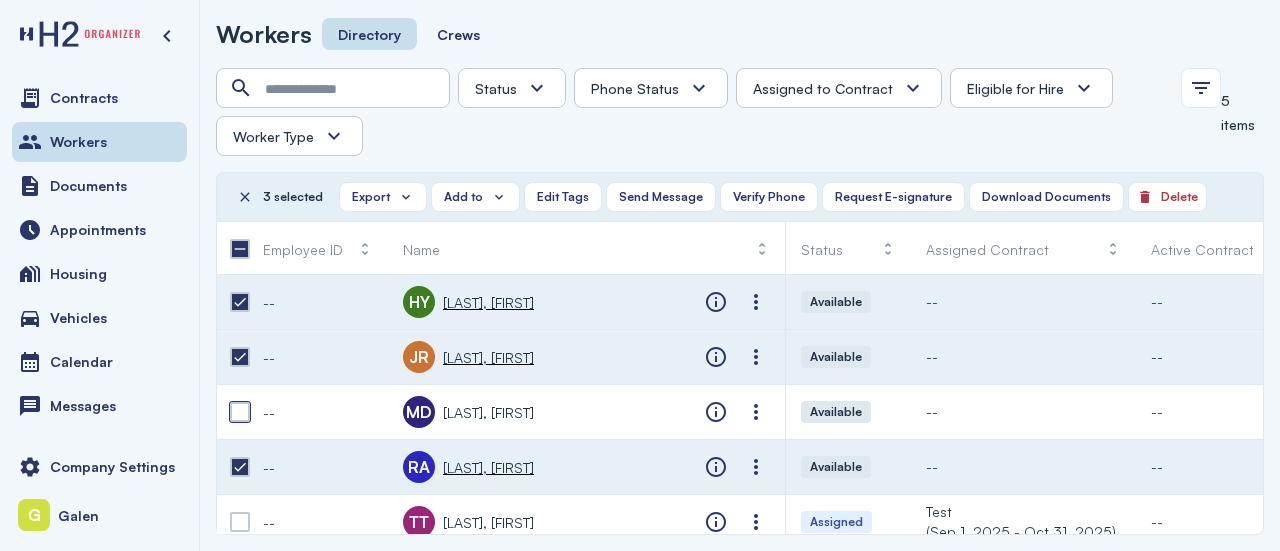 drag, startPoint x: 244, startPoint y: 405, endPoint x: 291, endPoint y: 373, distance: 56.859474 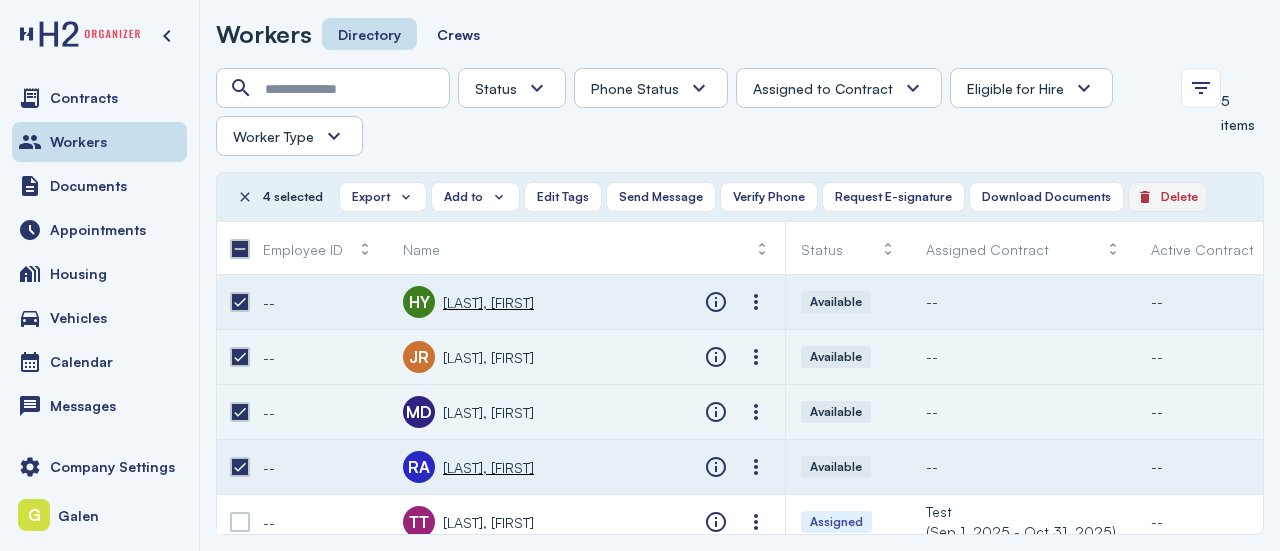 click on "Delete" at bounding box center (1167, 197) 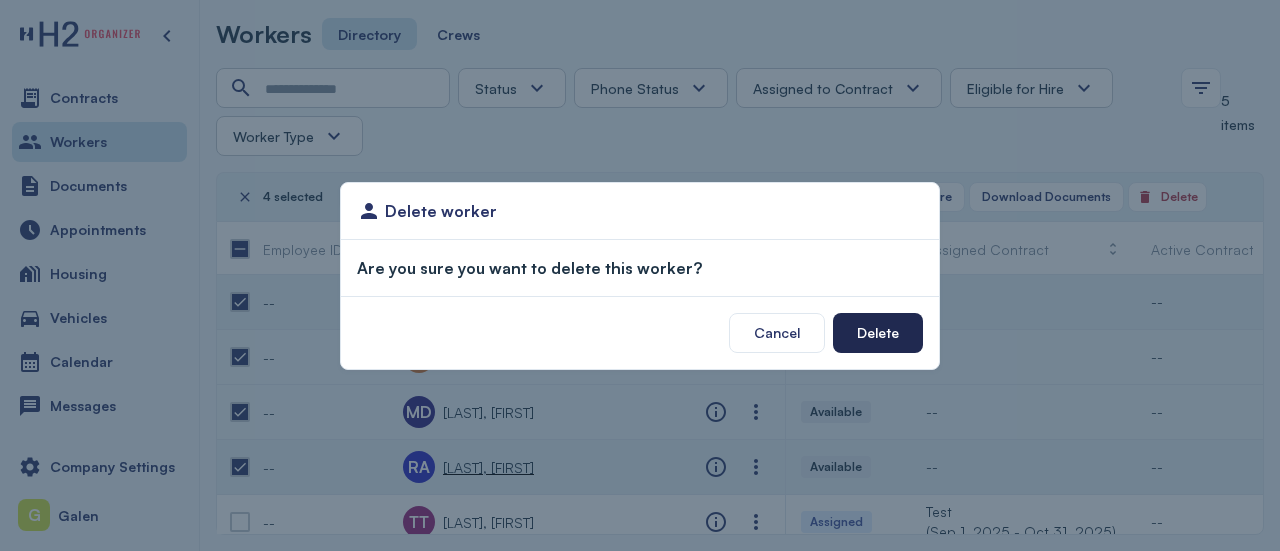 click on "Delete" at bounding box center (878, 332) 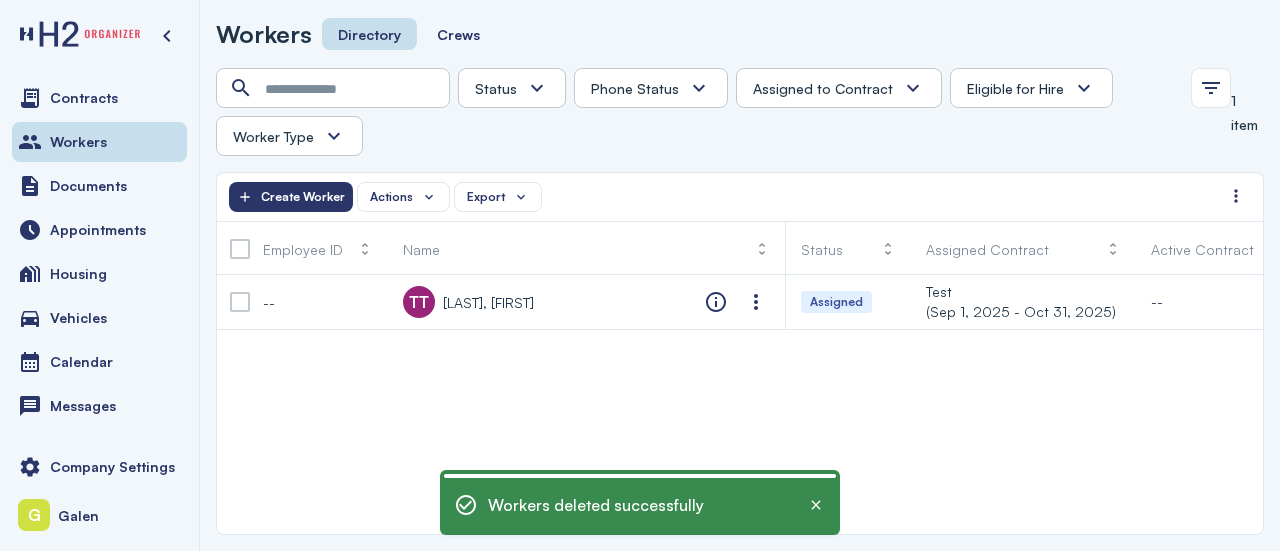 click on "-- TT       [LAST], [FIRST]             Assigned     Test   (Sep 1, 2025 - Oct 31, 2025) -- -- --     H2     Unknown         Unknown Pending Failed Verified" at bounding box center [740, 404] 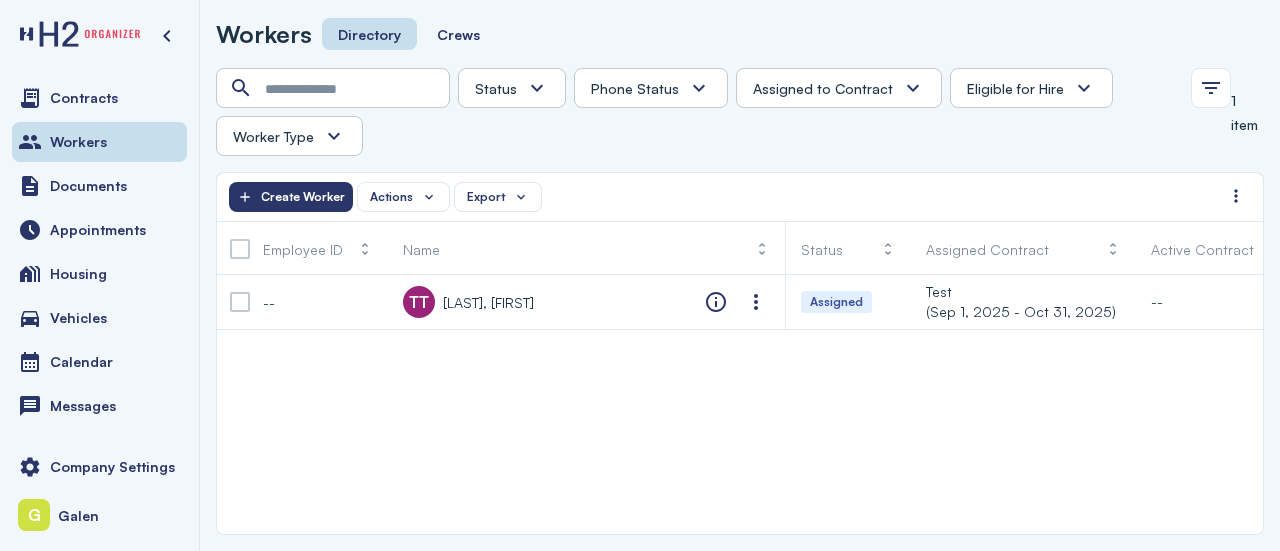click on "-- TT       [LAST], [FIRST]             Assigned     Test   (Sep 1, 2025 - Oct 31, 2025) -- -- --     H2     Unknown         Unknown Pending Failed Verified" at bounding box center [740, 404] 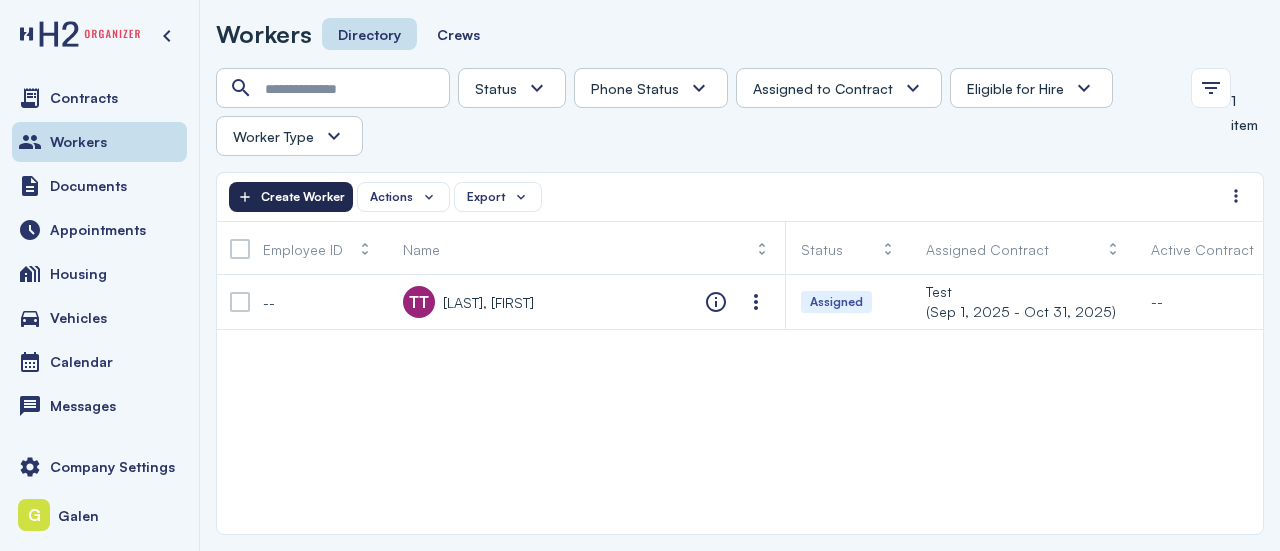 click on "Create Worker" 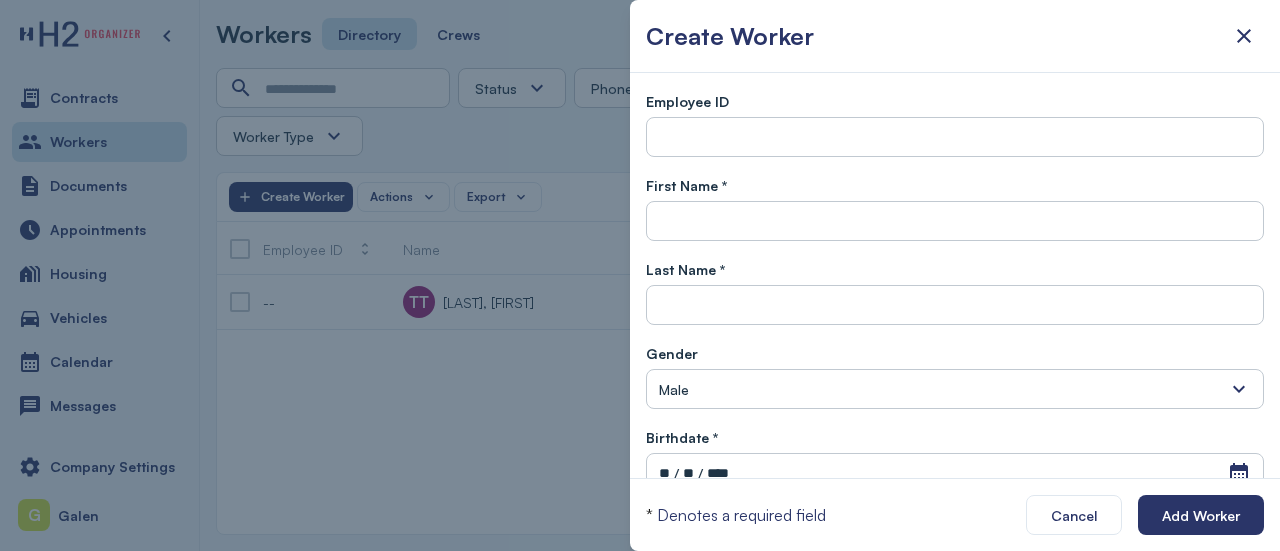 click at bounding box center [640, 275] 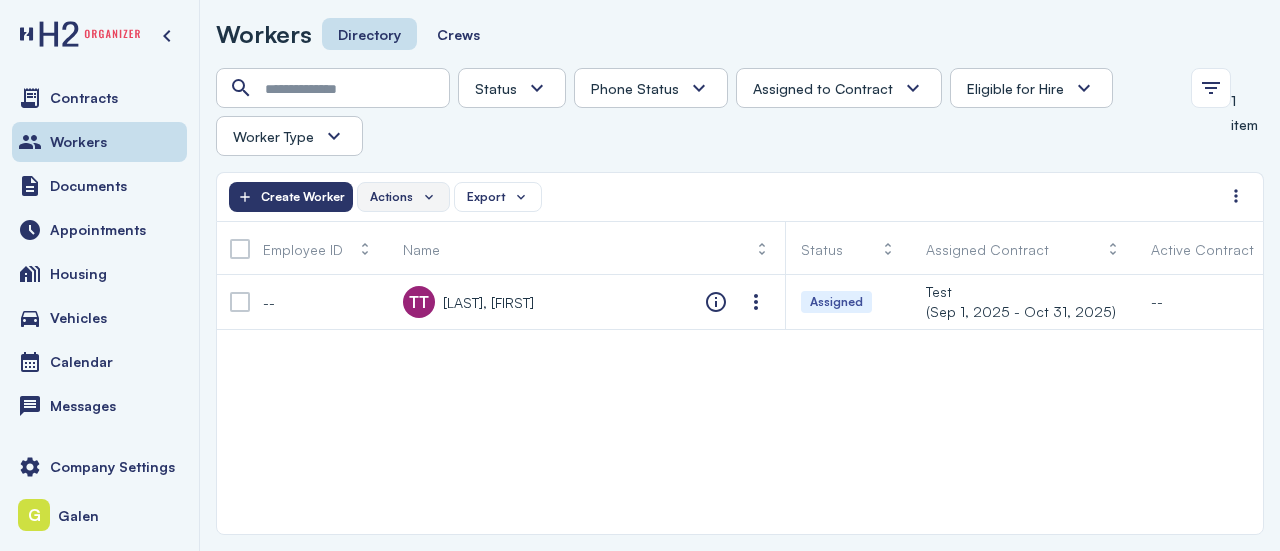 click on "Actions" at bounding box center [403, 197] 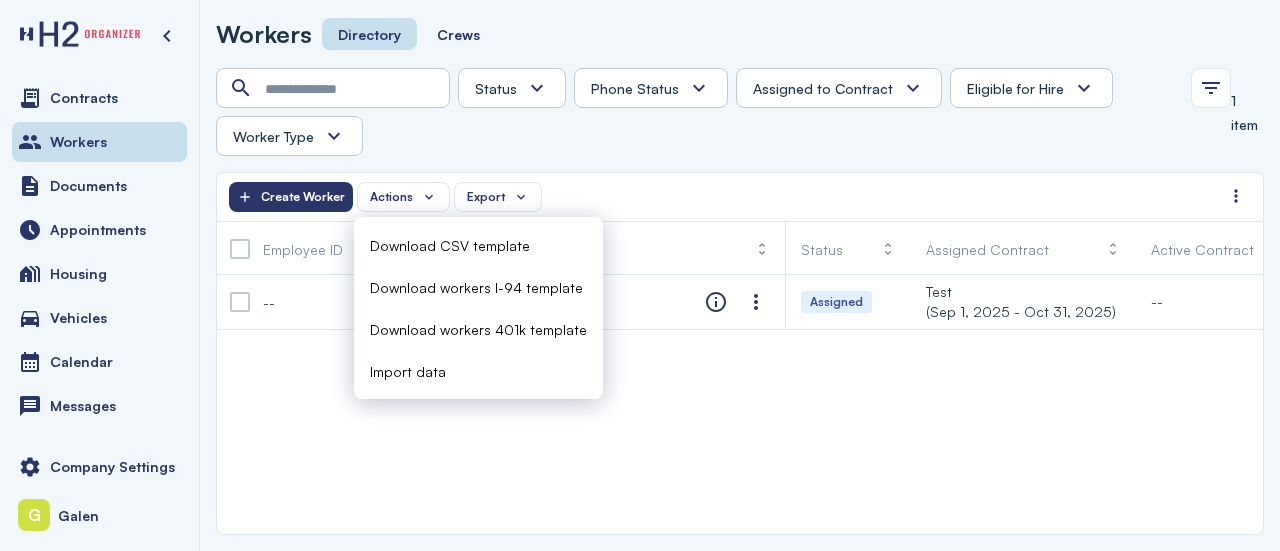 click on "Import data" at bounding box center [408, 371] 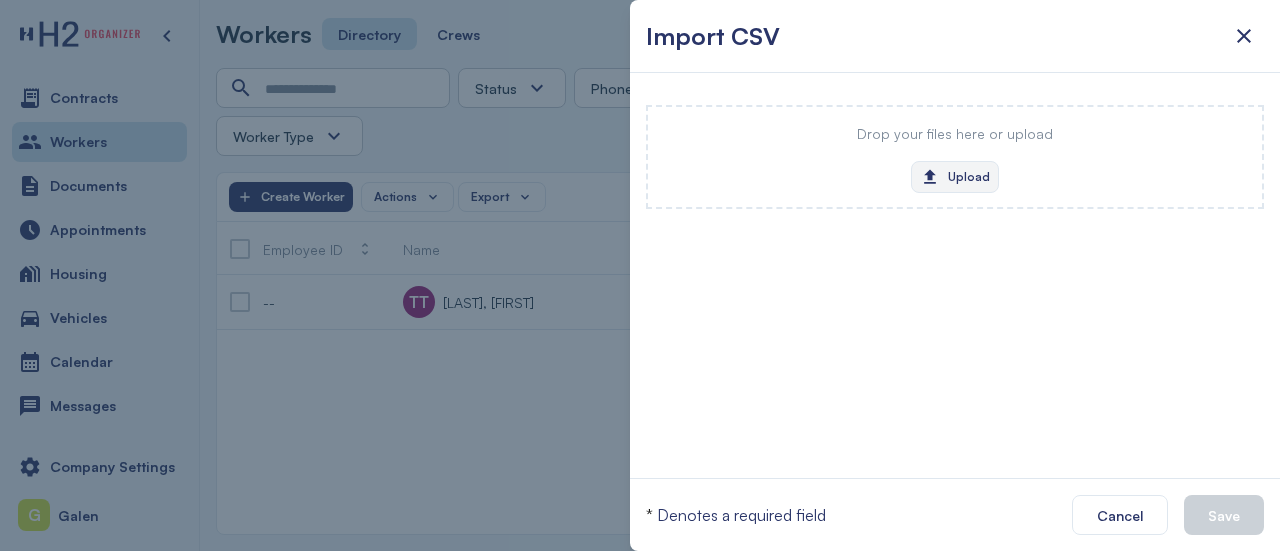click on "Upload" 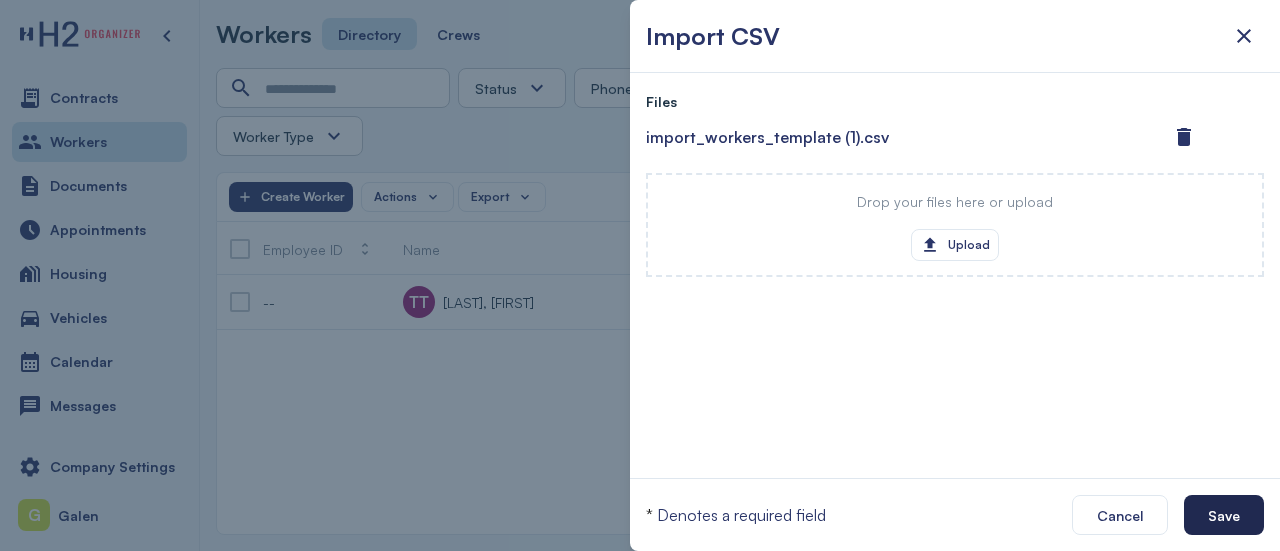 click on "Save" at bounding box center [1224, 515] 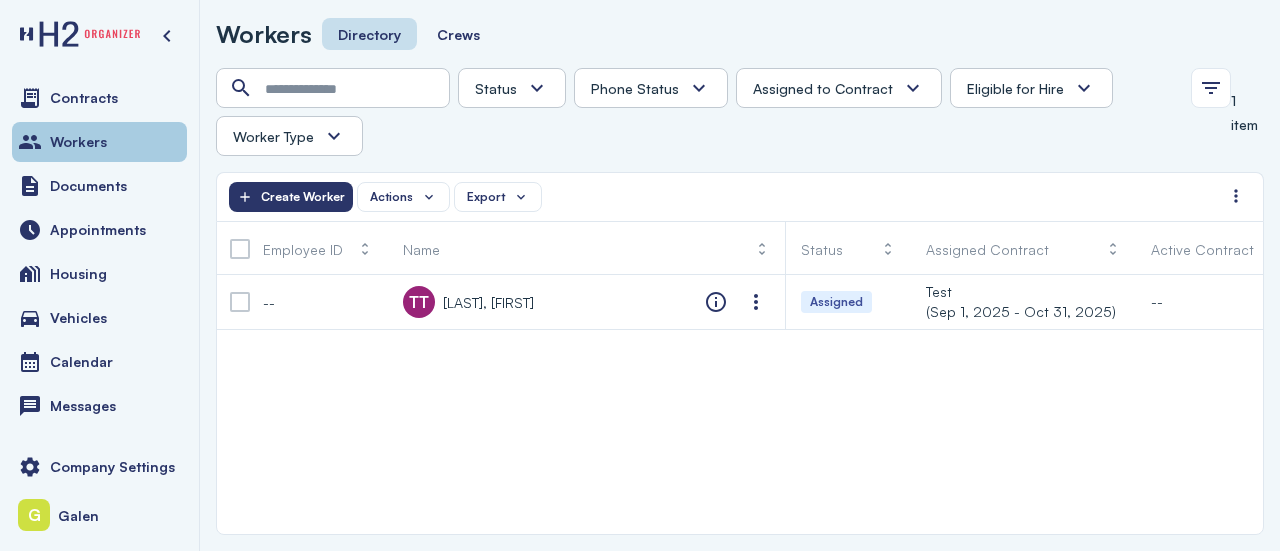 click on "Workers" at bounding box center [99, 142] 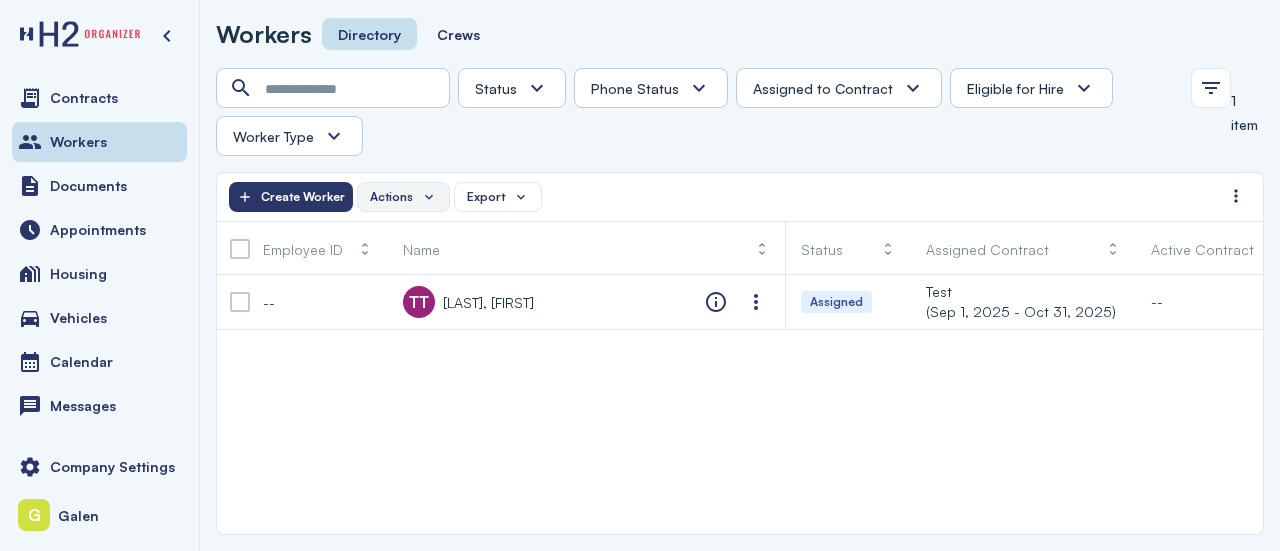 click on "Actions" at bounding box center [391, 197] 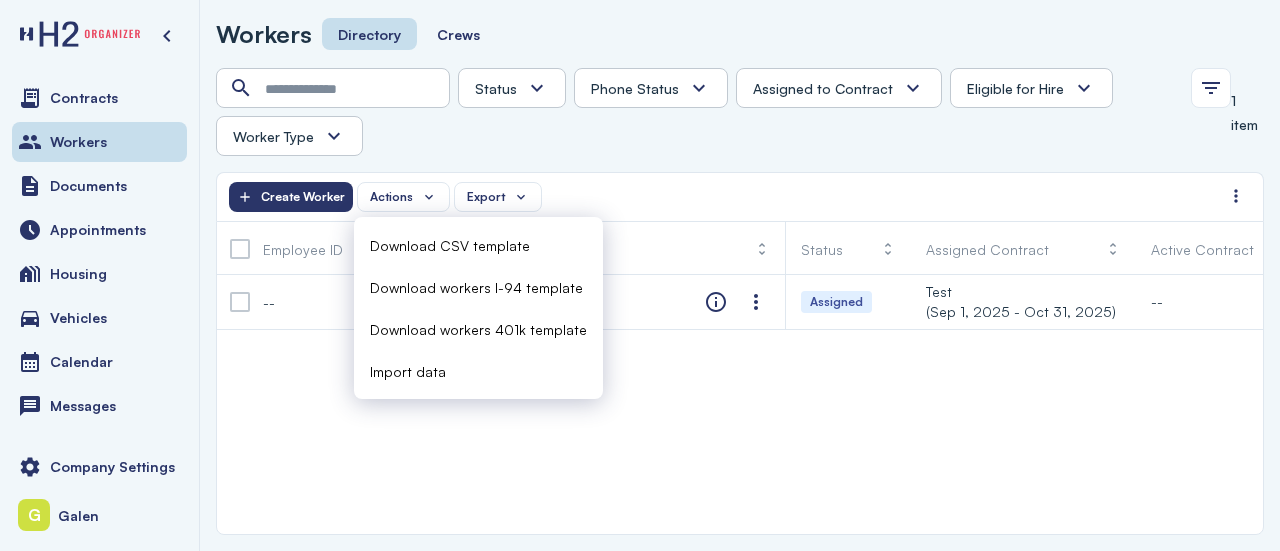 click on "-- TT       [LAST], [FIRST]             Assigned     Test   (Sep 1, 2025 - Oct 31, 2025) -- -- --     H2     Unknown         Unknown Pending Failed Verified" at bounding box center (740, 404) 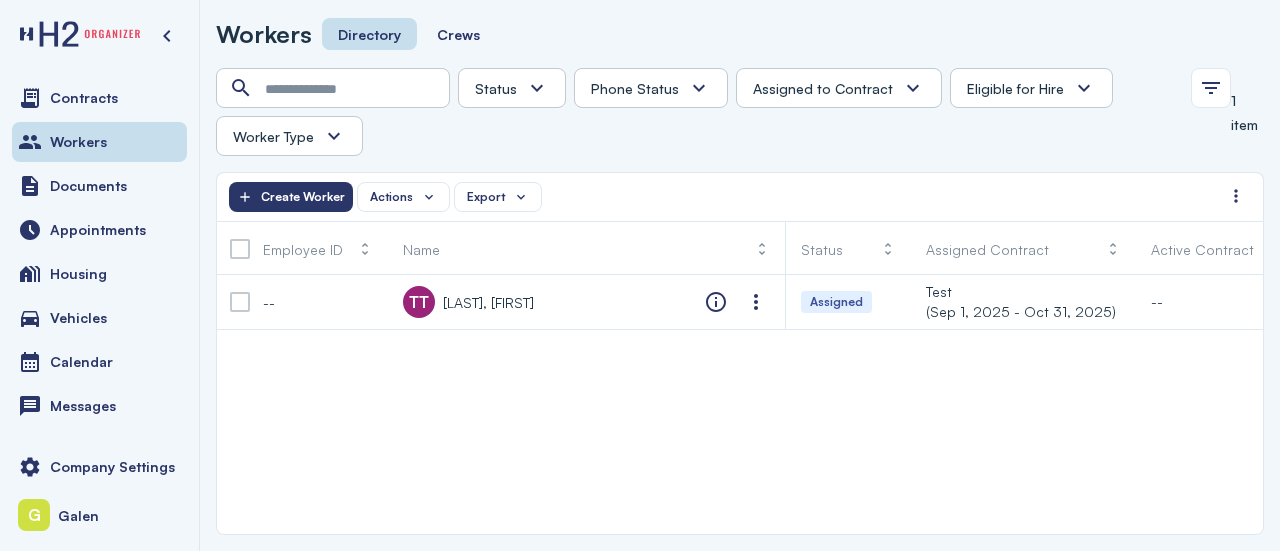 scroll, scrollTop: 0, scrollLeft: 258, axis: horizontal 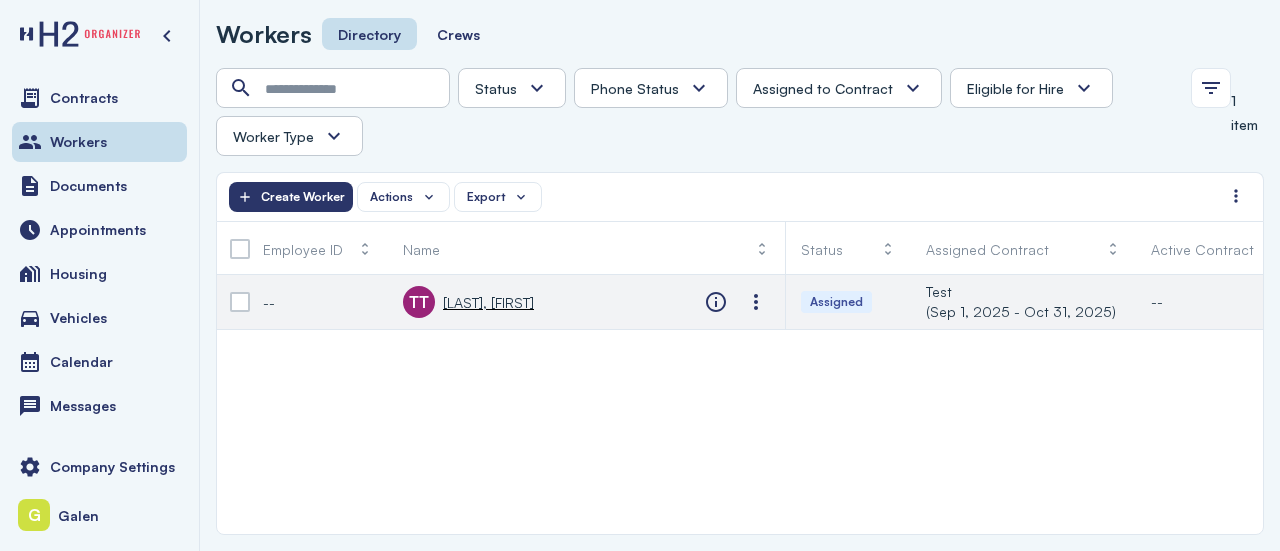 click on "-- TT       [LAST], [FIRST]           Assigned     Test   (Sep 1, 2025 - Oct 31, 2025) -- -- --     H2     Unknown         Unknown Pending Failed Verified" 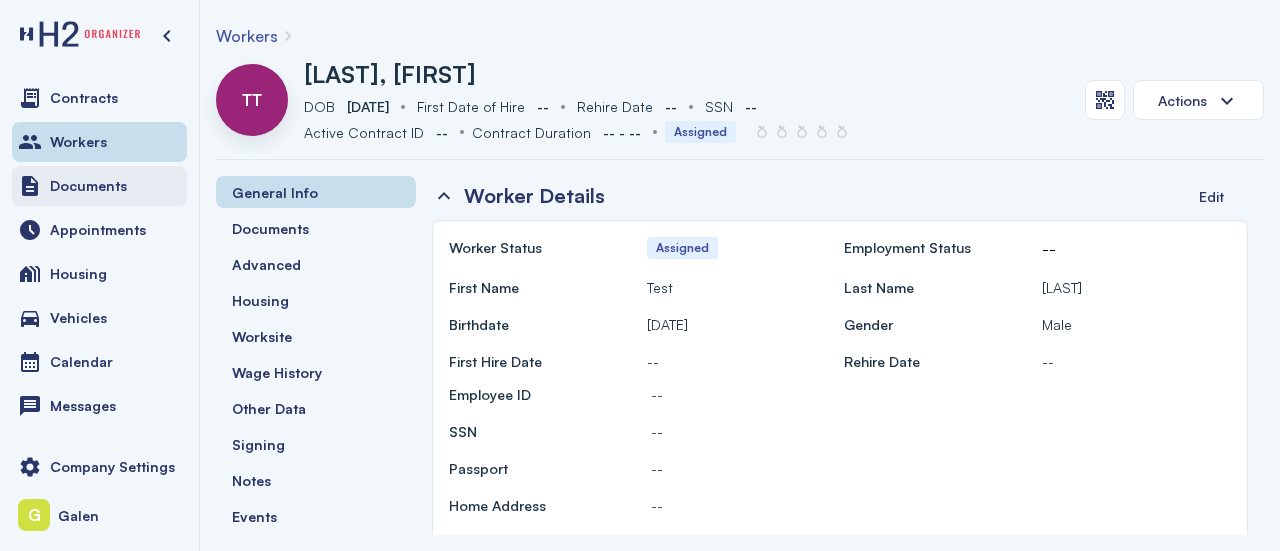 click on "Documents" at bounding box center [88, 186] 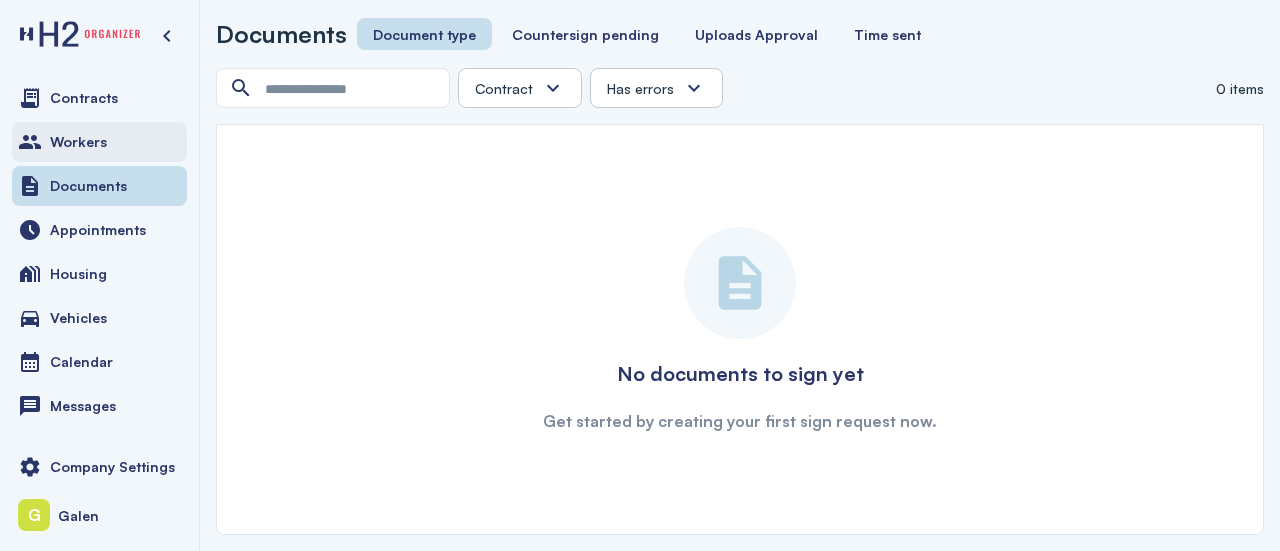 click on "Workers" at bounding box center [78, 142] 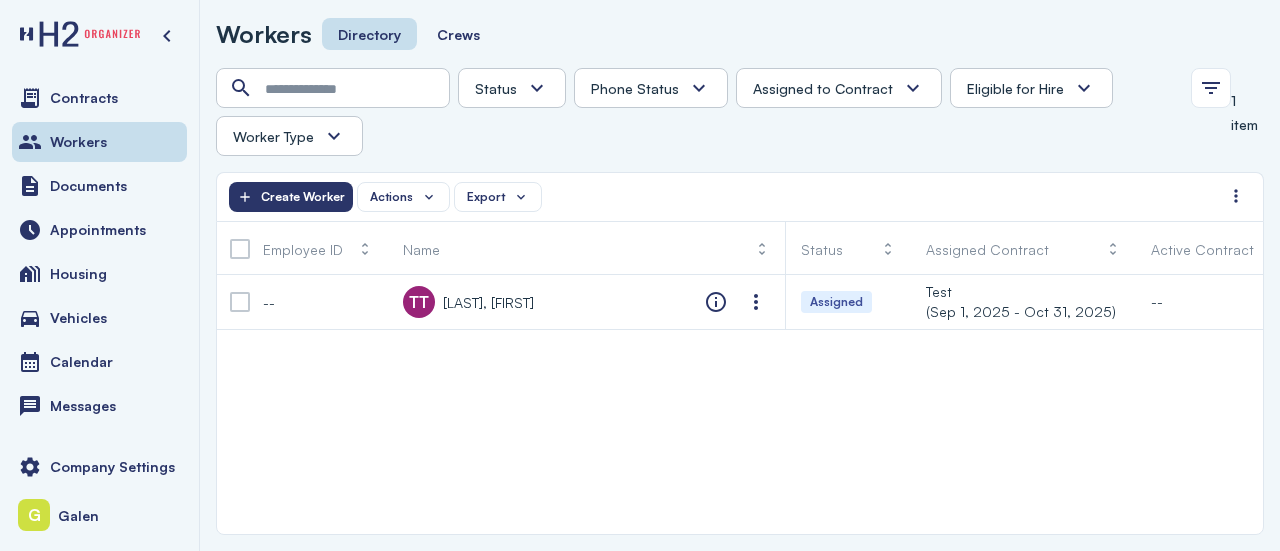 click on "Status" at bounding box center (512, 88) 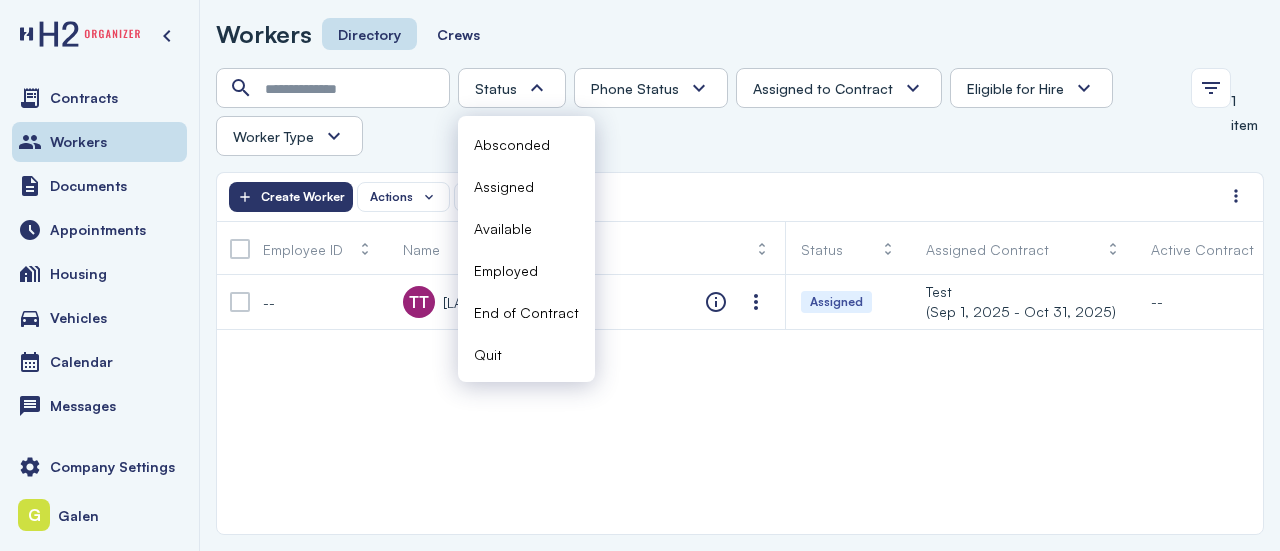 click on "Status" at bounding box center (512, 88) 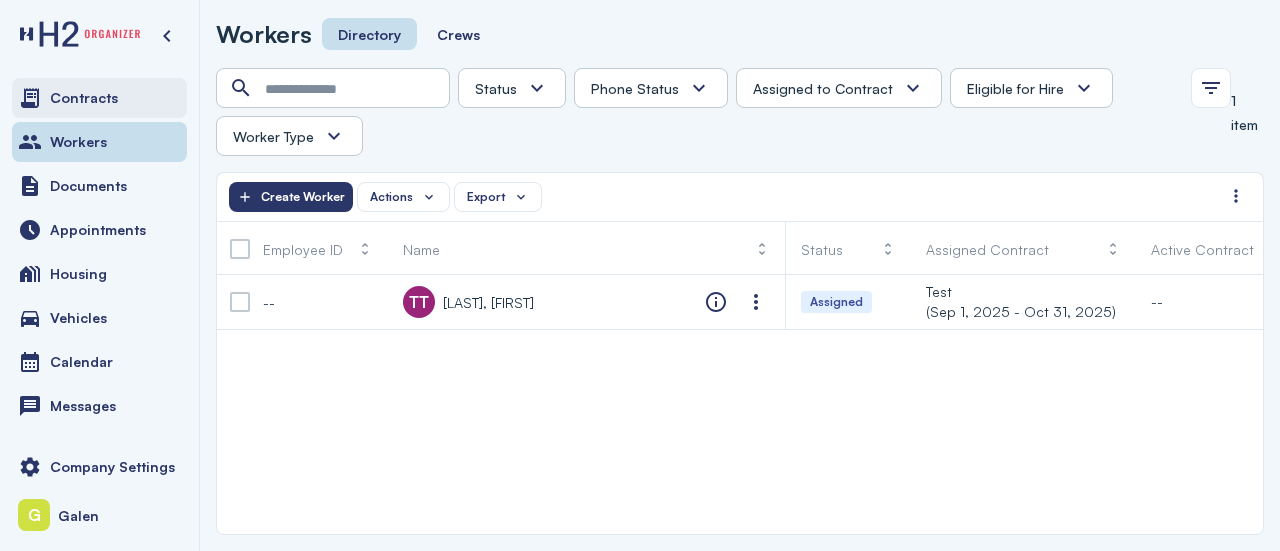 click on "Contracts" at bounding box center (84, 98) 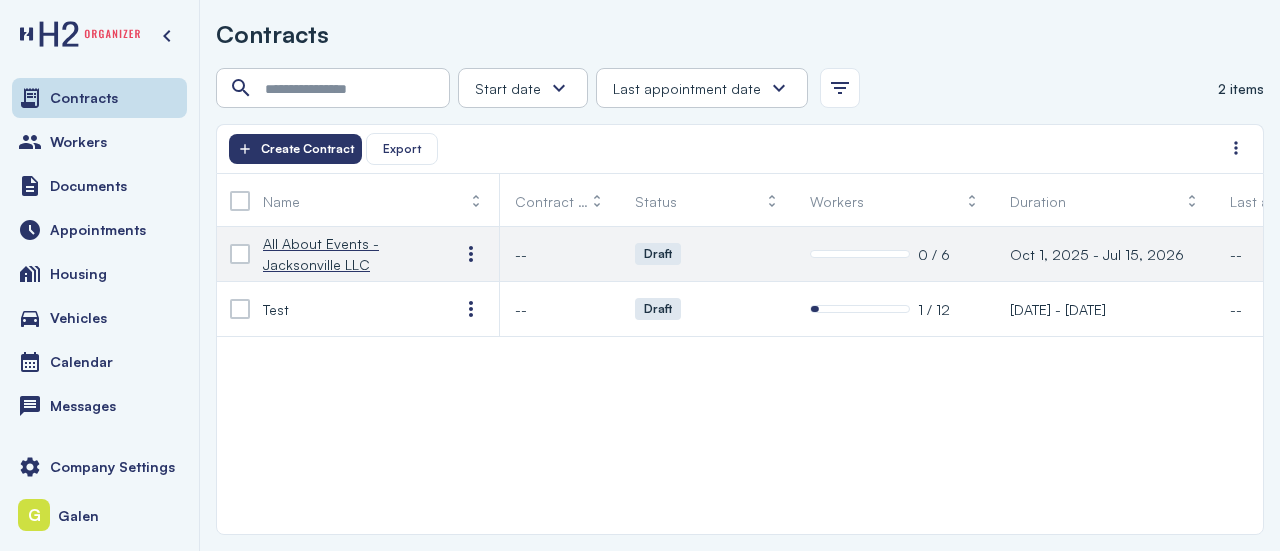click on "All About Events - Jacksonville LLC" at bounding box center (345, 254) 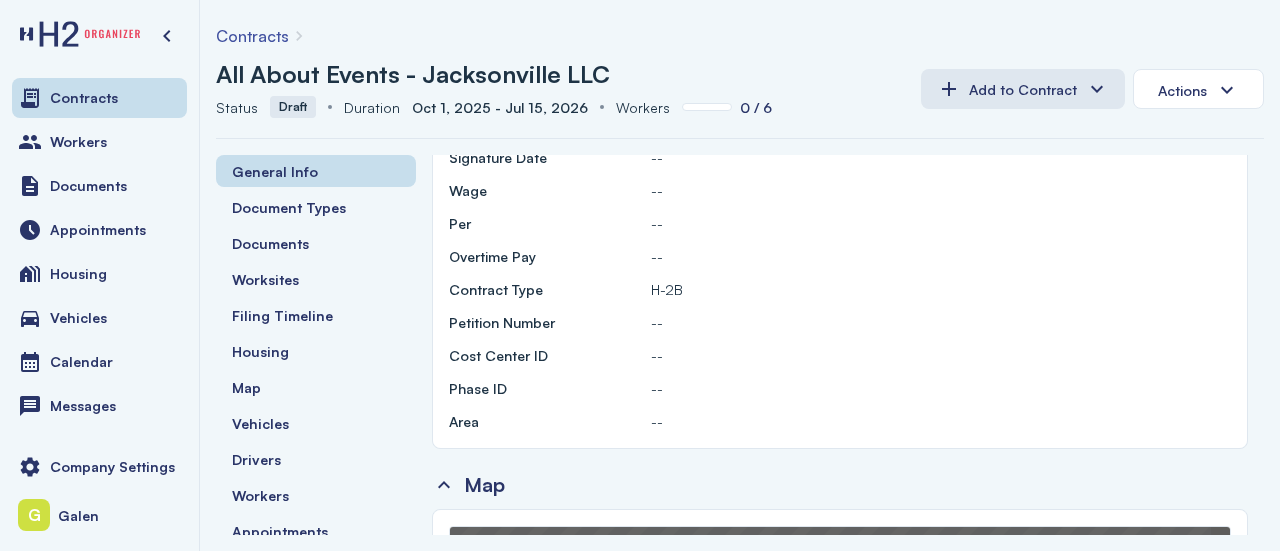 scroll, scrollTop: 0, scrollLeft: 0, axis: both 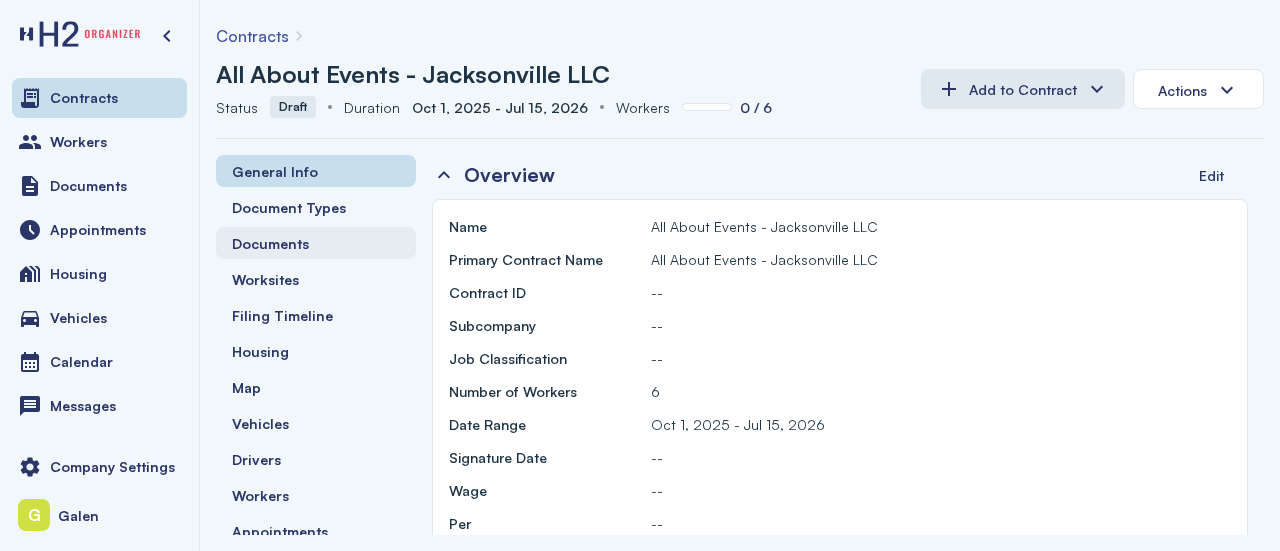 click on "Documents" at bounding box center (270, 243) 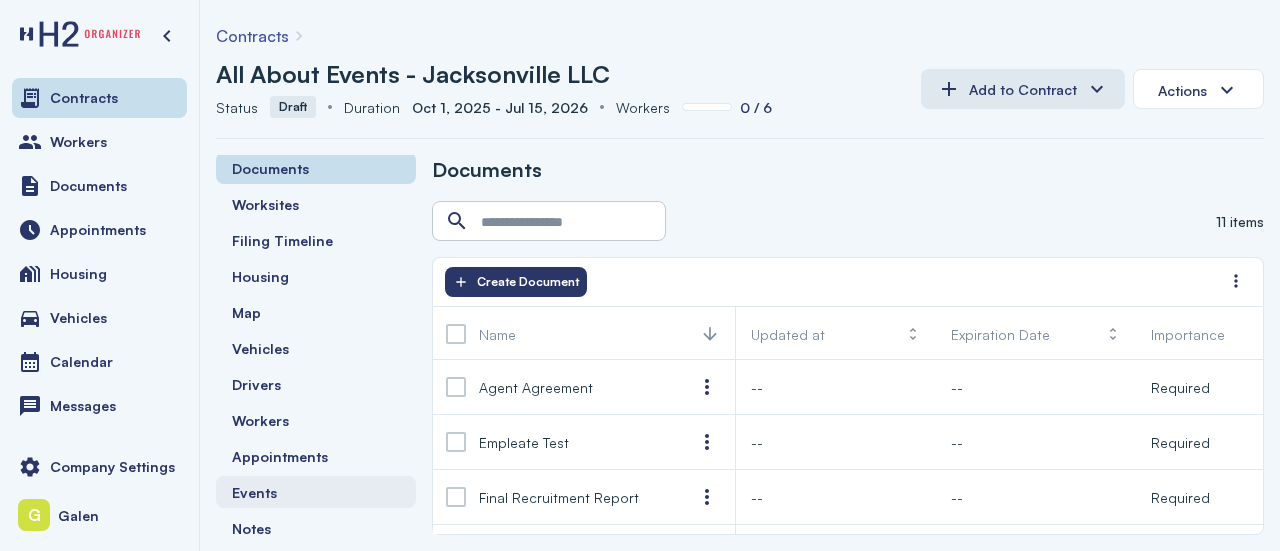 scroll, scrollTop: 200, scrollLeft: 0, axis: vertical 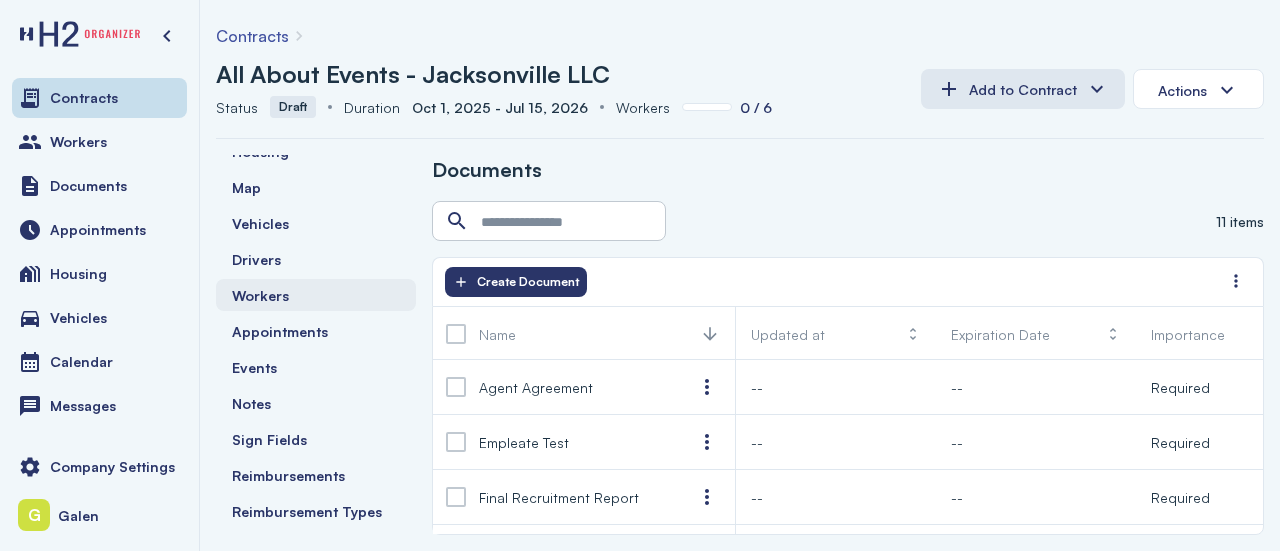 click on "Workers" at bounding box center (260, 295) 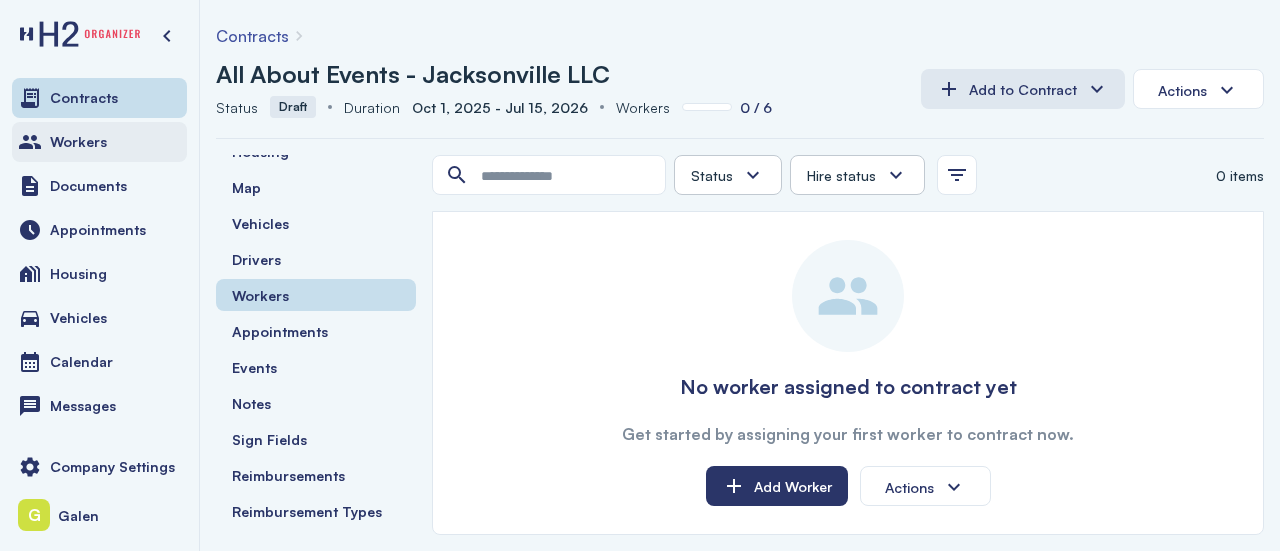 click on "Workers" at bounding box center (99, 142) 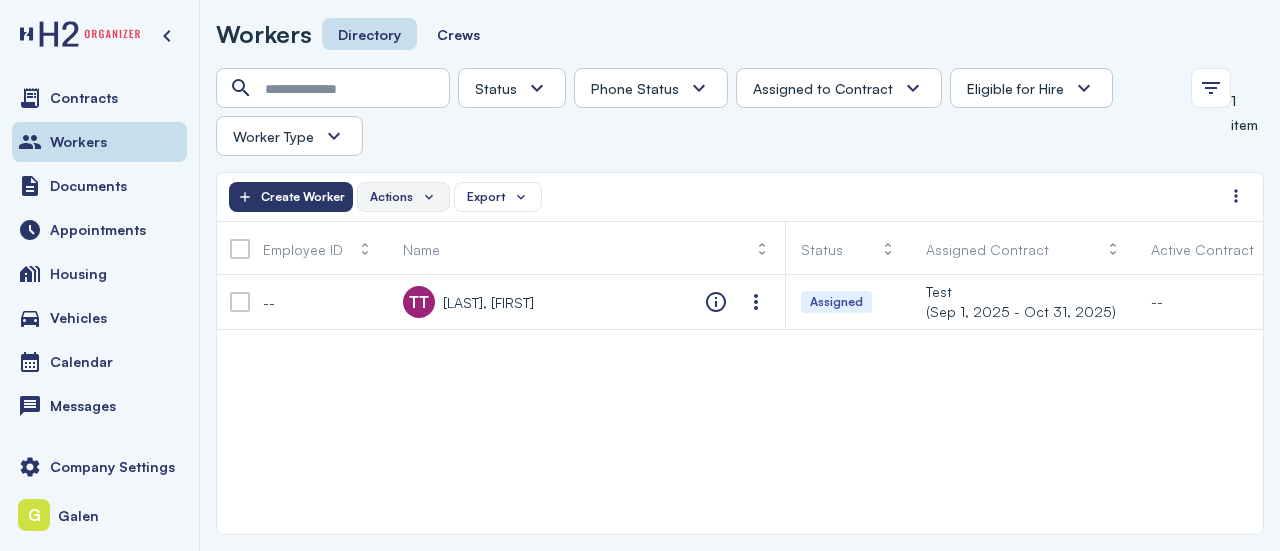 click on "Actions" at bounding box center [403, 197] 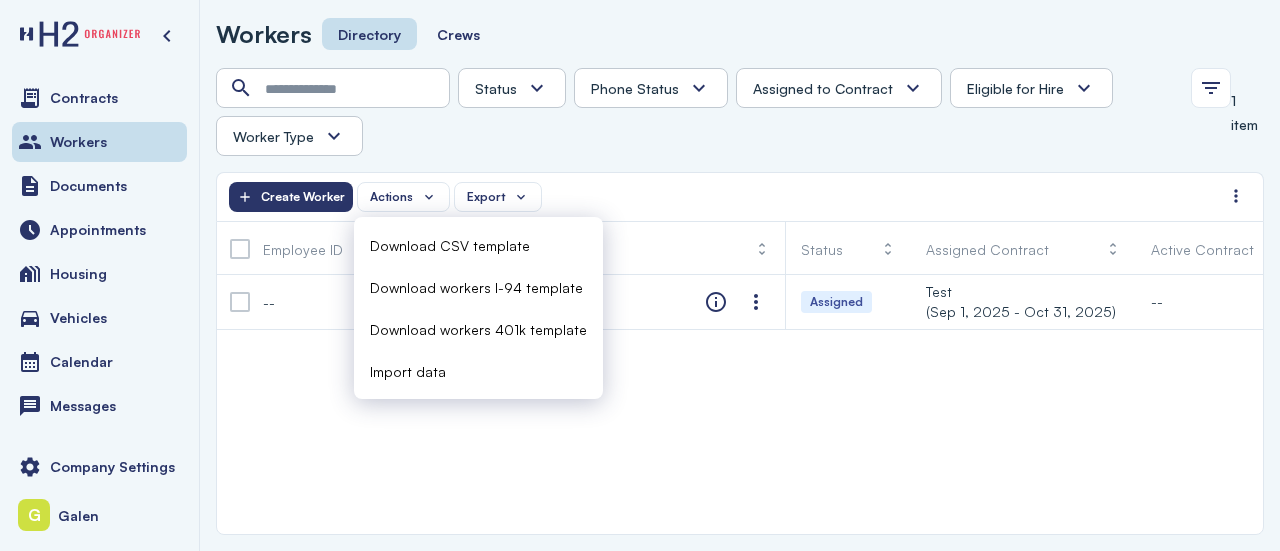 click on "Import data" at bounding box center [408, 371] 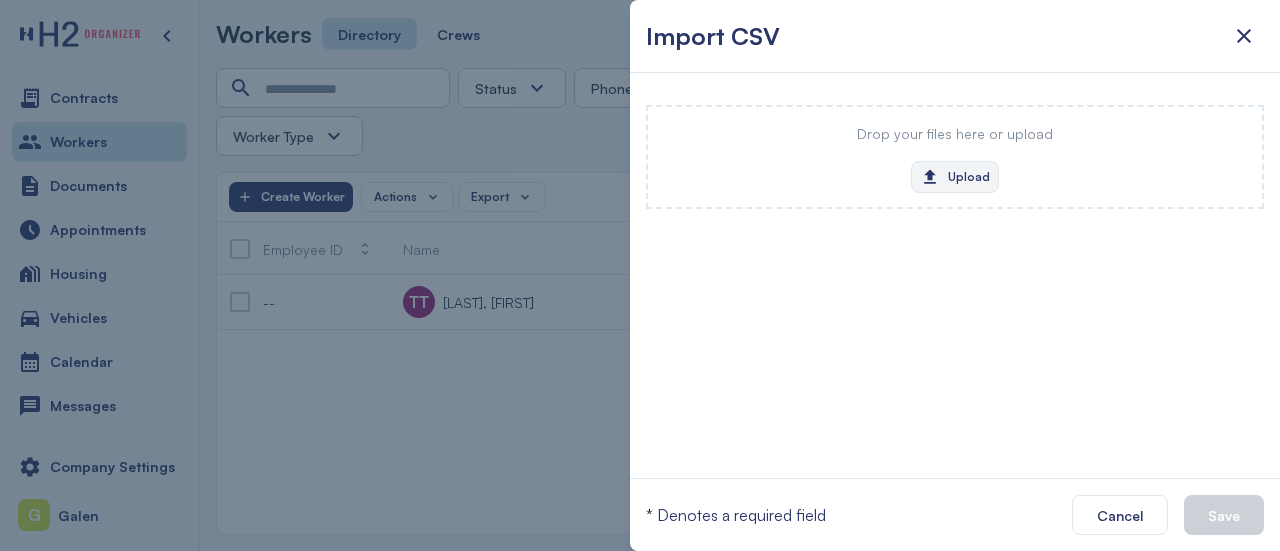 click on "Upload" 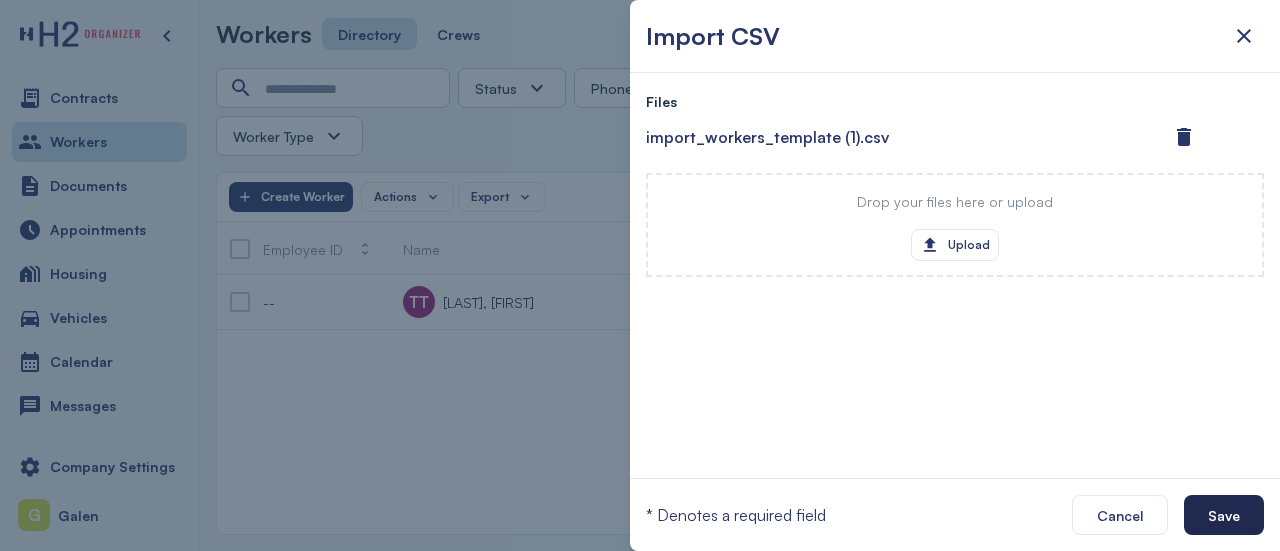 click on "Save" at bounding box center (1224, 515) 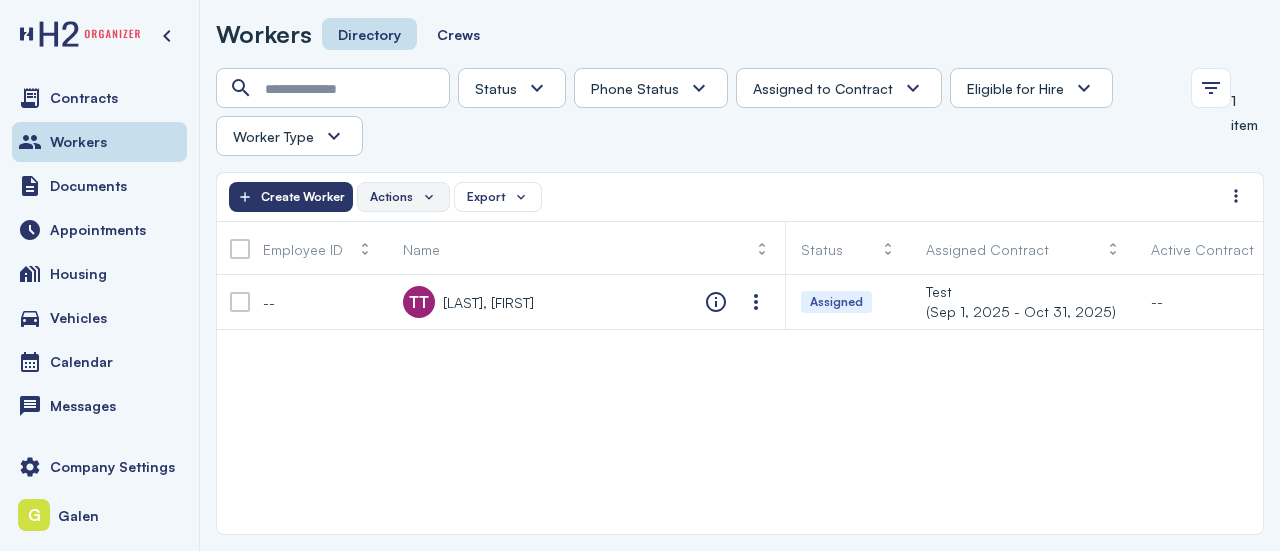 click on "Actions" at bounding box center [391, 197] 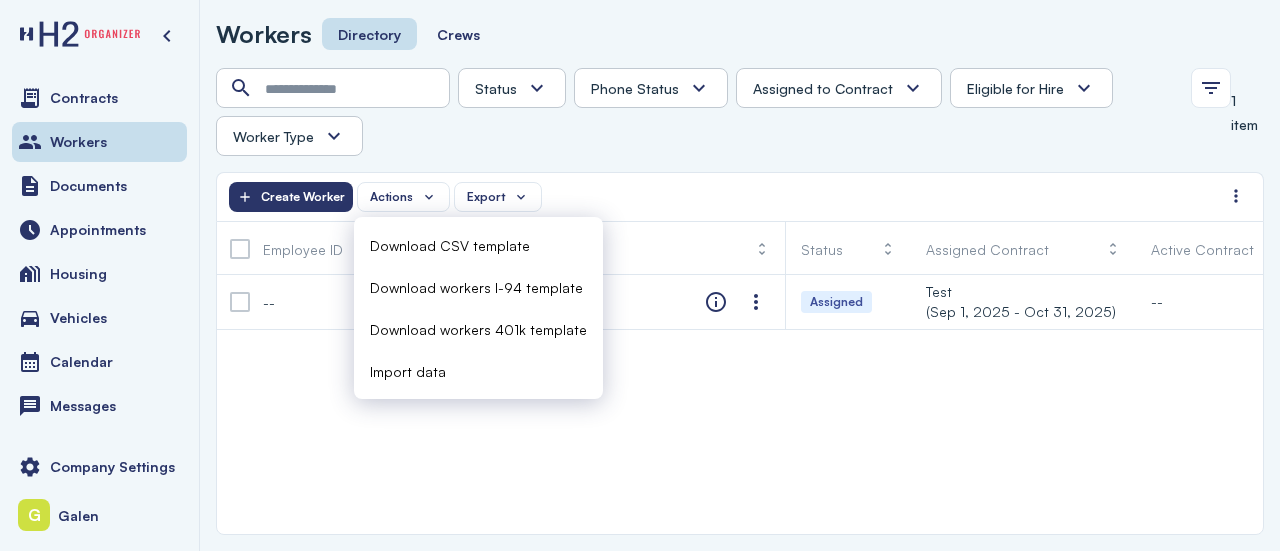 click on "Status         Absconded Assigned Available Employed End of Contract Quit     Phone Status         Unknown Pending Failed Verified     Assigned to Contract         Yes No     Eligible for Hire         Yes No     Worker Type         H2 Domestic Full-time           1 item       Actions           Export                 Create Worker                       Employee ID     Name       Status     Assigned Contract     Active Contract     Last Contract     Crew     Tags     Eligible for Hire     Benefits Eligible     Benefits Submitted     401k Eligible     401k Submitted     Worker Type     Phone Status                 -- TT       [LAST], [FIRST]             Assigned     Test   (Sep 1, 2025 - Oct 31, 2025) -- -- --     H2     Unknown         Unknown Pending Failed Verified" at bounding box center [740, 301] 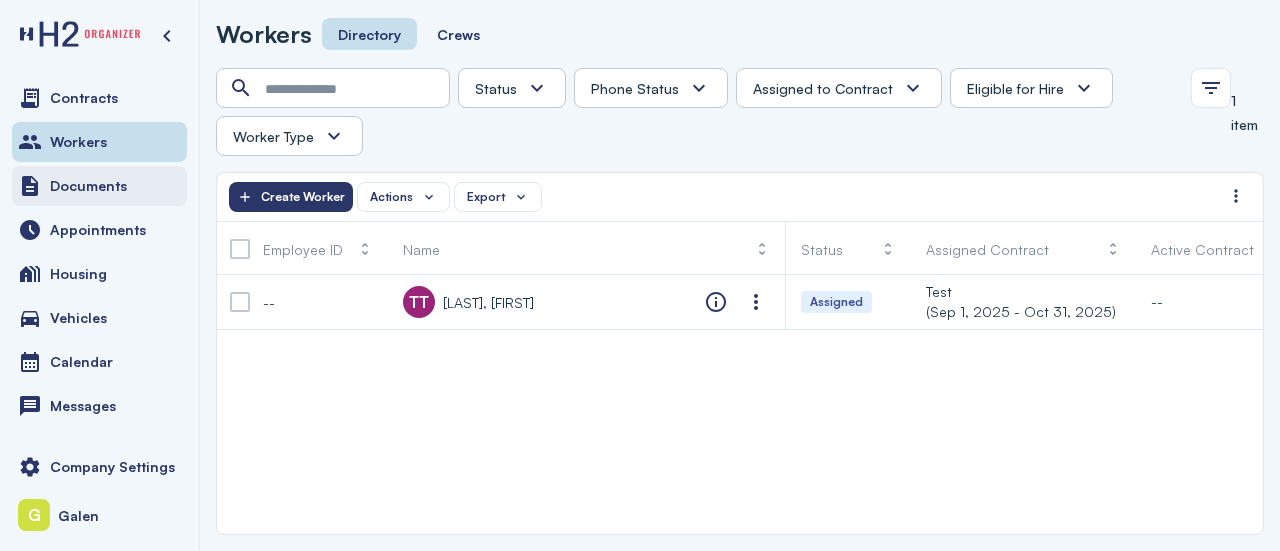 click on "Documents" at bounding box center (88, 186) 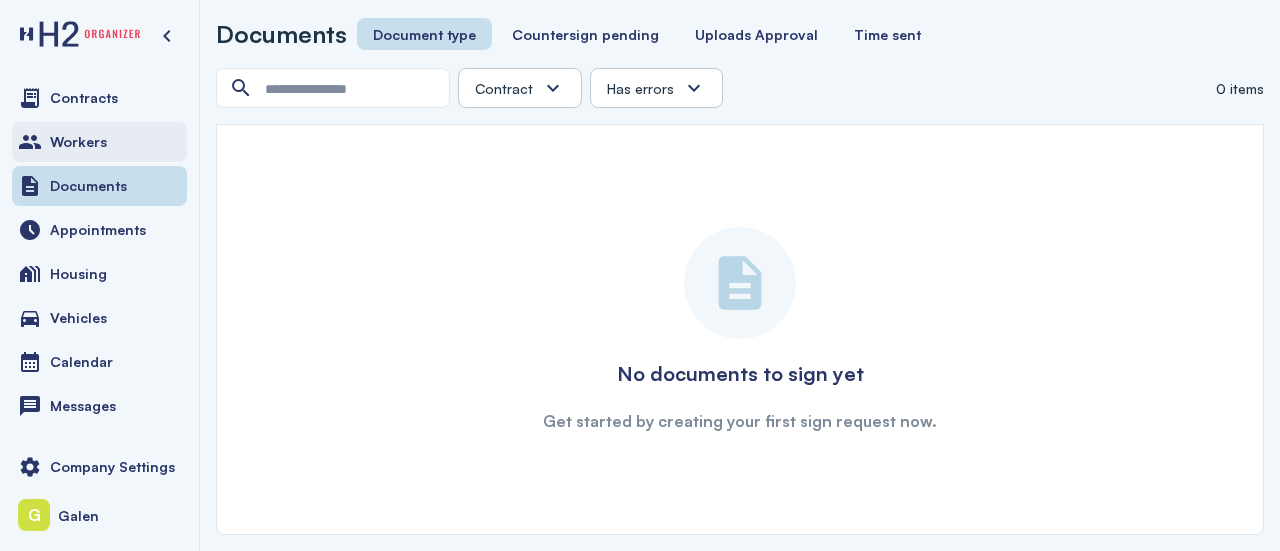 click on "Workers" at bounding box center [99, 142] 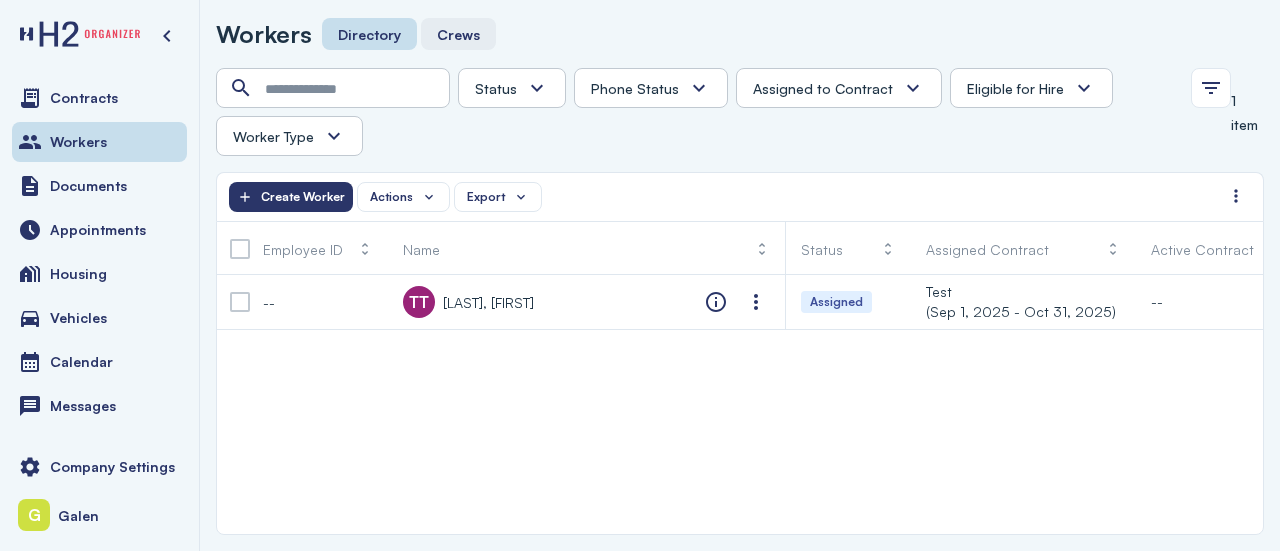 click on "Crews" at bounding box center (458, 34) 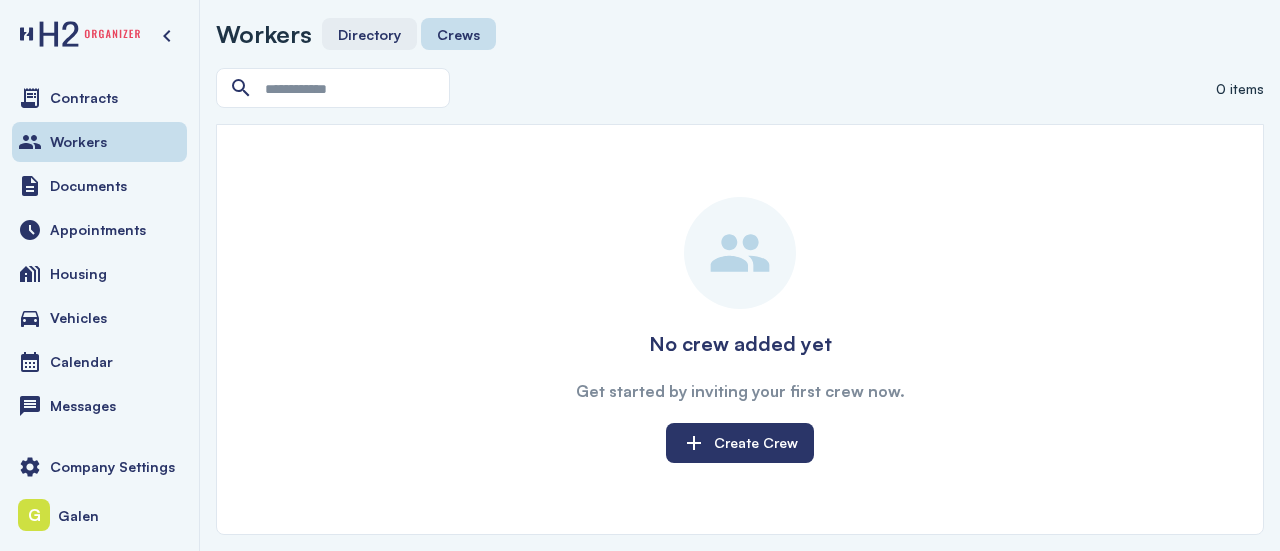 click on "Directory" at bounding box center (369, 34) 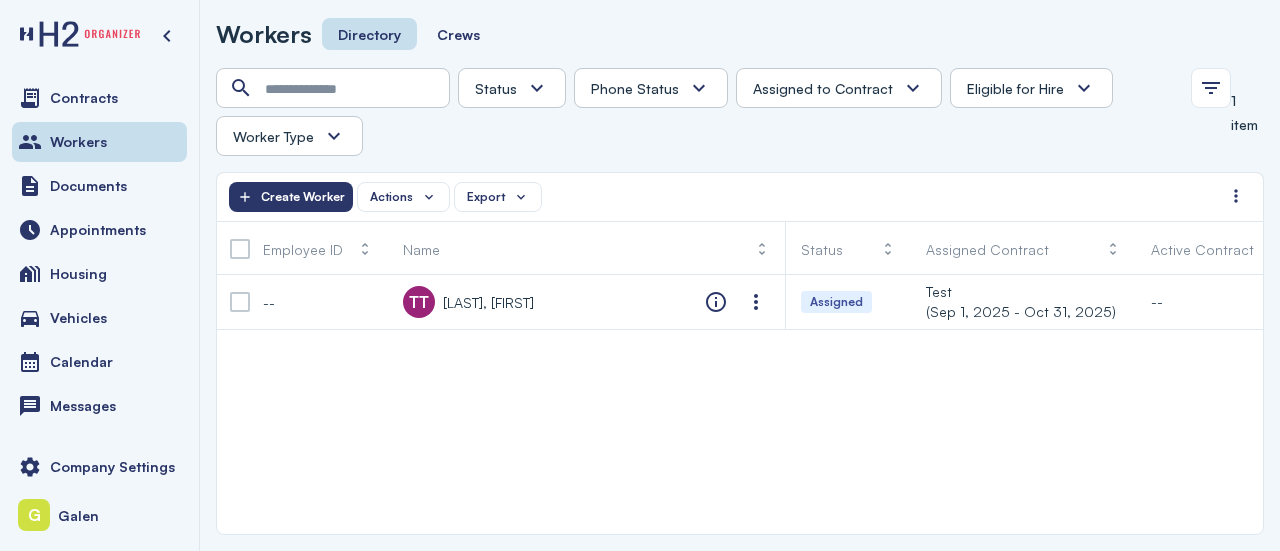 drag, startPoint x: 610, startPoint y: 385, endPoint x: 566, endPoint y: 375, distance: 45.122055 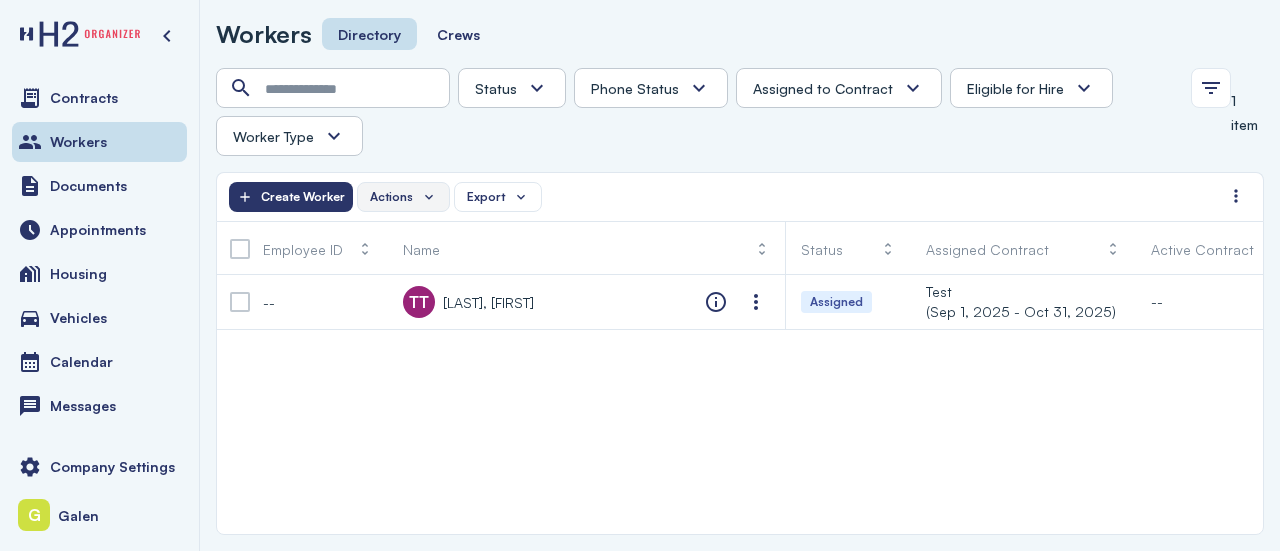 click on "Actions" at bounding box center (391, 197) 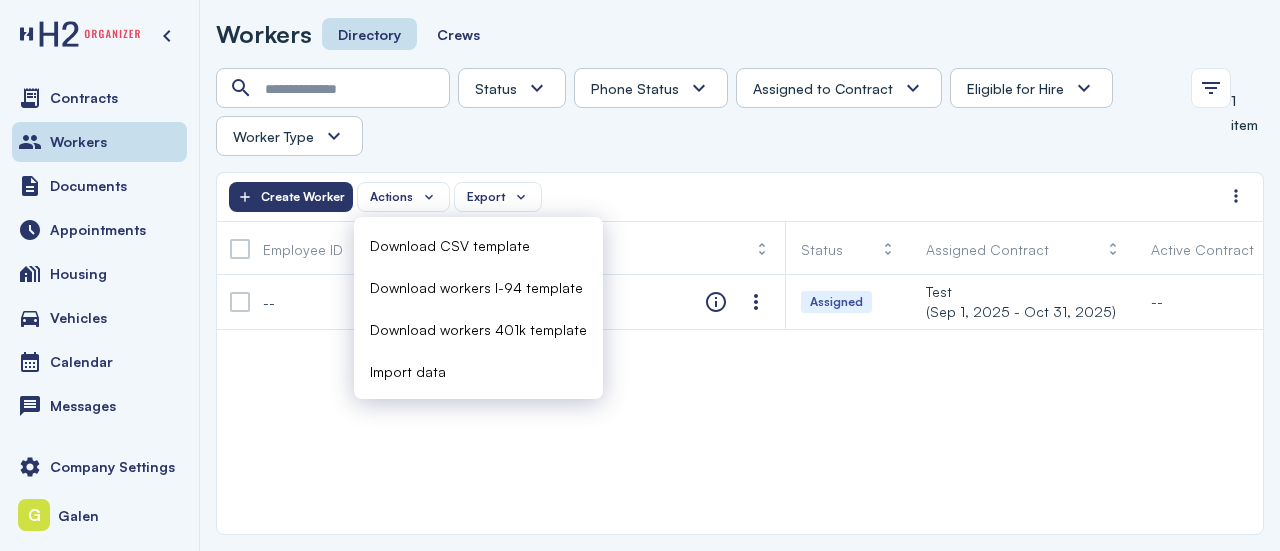 click on "Import data" at bounding box center (478, 371) 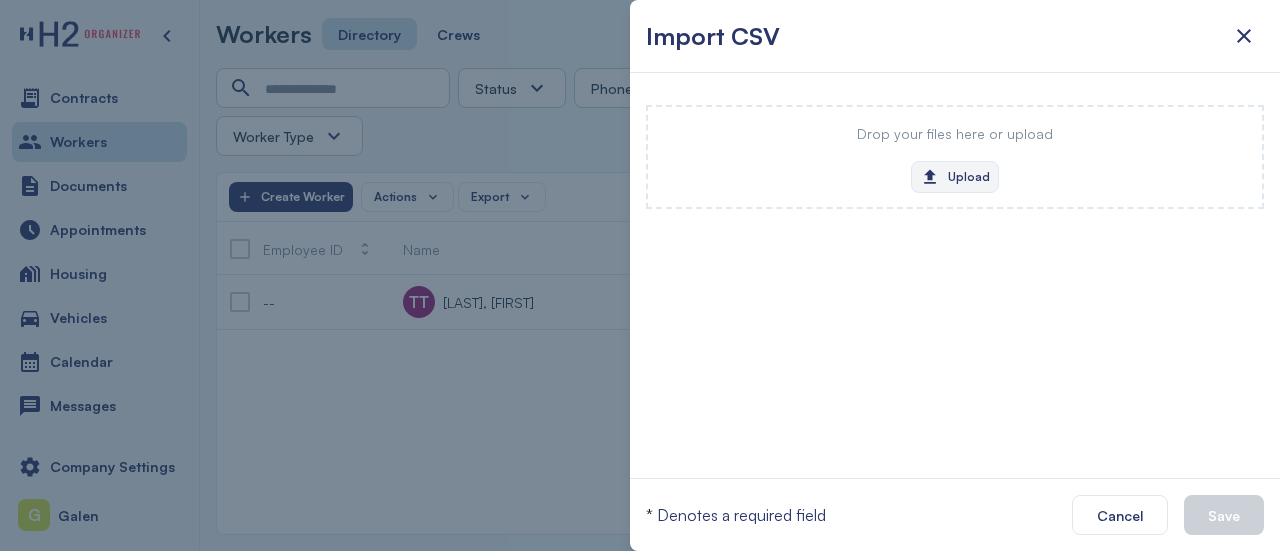 click on "Upload" at bounding box center (955, 177) 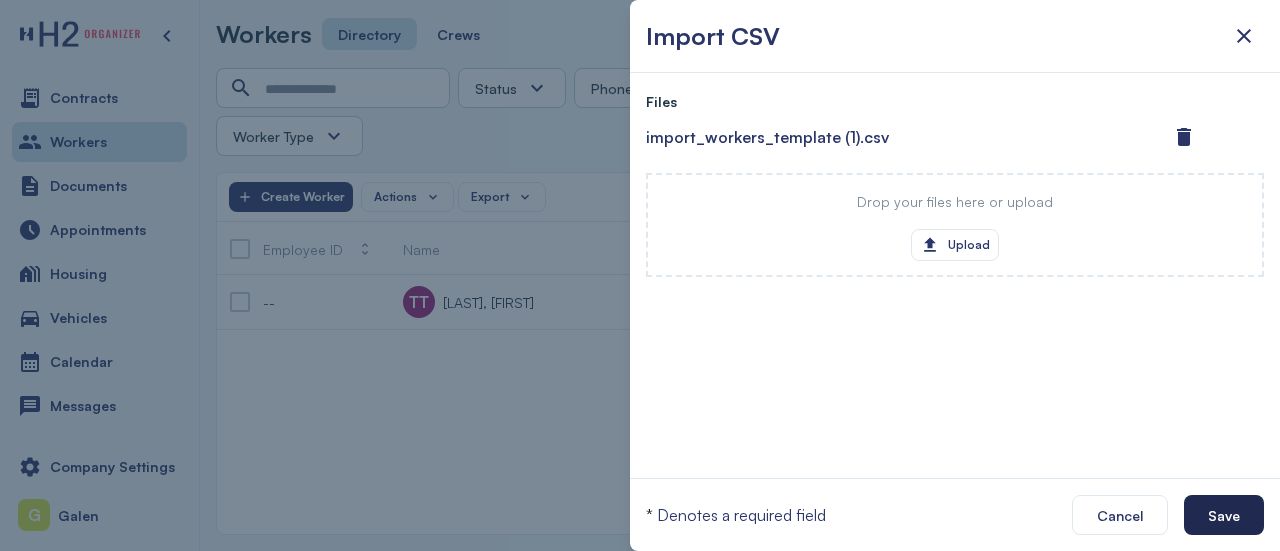 click on "Save" at bounding box center (1224, 515) 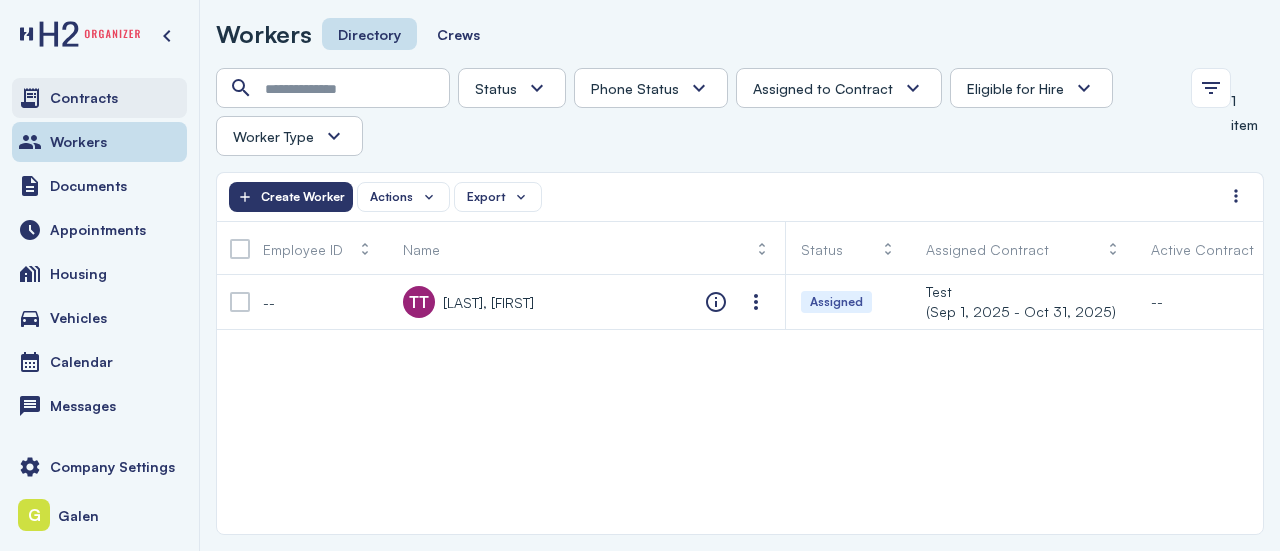 drag, startPoint x: 147, startPoint y: 137, endPoint x: 96, endPoint y: 103, distance: 61.294373 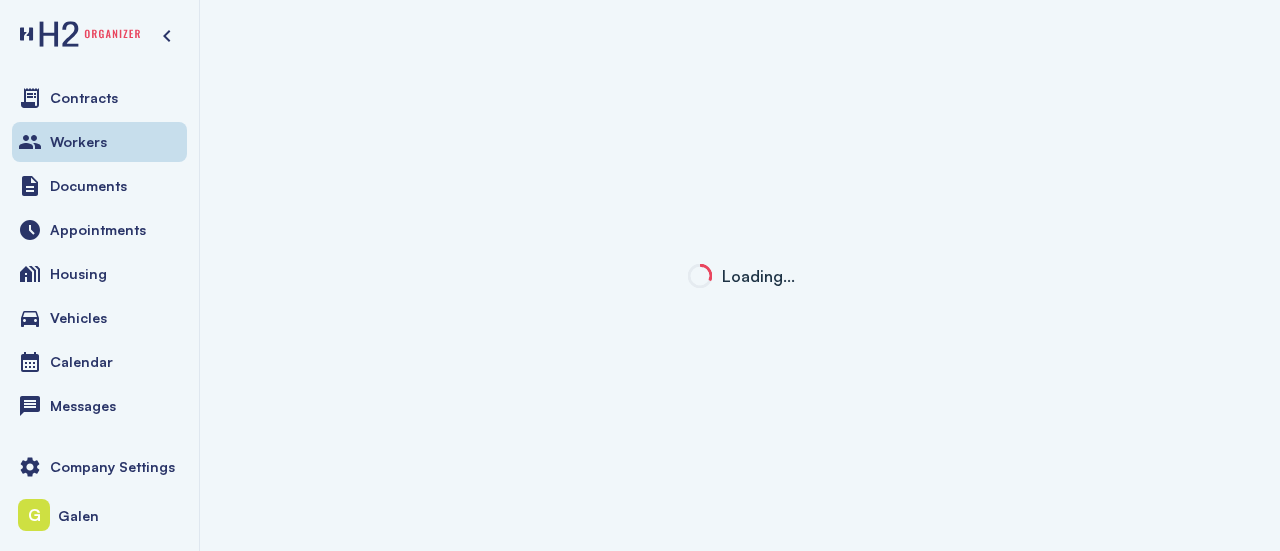 click on "Contracts       Workers       Documents       Appointments       Housing       Vehicles       Calendar       Messages       Travel       Payments" at bounding box center (99, 253) 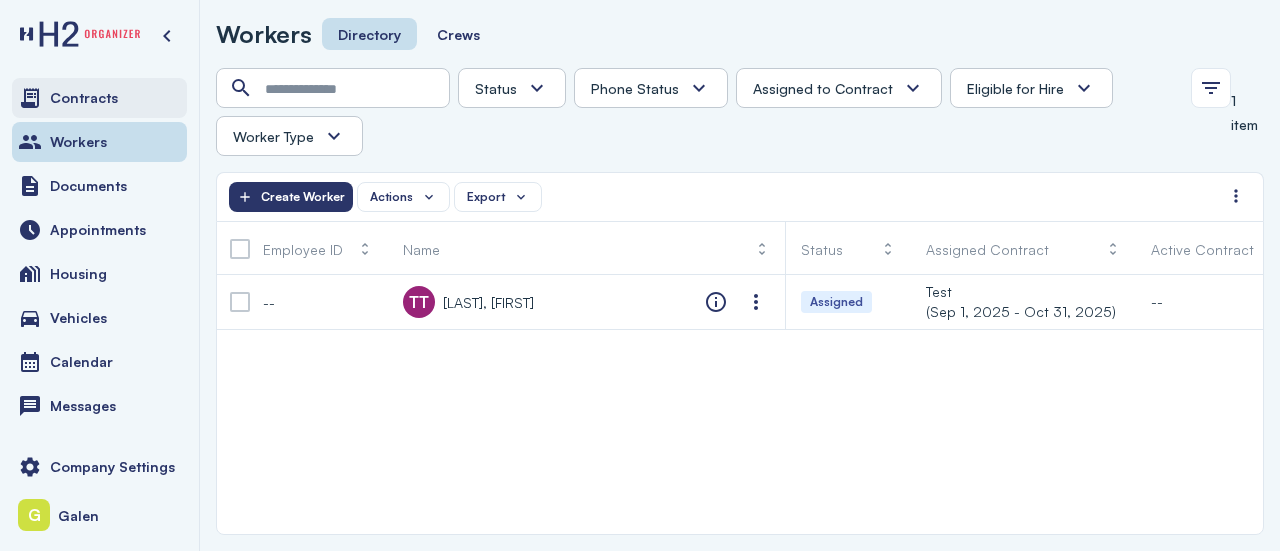 drag, startPoint x: 80, startPoint y: 77, endPoint x: 87, endPoint y: 87, distance: 12.206555 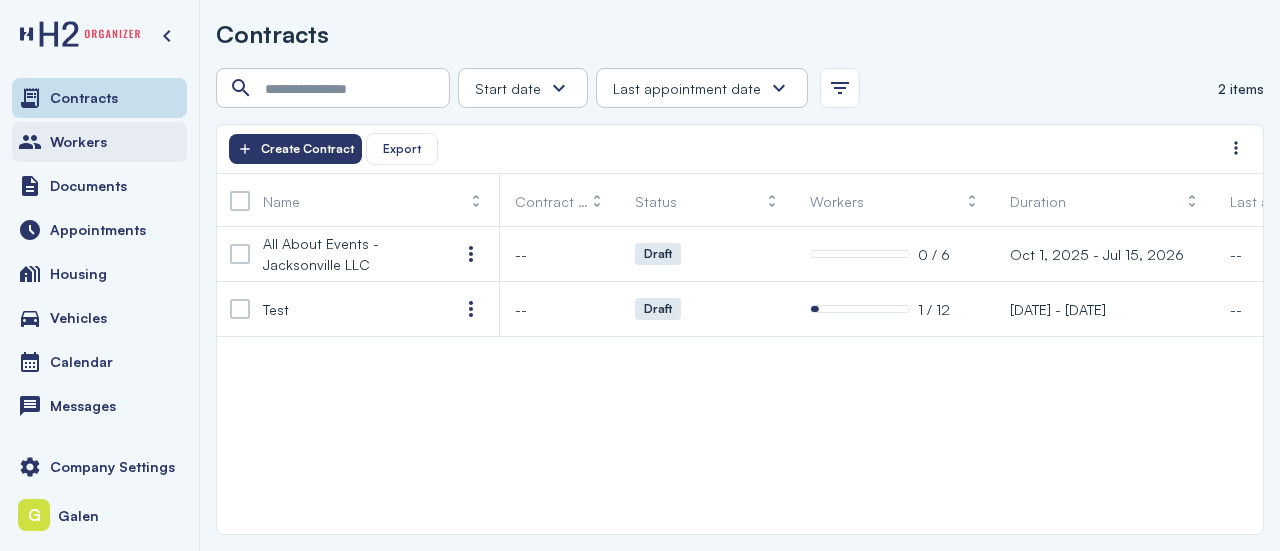 click on "Workers" at bounding box center [78, 142] 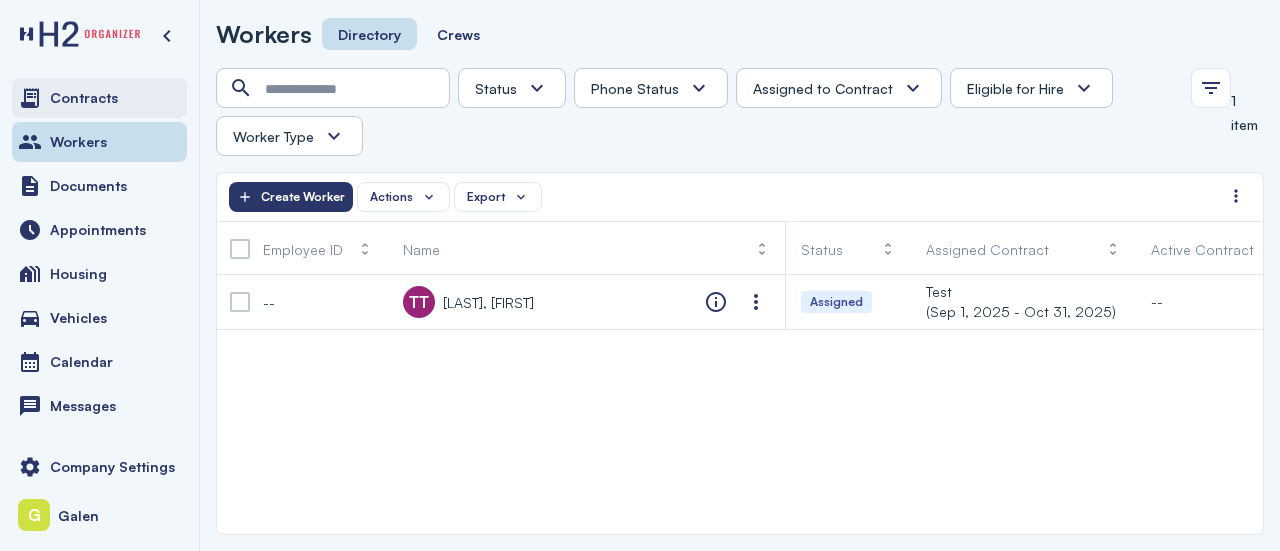 click on "Contracts" at bounding box center [84, 98] 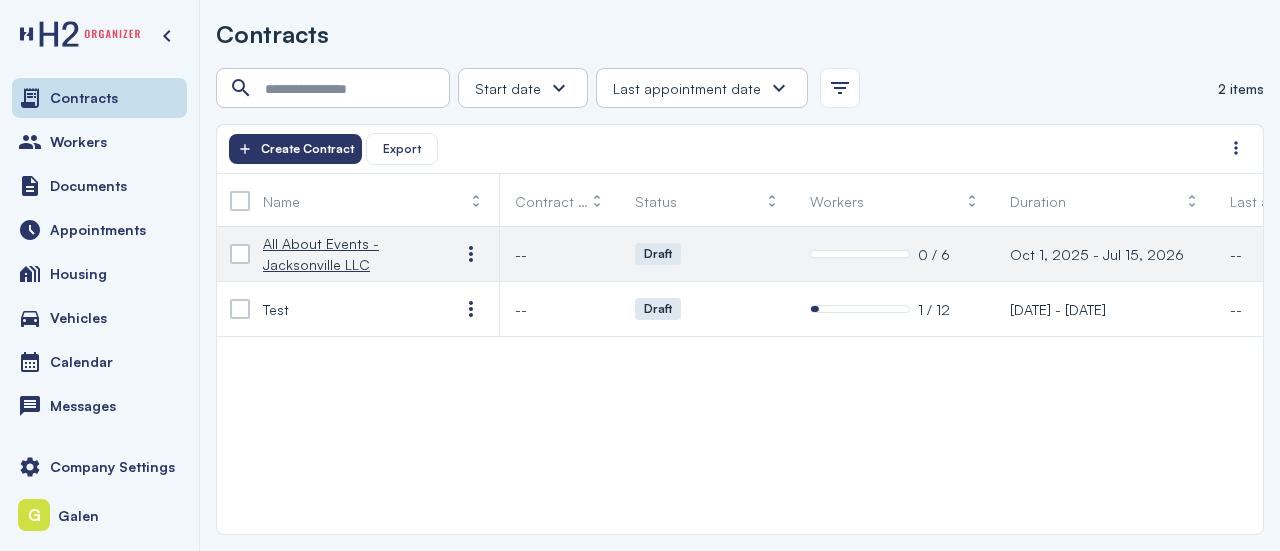 click on "All About Events - Jacksonville LLC" at bounding box center [345, 254] 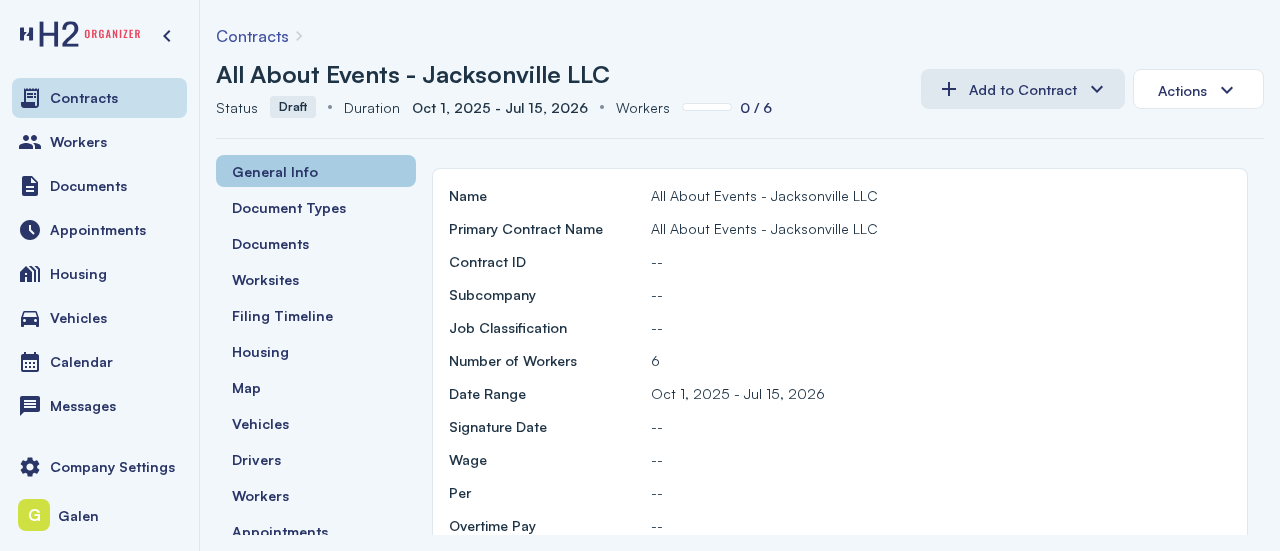 scroll, scrollTop: 0, scrollLeft: 0, axis: both 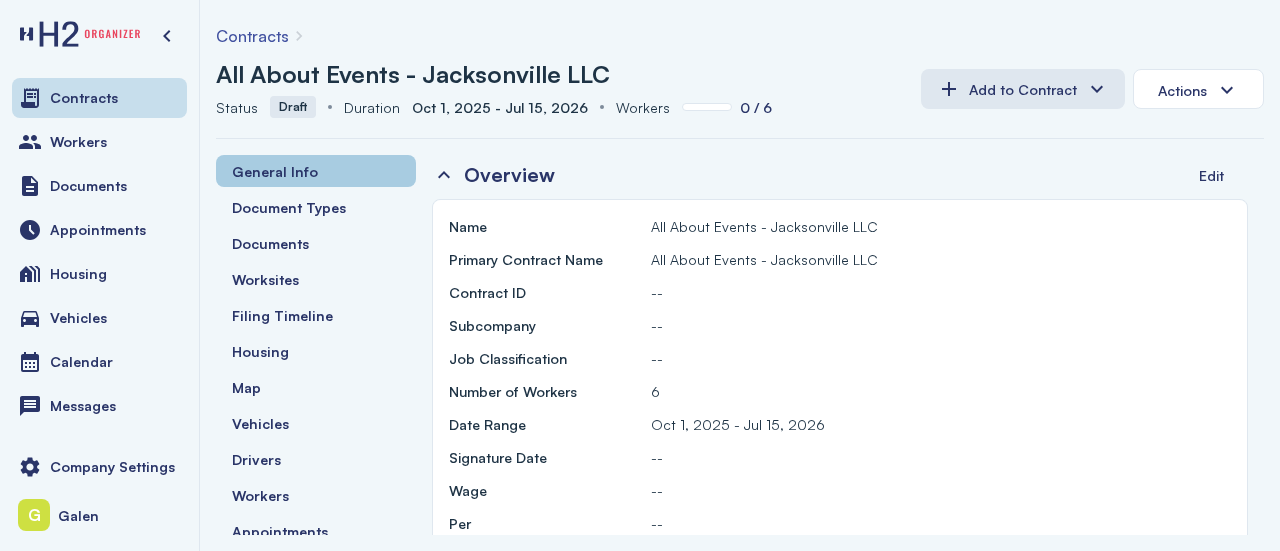 click on "General Info" at bounding box center (275, 171) 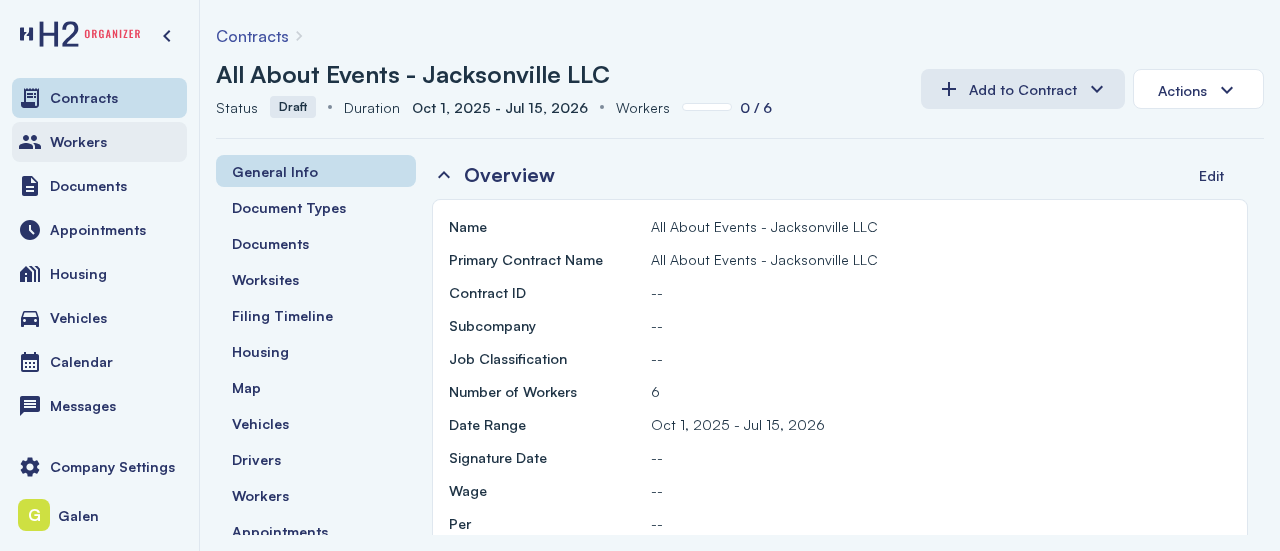 click on "Workers" at bounding box center [99, 142] 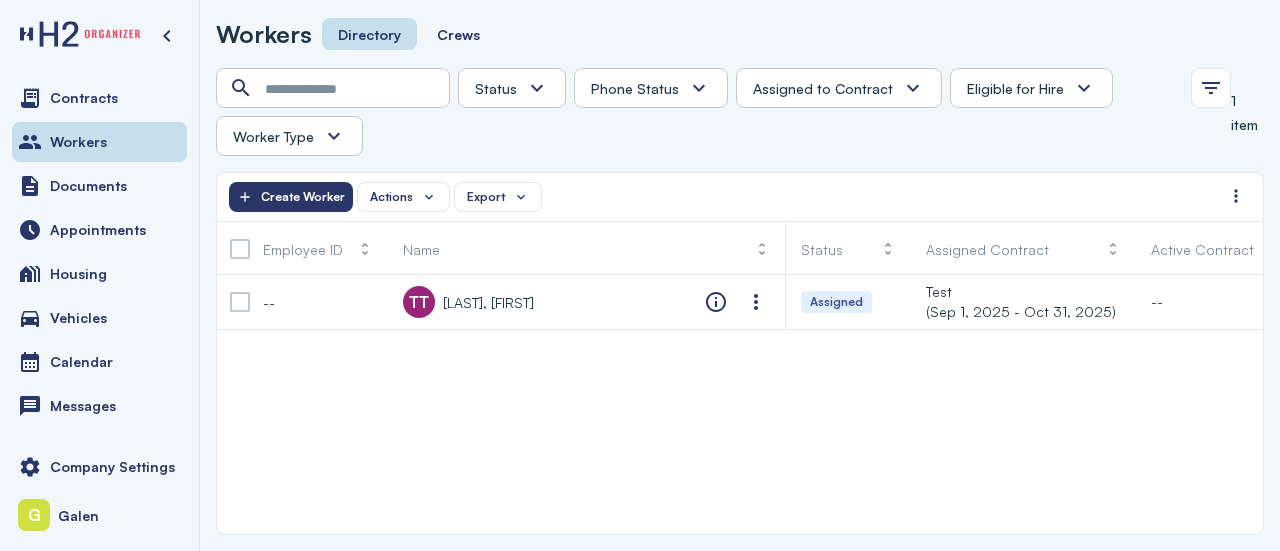 click on "Workers   Directory Crews" at bounding box center [740, 34] 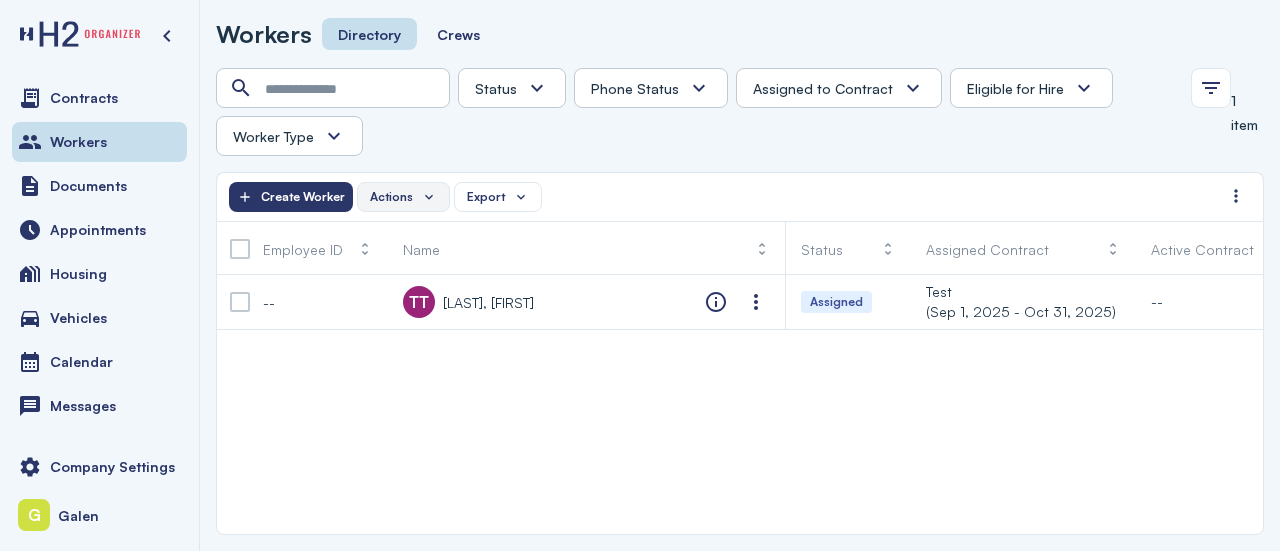 click on "Actions" at bounding box center [403, 197] 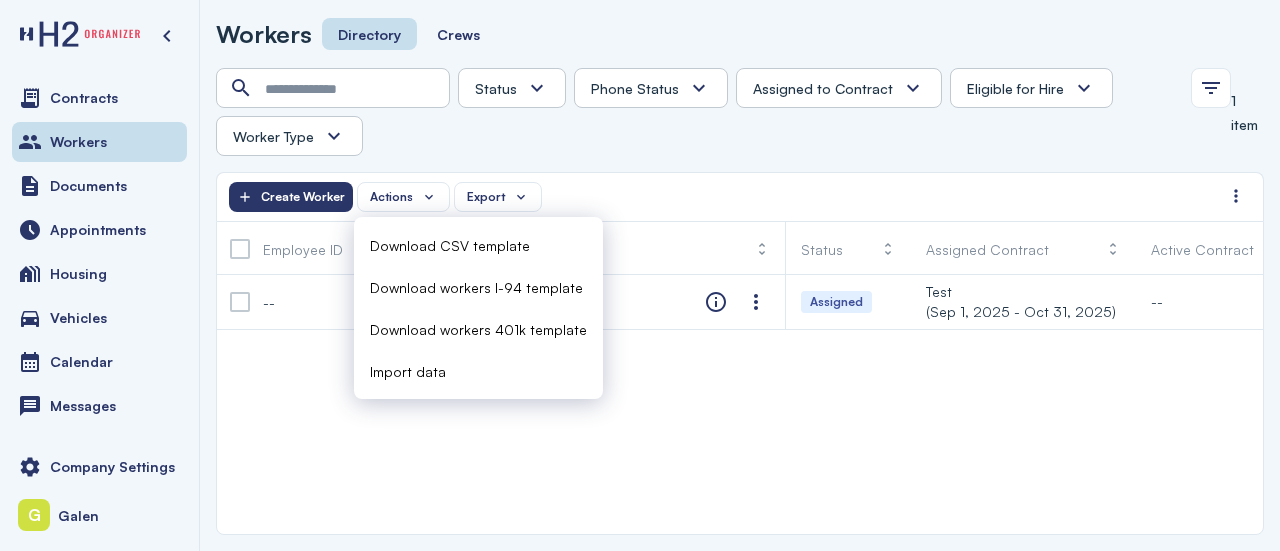 click on "Import data" at bounding box center (478, 371) 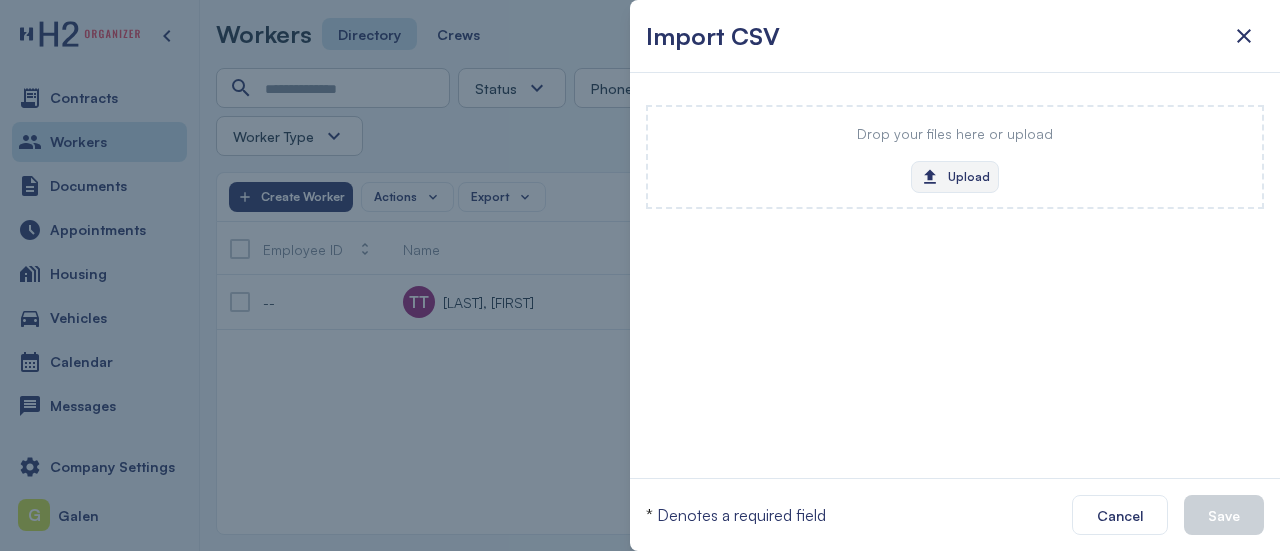 click on "Upload" 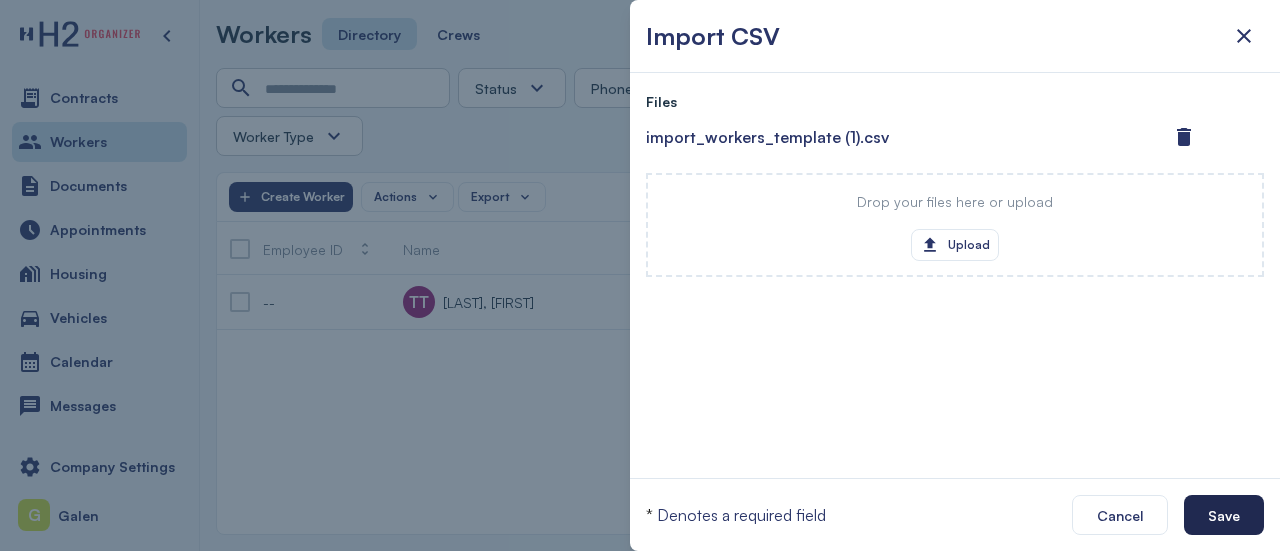 click on "Save" at bounding box center (1224, 515) 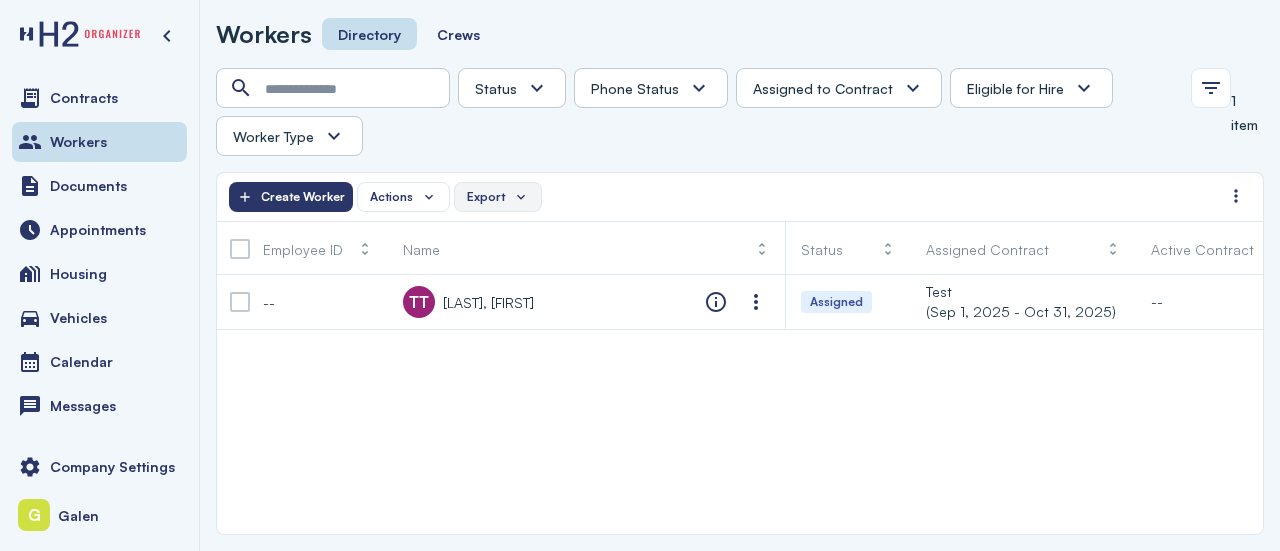 click on "Export" at bounding box center [486, 197] 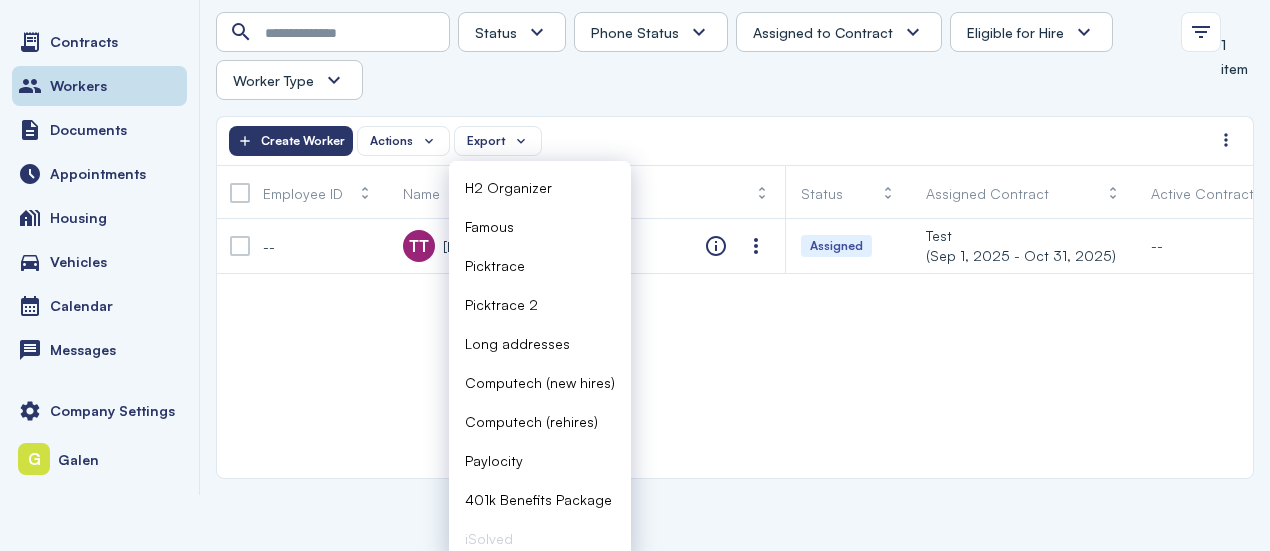 scroll, scrollTop: 66, scrollLeft: 0, axis: vertical 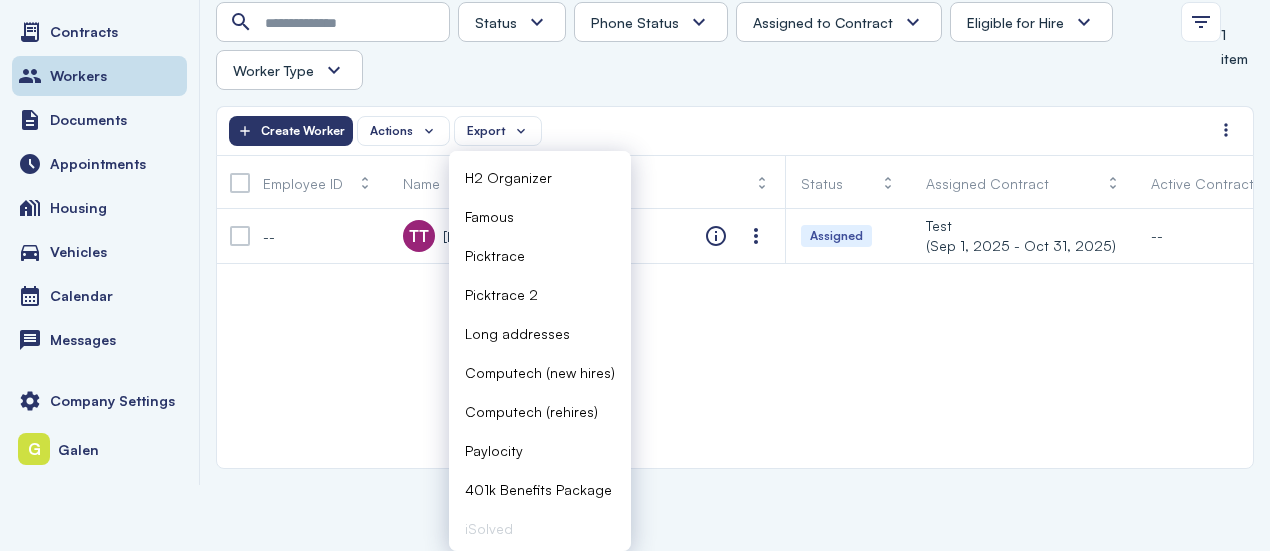 click on "-- TT       [LAST], [FIRST]             Assigned     Test   (Sep 1, 2025 - Oct 31, 2025) -- -- --     H2     Unknown         Unknown Pending Failed Verified" at bounding box center [735, 338] 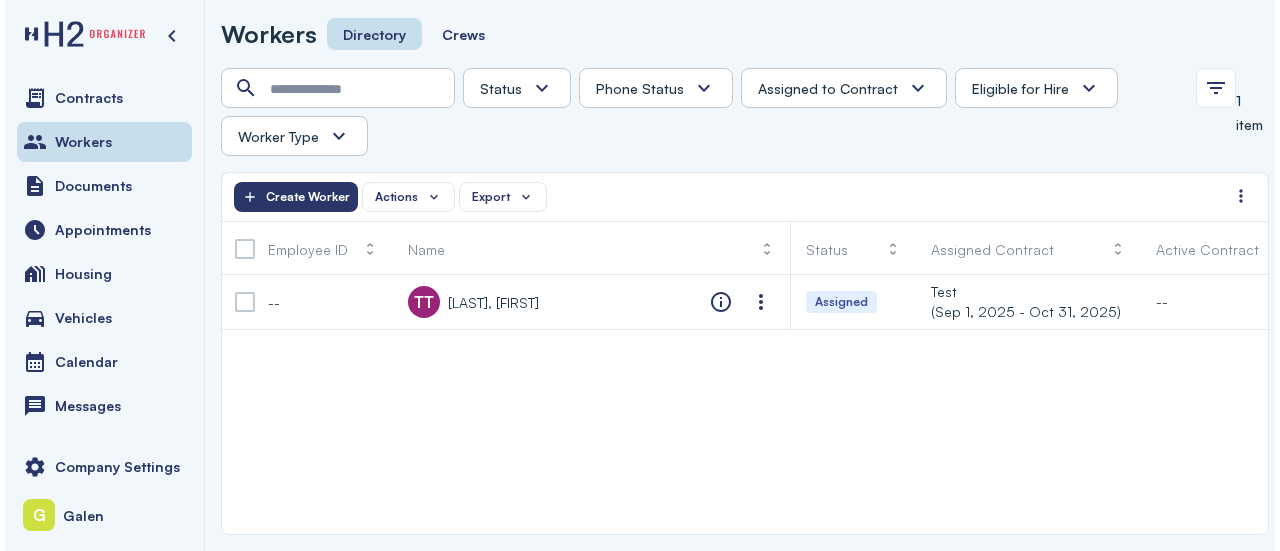 scroll, scrollTop: 0, scrollLeft: 0, axis: both 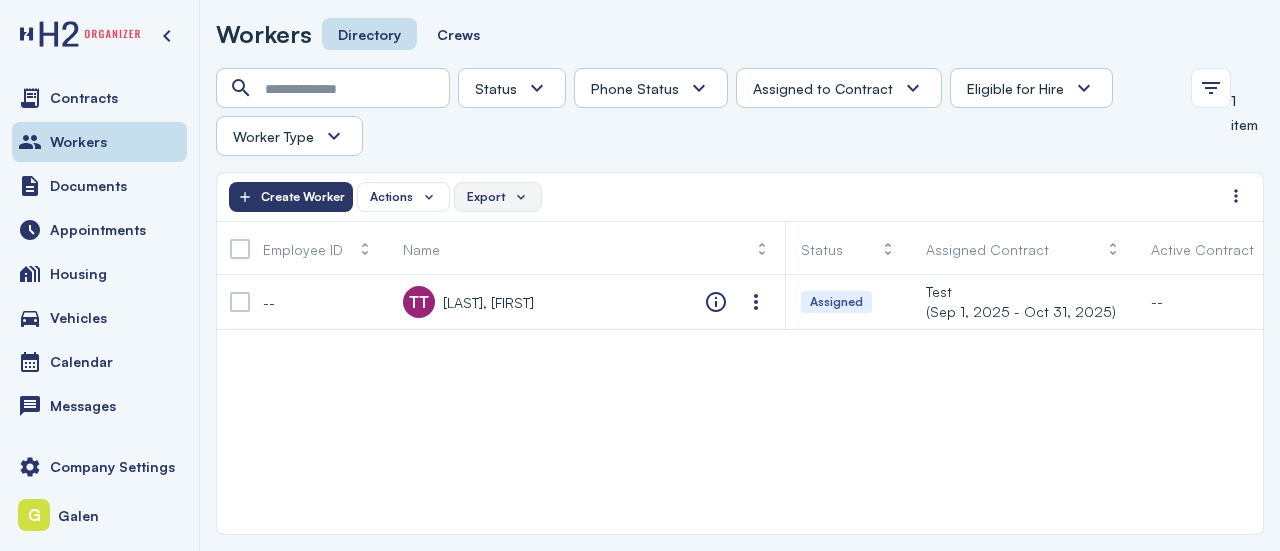click on "Export" at bounding box center (498, 197) 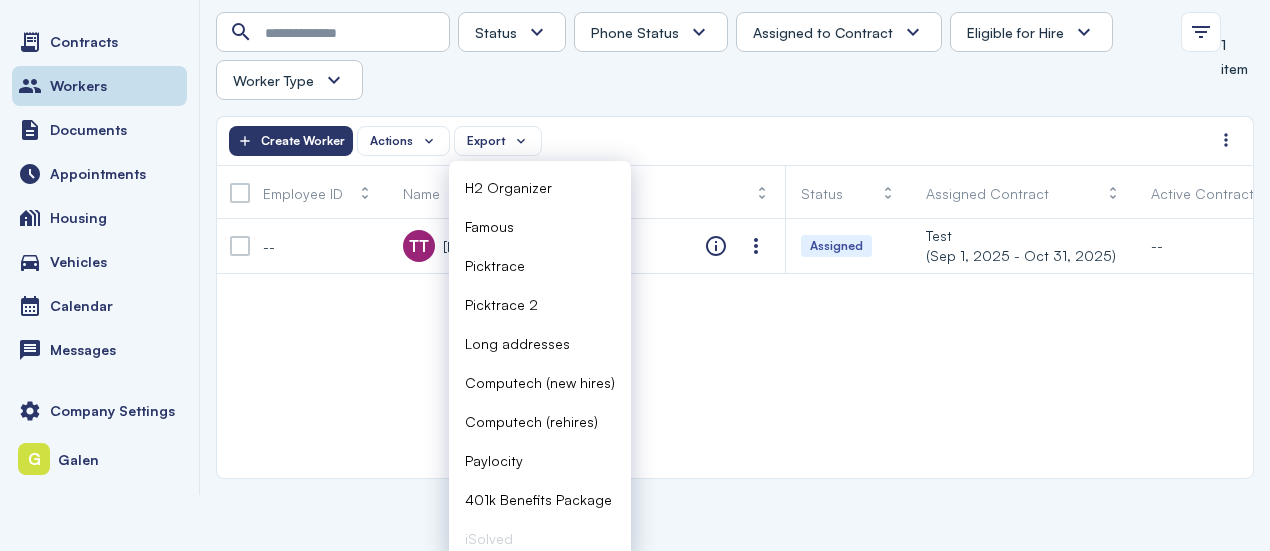 scroll, scrollTop: 66, scrollLeft: 0, axis: vertical 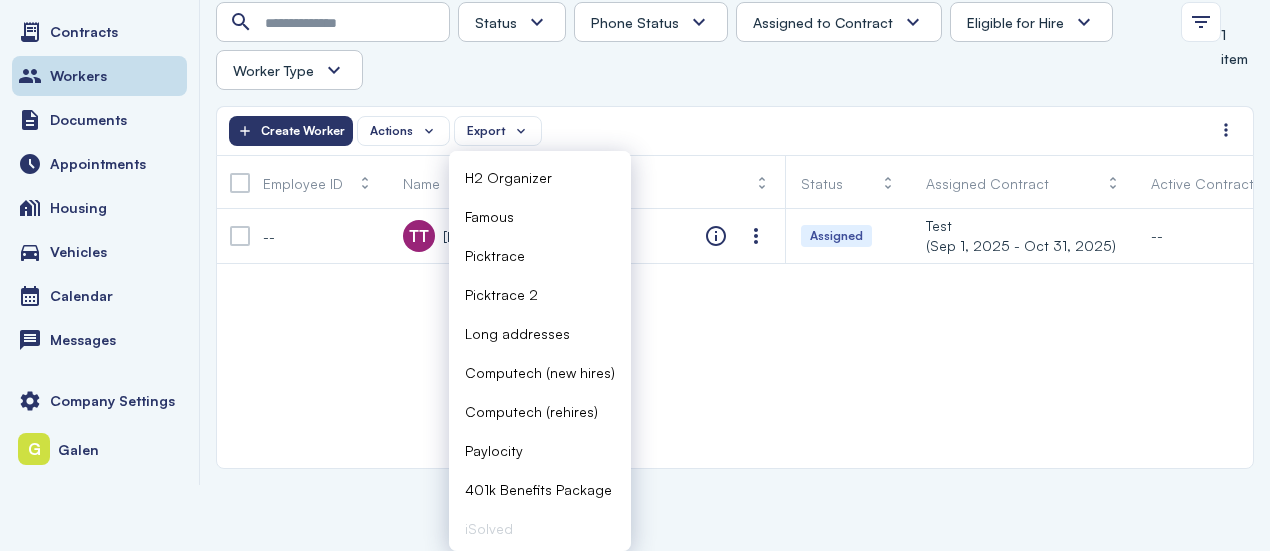 click on "-- TT       [LAST], [FIRST]             Assigned     Test   (Sep 1, 2025 - Oct 31, 2025) -- -- --     H2     Unknown         Unknown Pending Failed Verified" at bounding box center (735, 338) 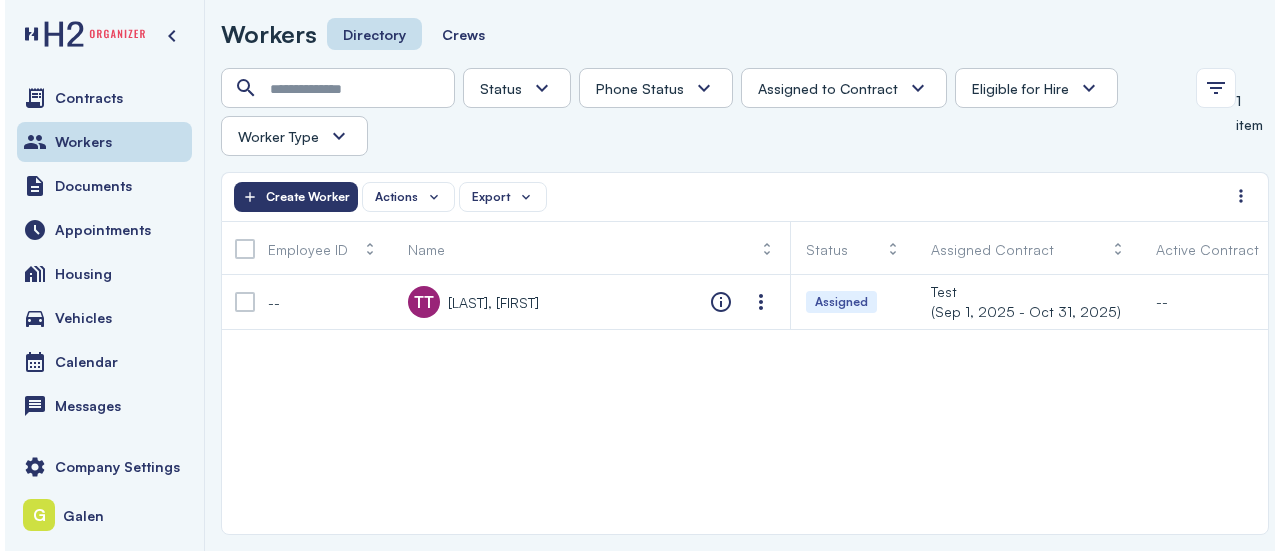 scroll, scrollTop: 0, scrollLeft: 0, axis: both 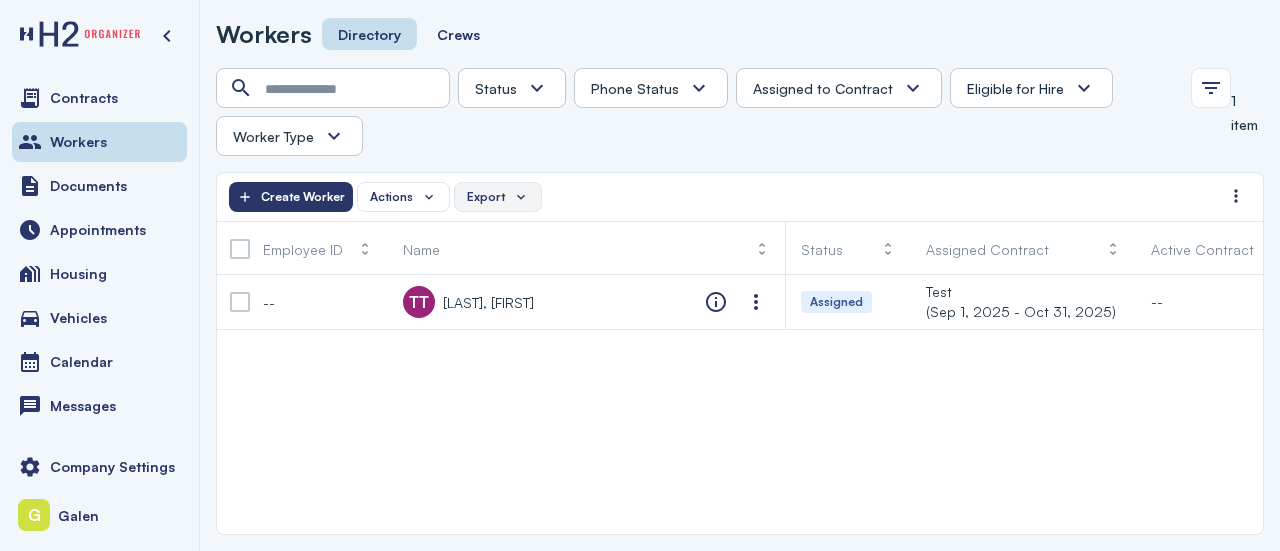 click on "Export" at bounding box center (498, 197) 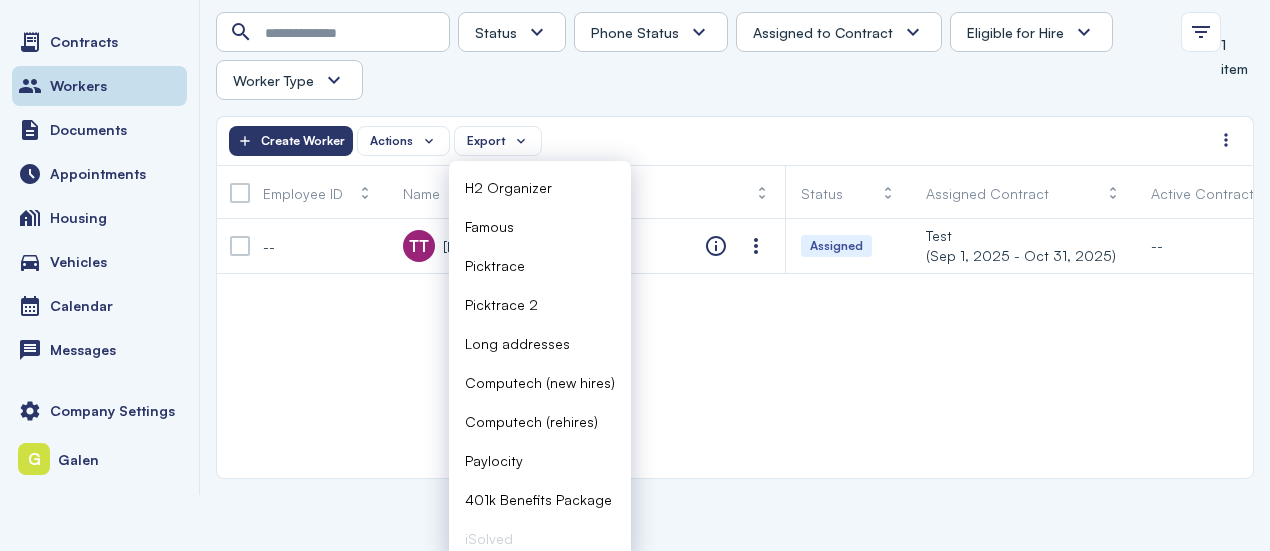 scroll, scrollTop: 66, scrollLeft: 0, axis: vertical 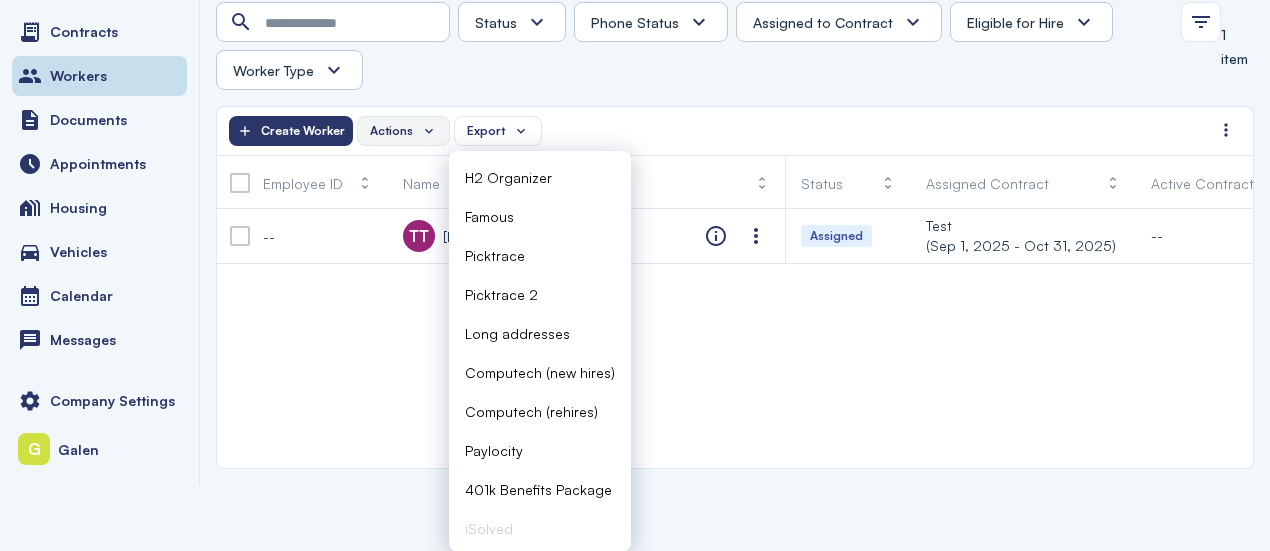 click on "Actions" at bounding box center [391, 131] 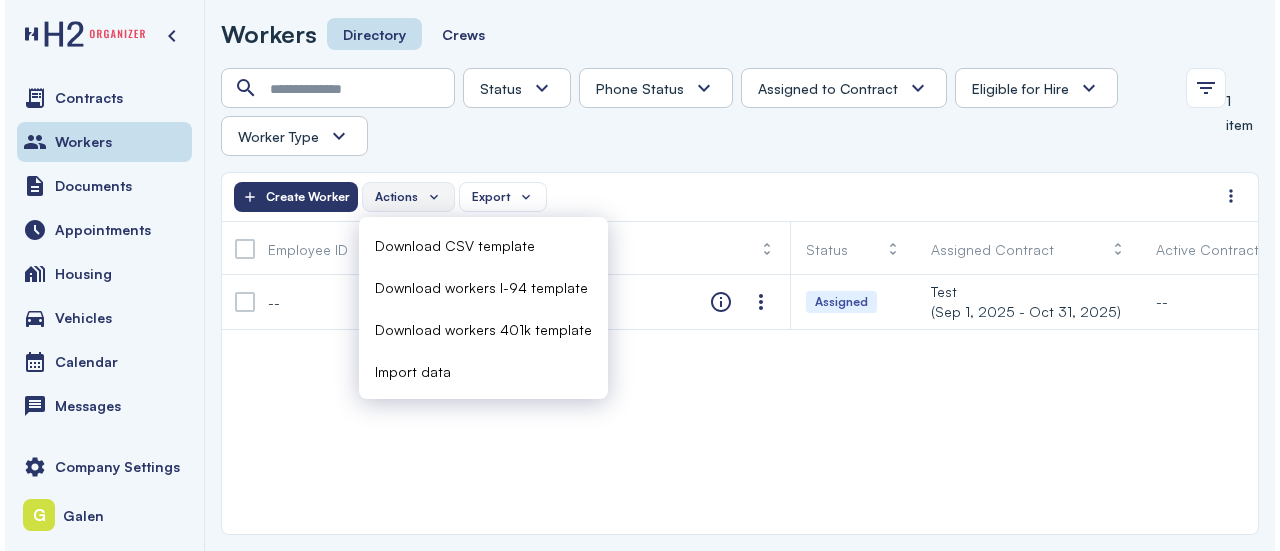 scroll, scrollTop: 0, scrollLeft: 0, axis: both 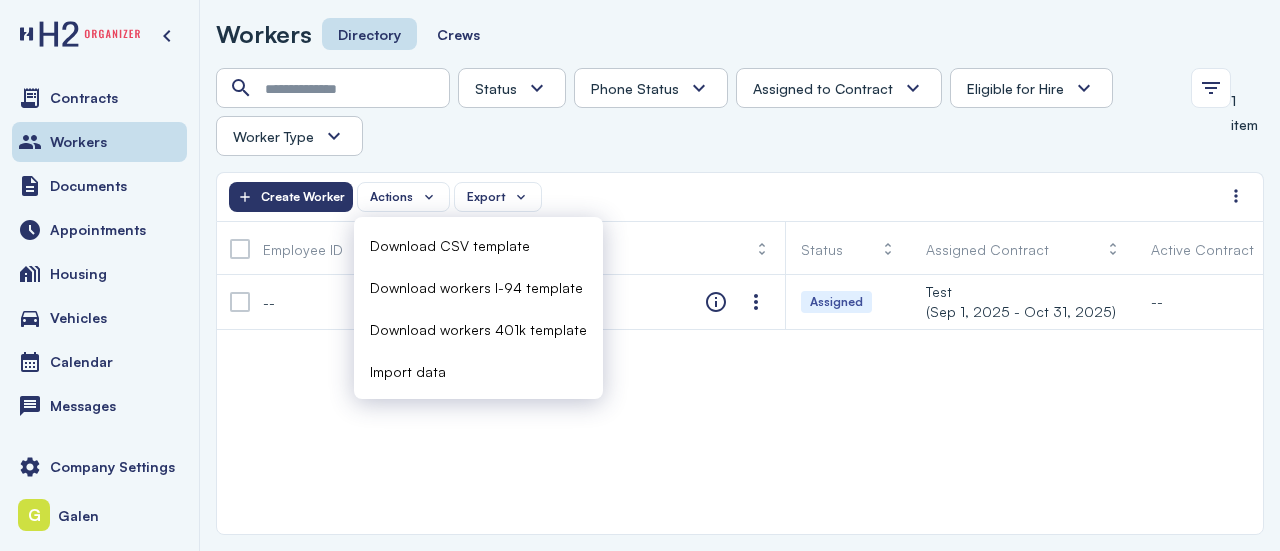click on "Download CSV template" at bounding box center (450, 245) 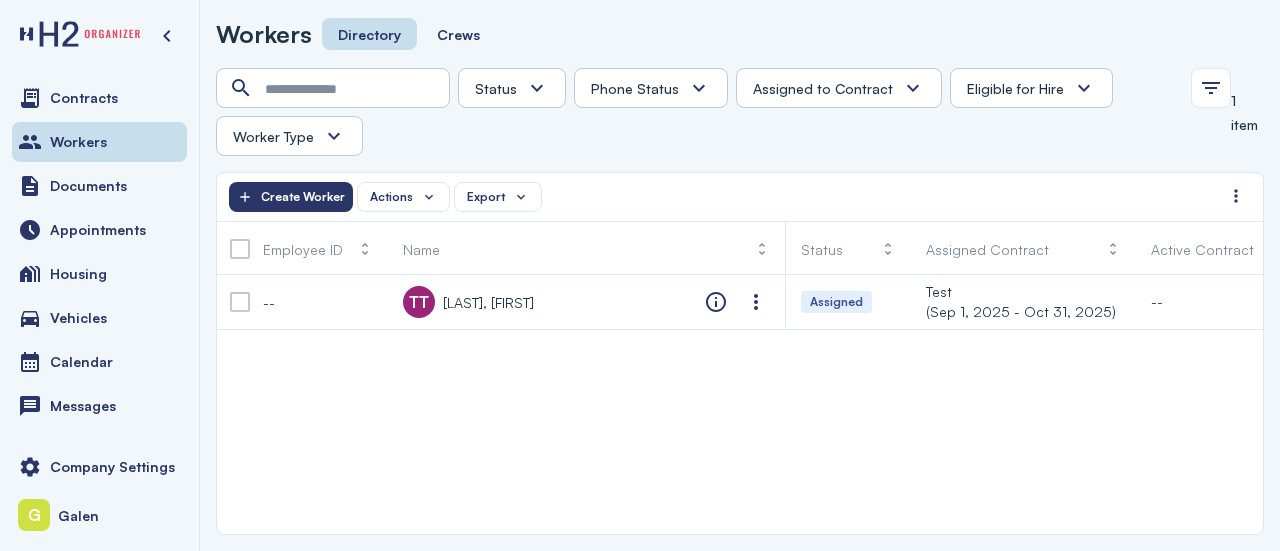 click on "-- TT       [LAST], [FIRST]             Assigned     Test   (Sep 1, 2025 - Oct 31, 2025) -- -- --     H2     Unknown         Unknown Pending Failed Verified" at bounding box center (740, 404) 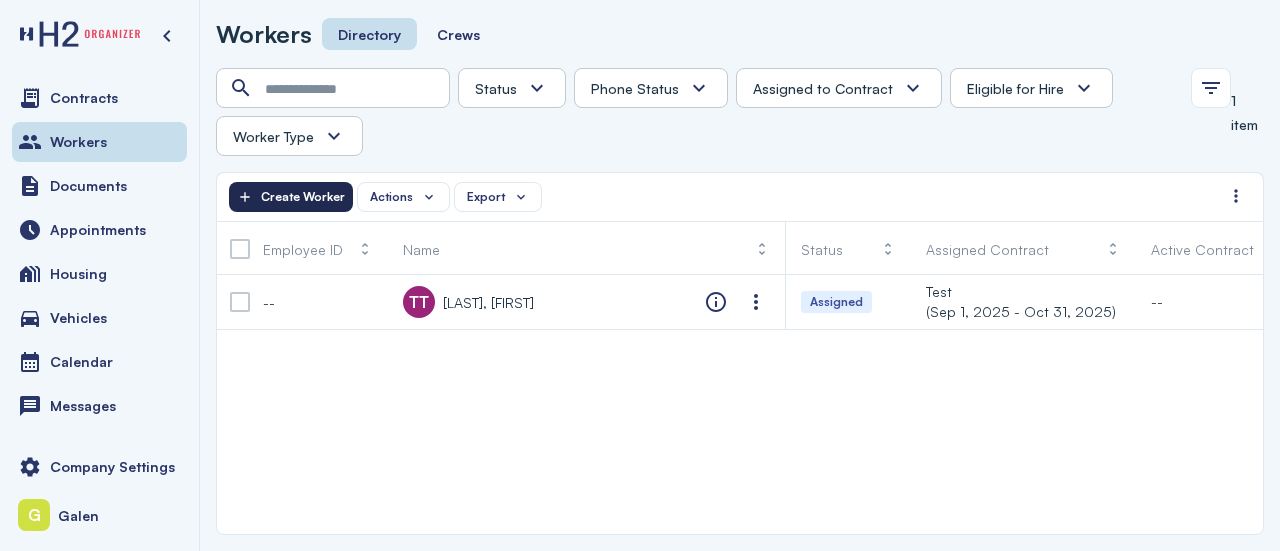 click on "Actions           Export                 Create Worker" at bounding box center [725, 197] 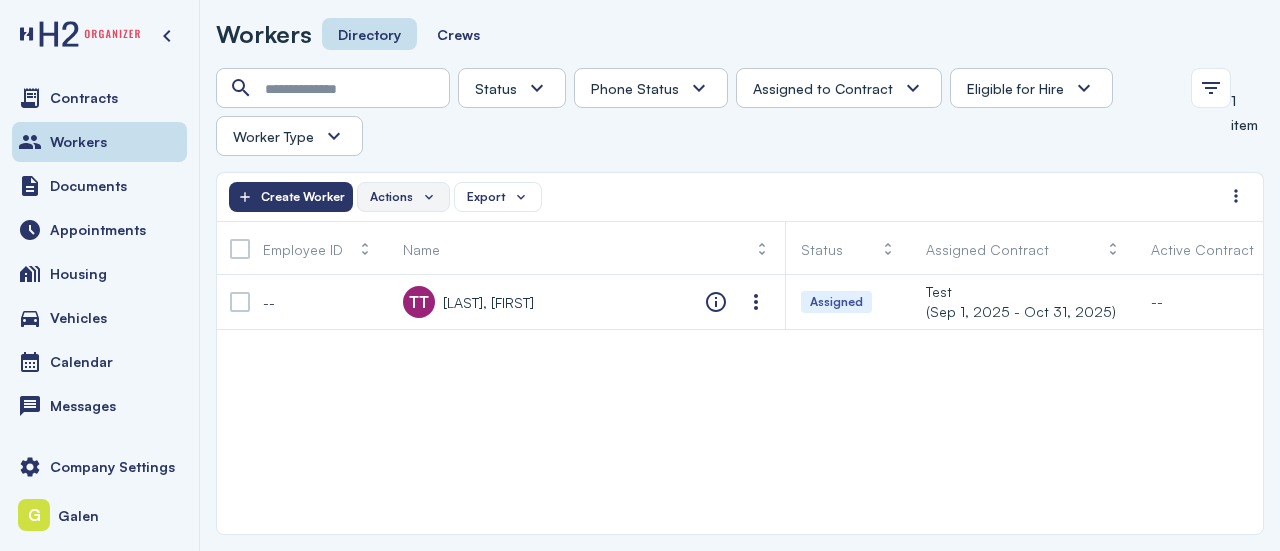click on "Actions" at bounding box center (403, 197) 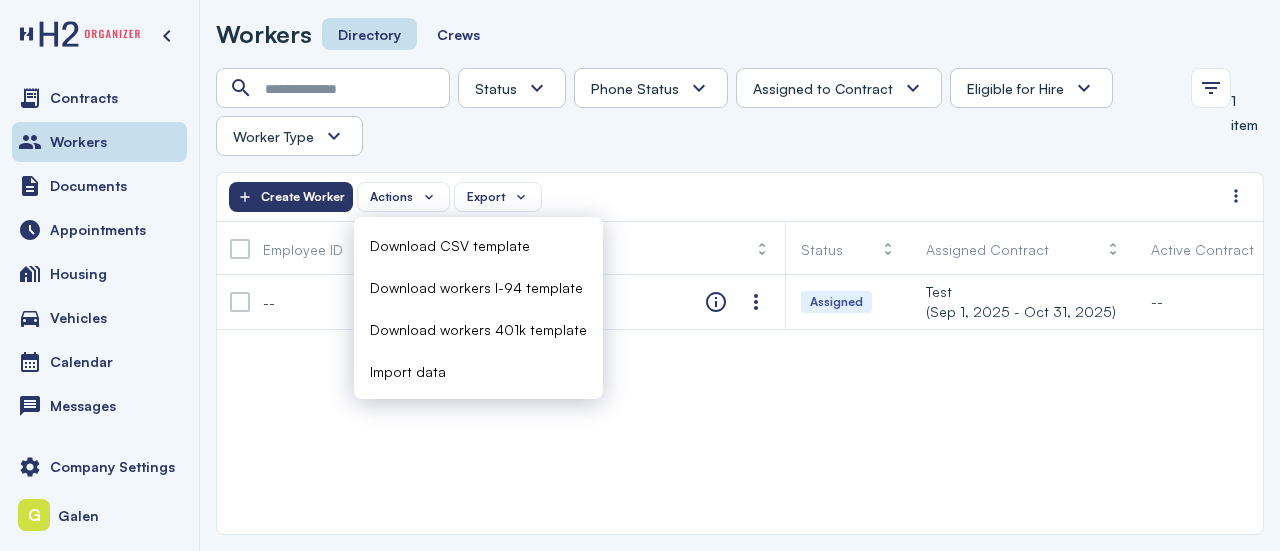 click on "Import data" at bounding box center [408, 371] 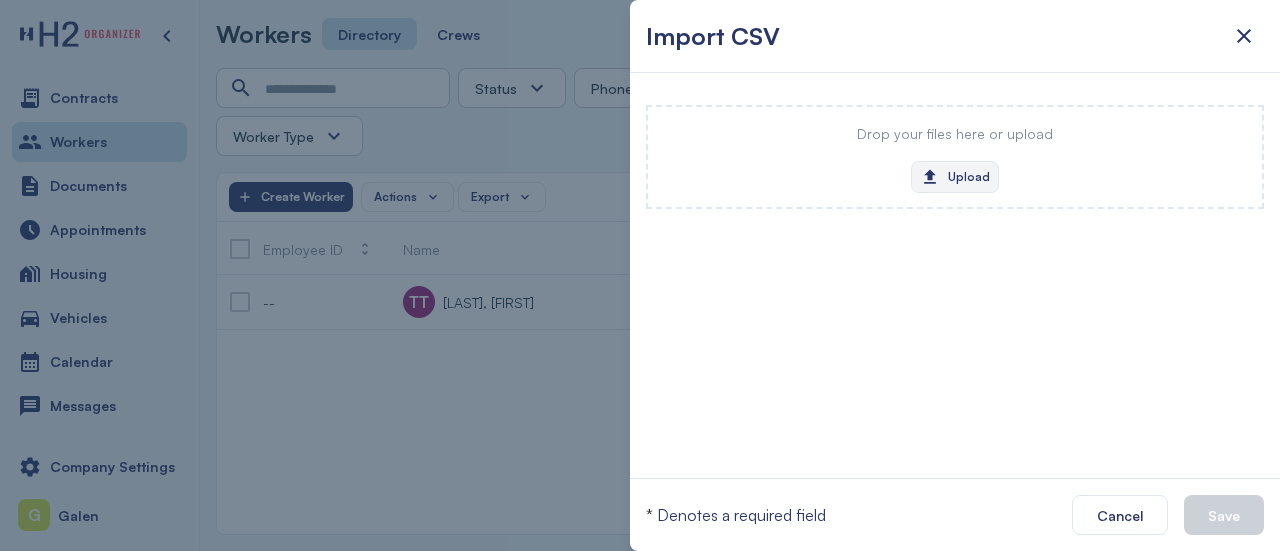 click on "Upload" 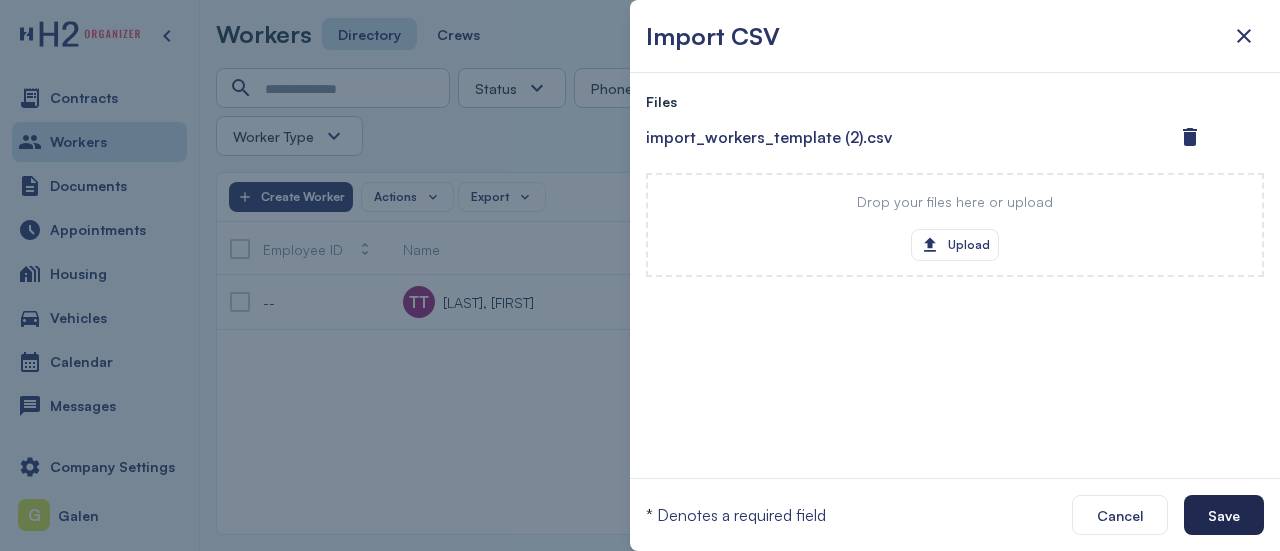 click on "Save" at bounding box center [1224, 515] 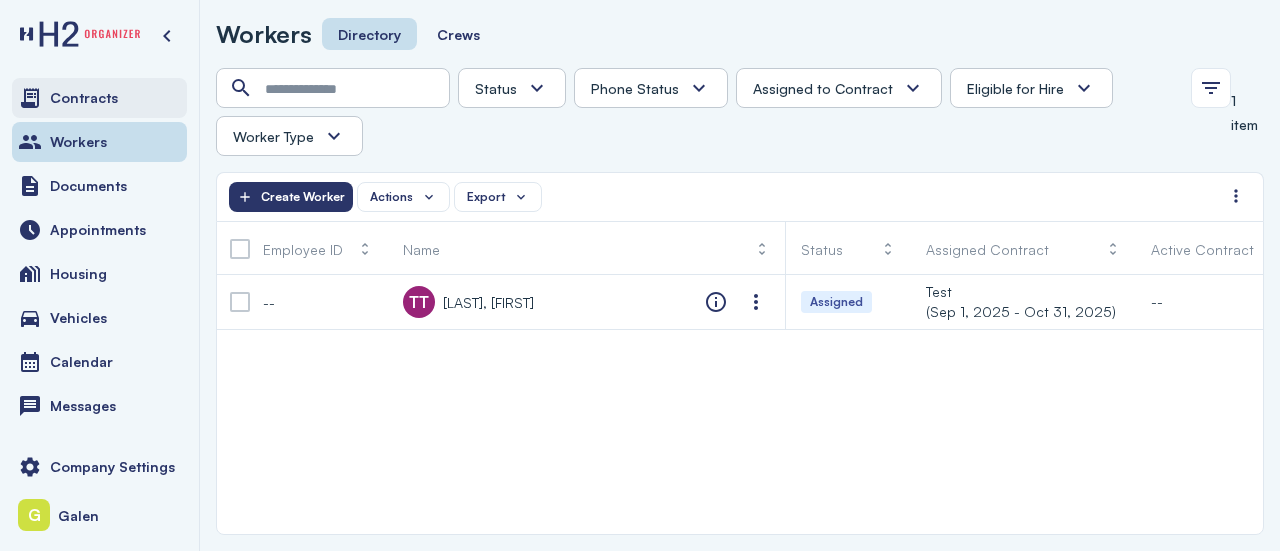 click on "Contracts" at bounding box center [99, 98] 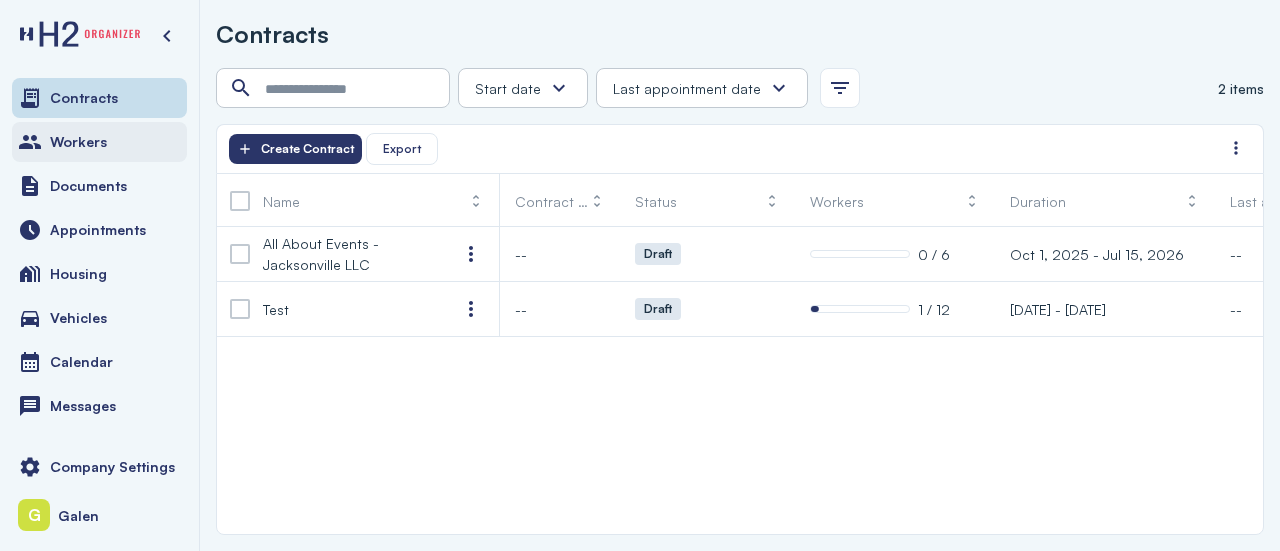click on "Workers" at bounding box center (99, 142) 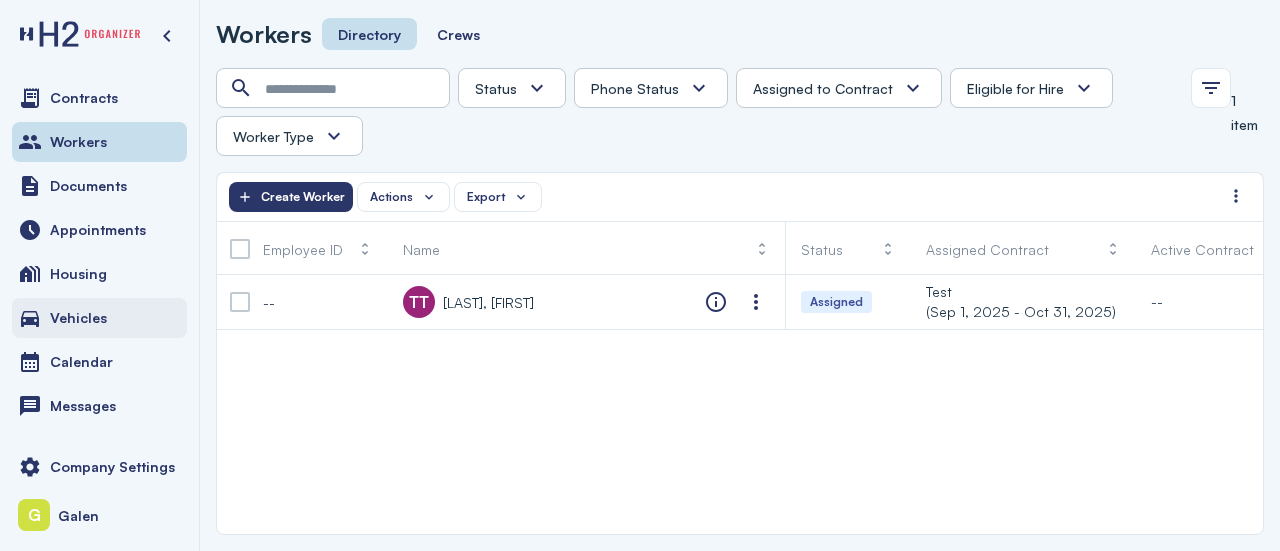 scroll, scrollTop: 76, scrollLeft: 0, axis: vertical 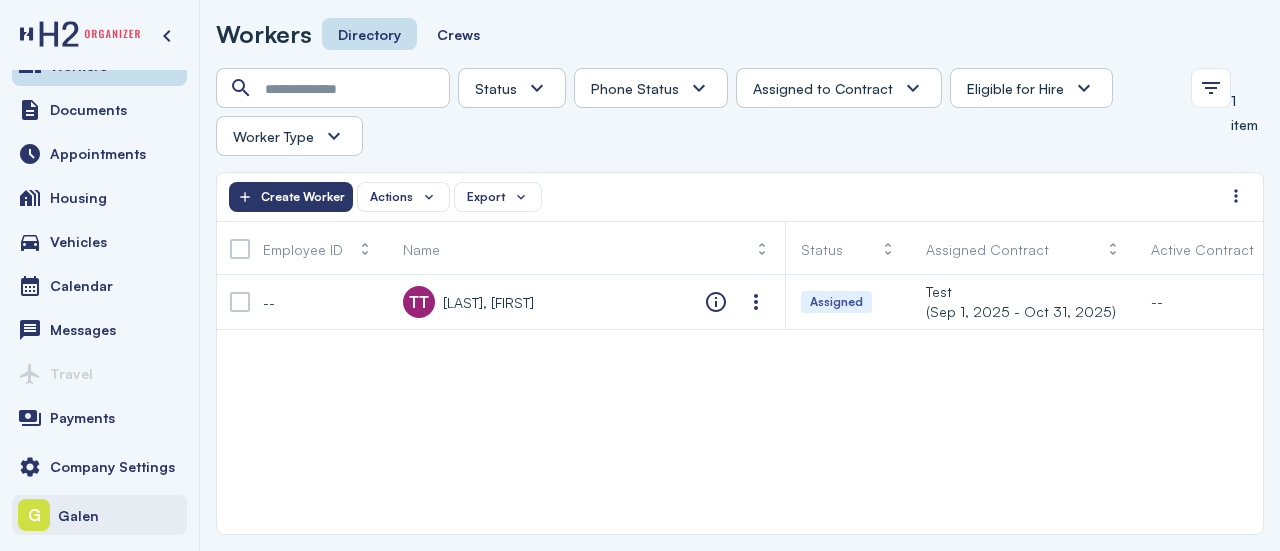 click on "Galen" 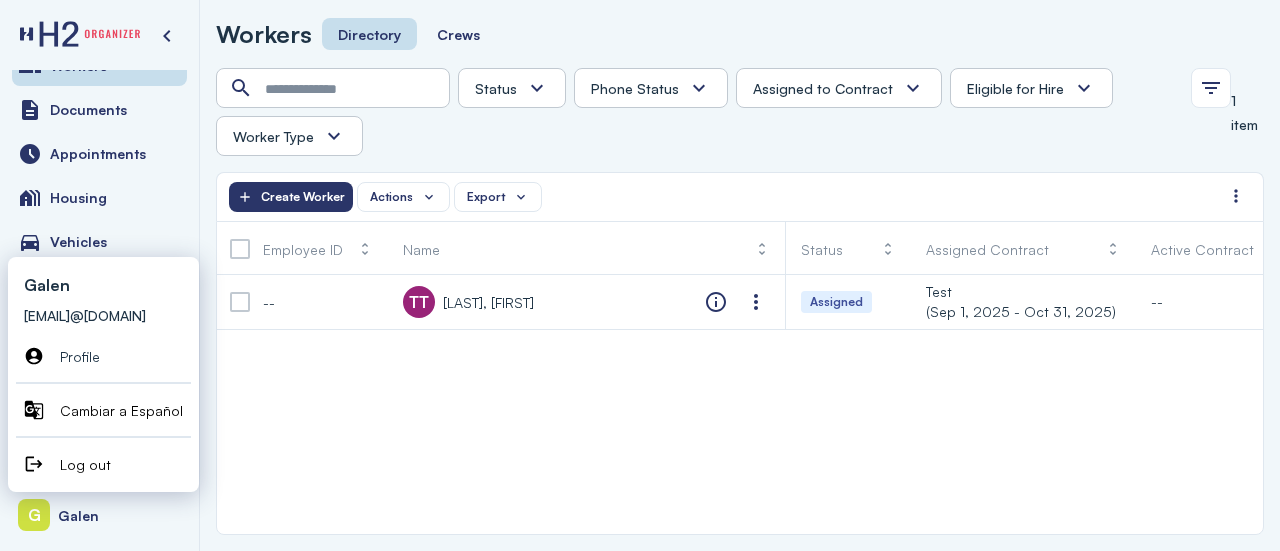 click on "Log out" at bounding box center [121, 464] 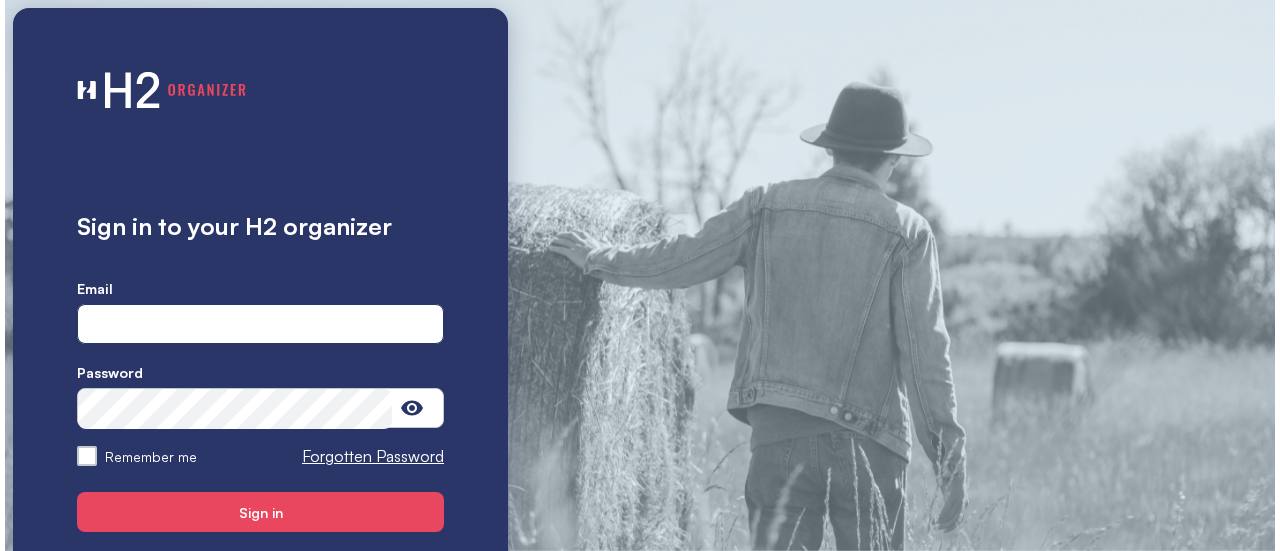 scroll, scrollTop: 0, scrollLeft: 0, axis: both 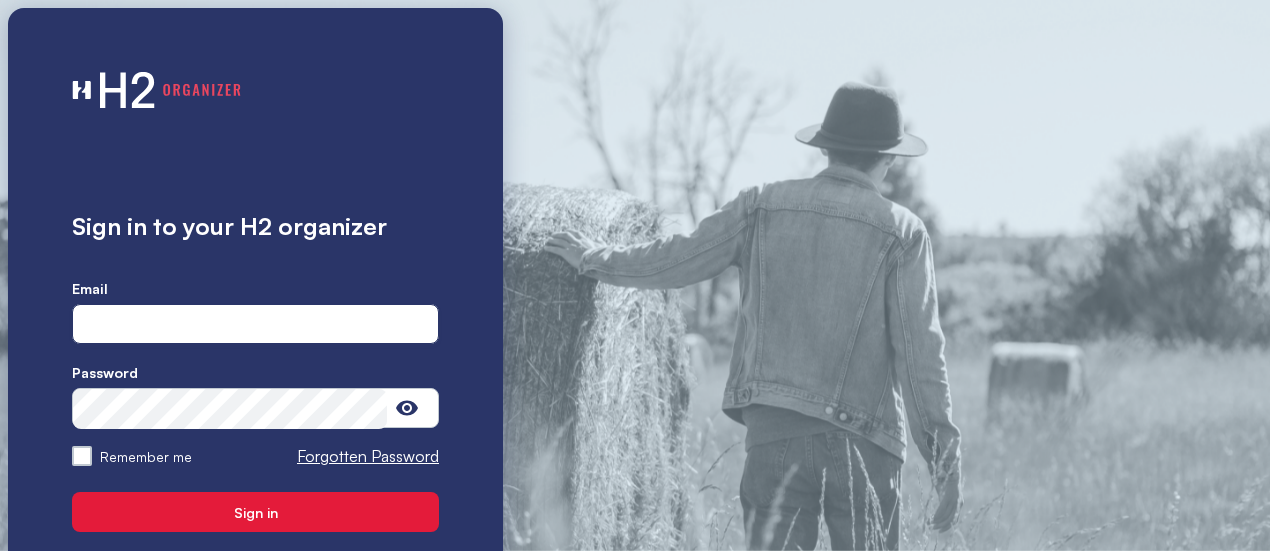 type on "**********" 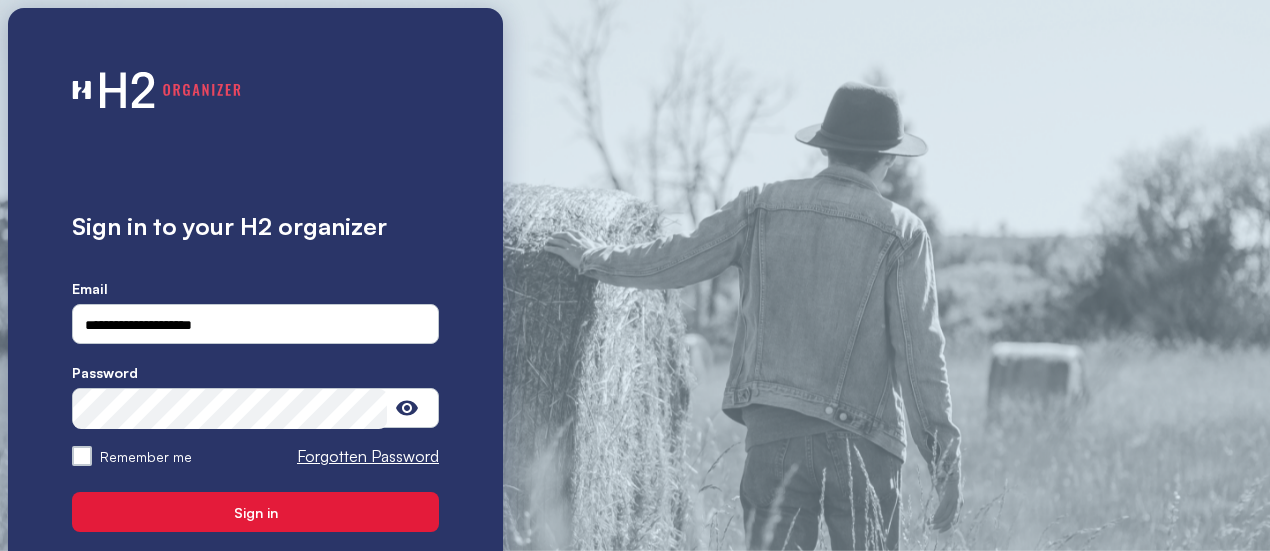 click on "Sign in" at bounding box center (255, 512) 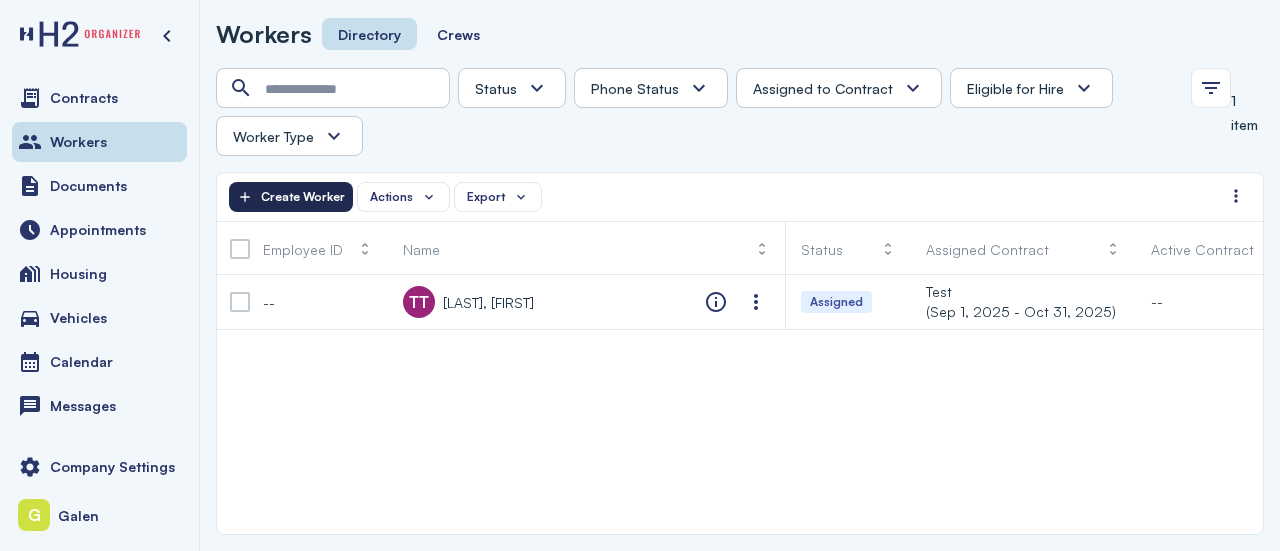 click on "Create Worker" 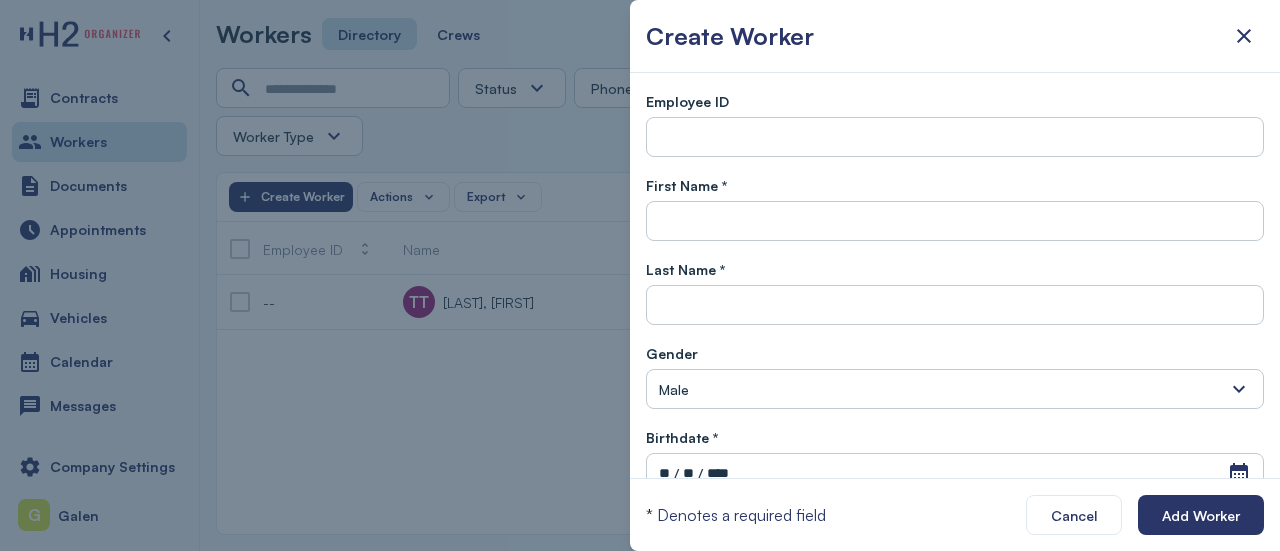 click on "Employee ID" at bounding box center [955, 101] 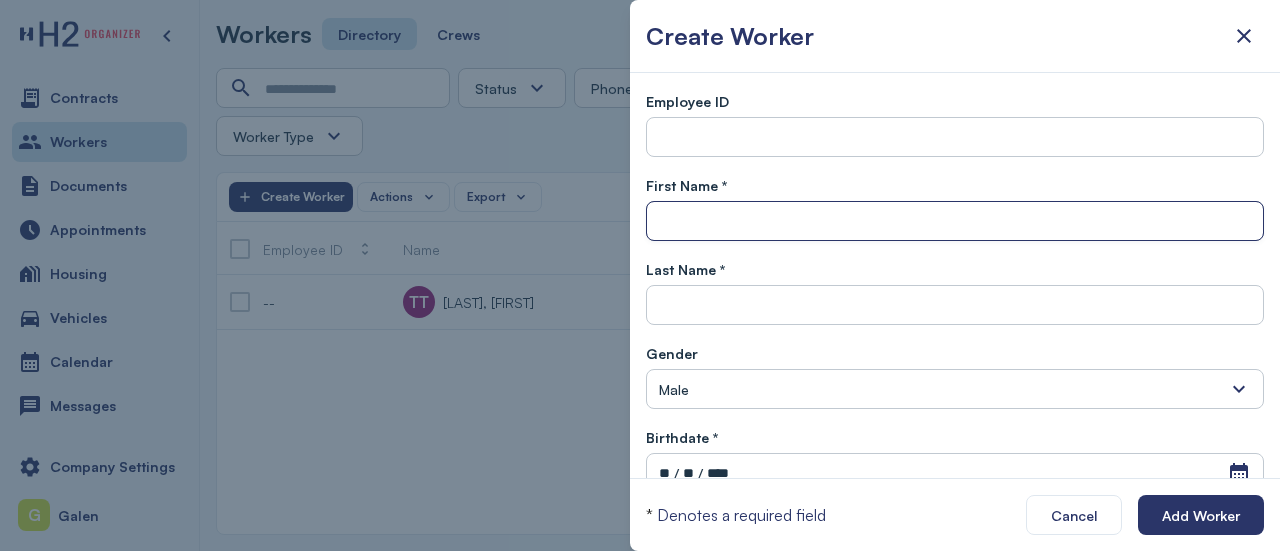 click at bounding box center [955, 222] 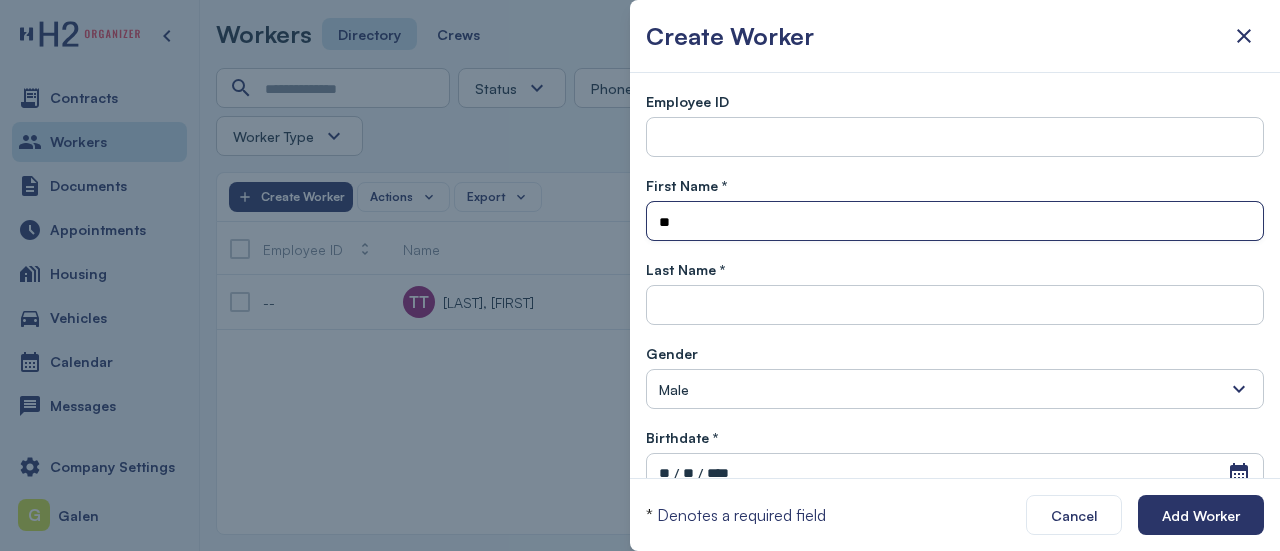 type on "*" 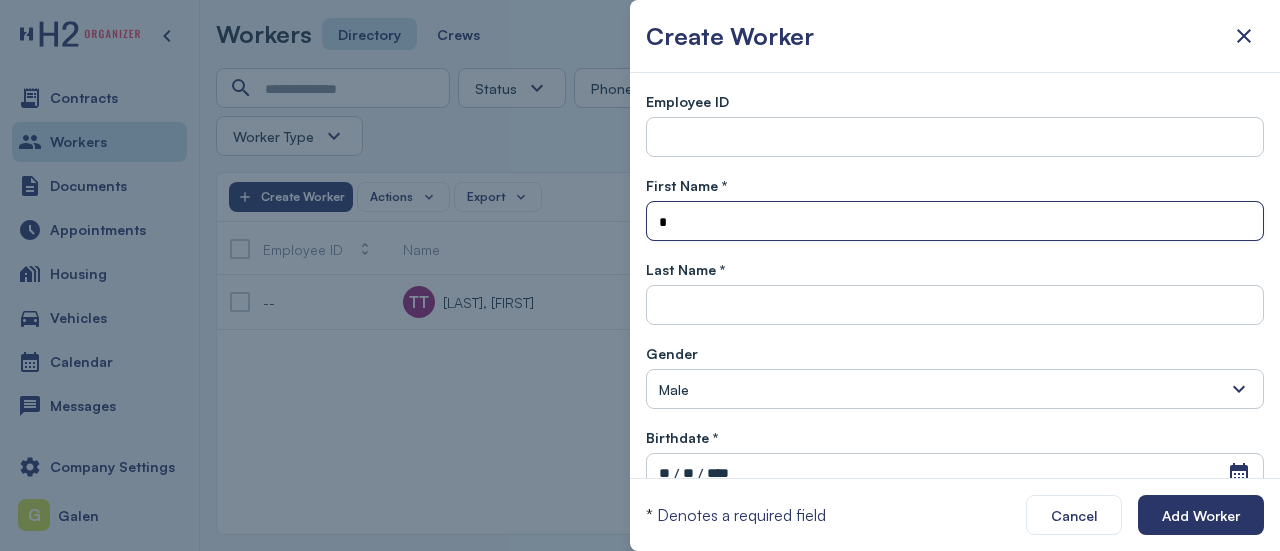 type 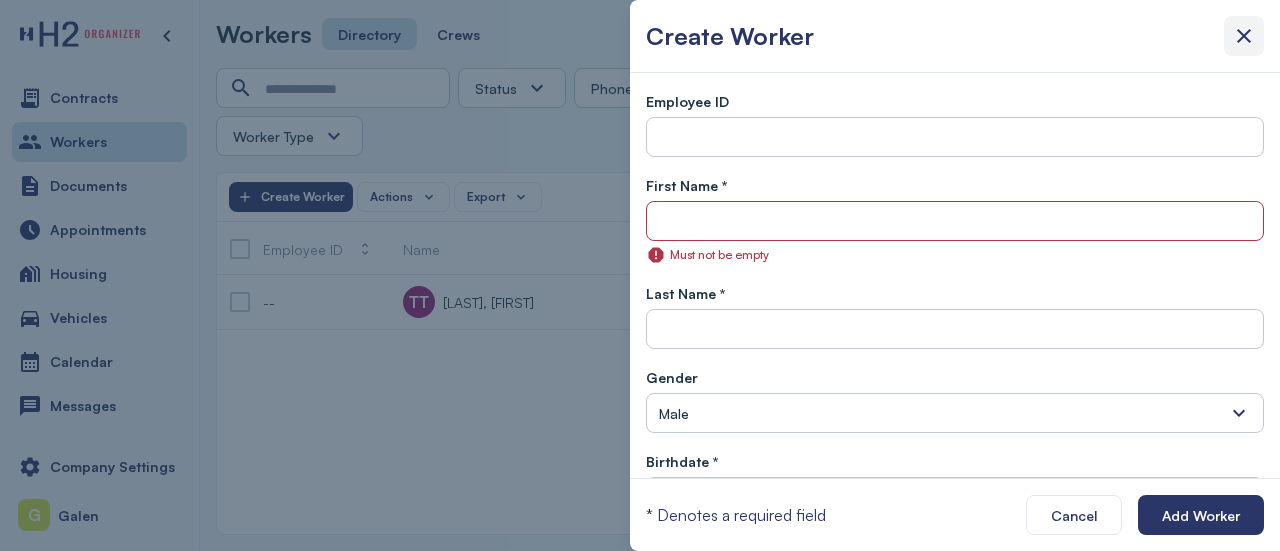 click at bounding box center [1244, 36] 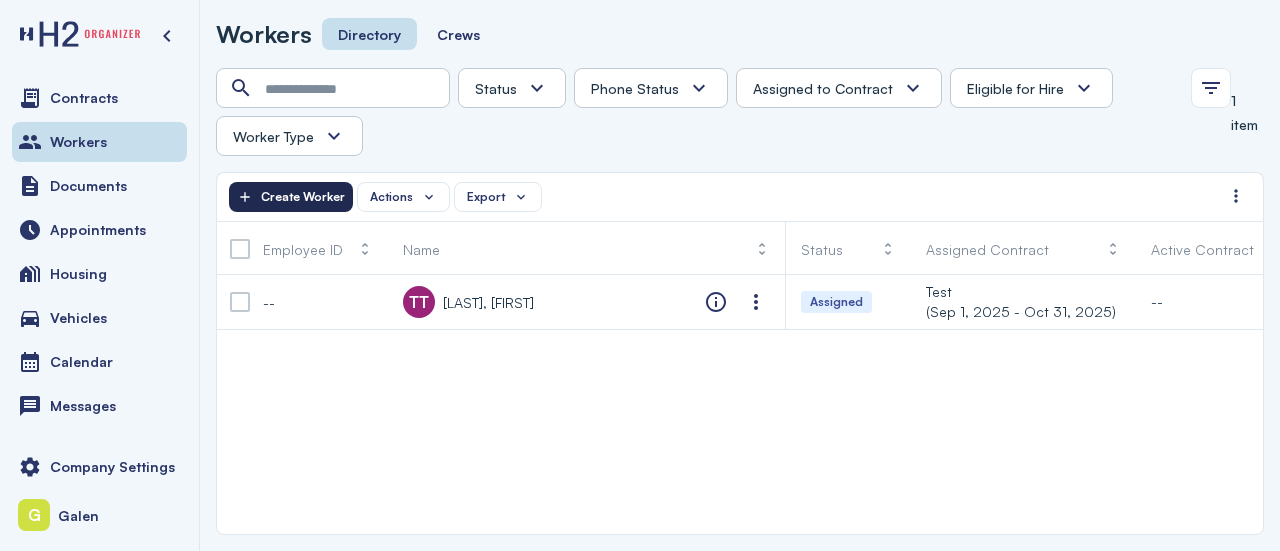 click on "Create Worker" 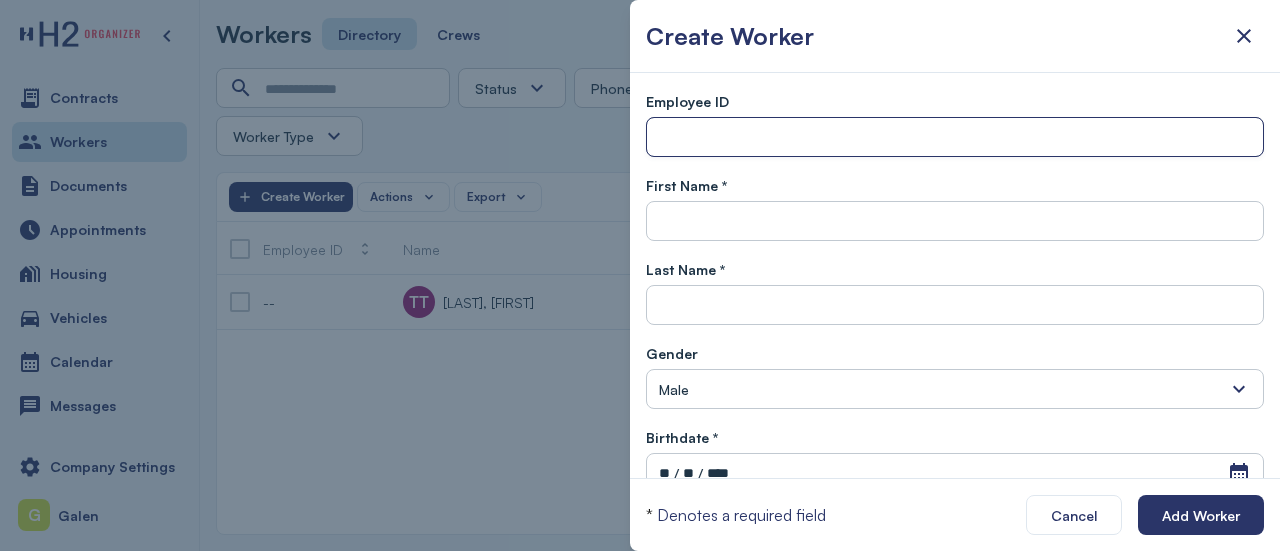 click at bounding box center (955, 138) 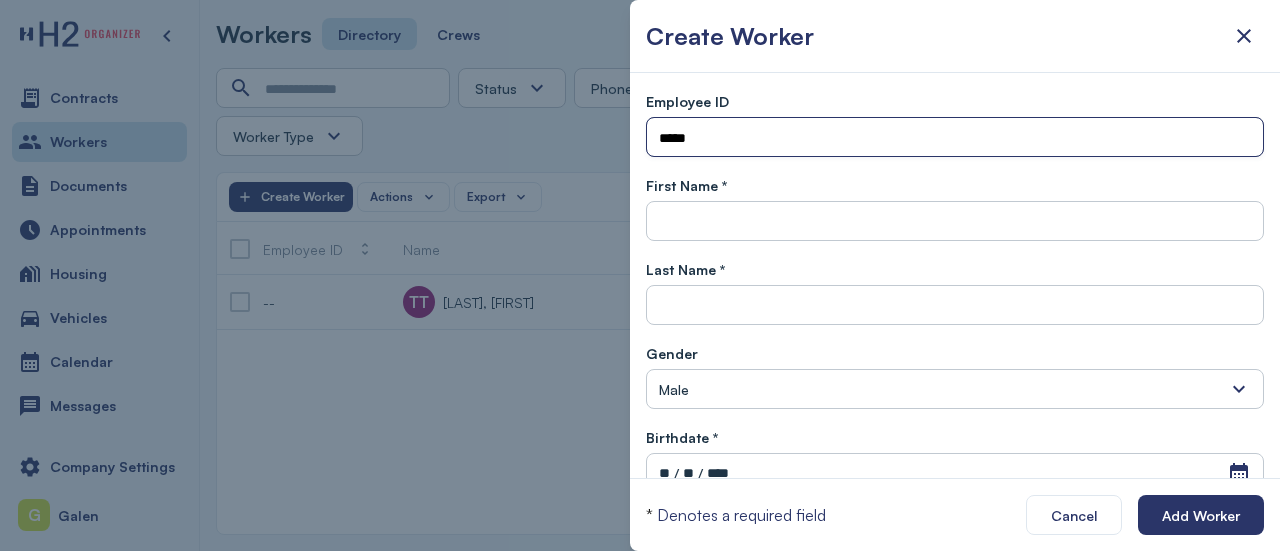 type on "*****" 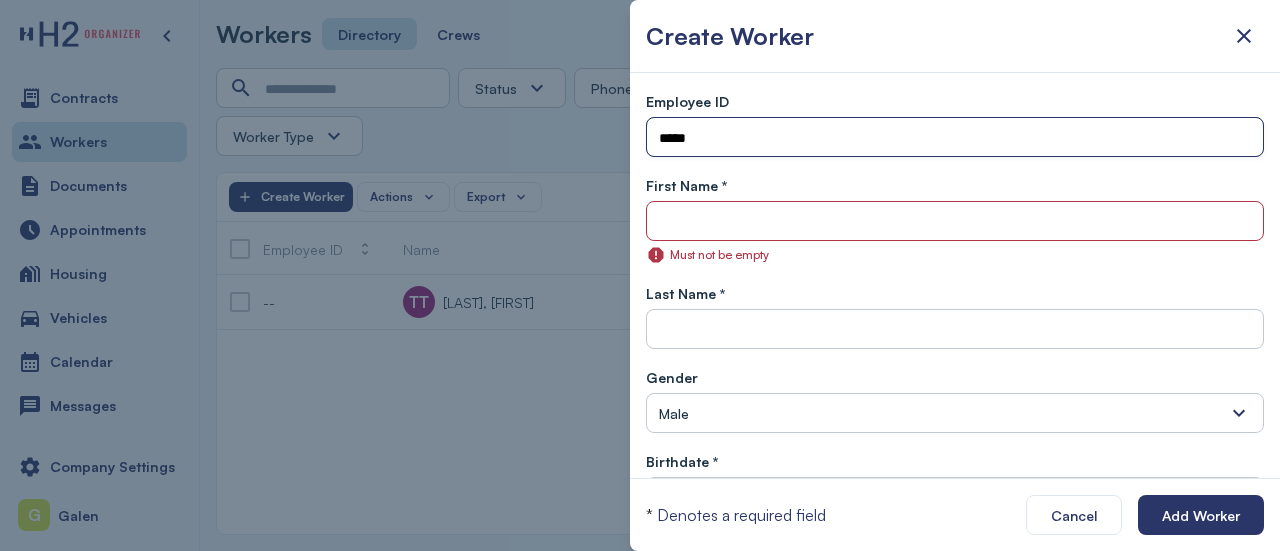 drag, startPoint x: 754, startPoint y: 144, endPoint x: 560, endPoint y: 141, distance: 194.0232 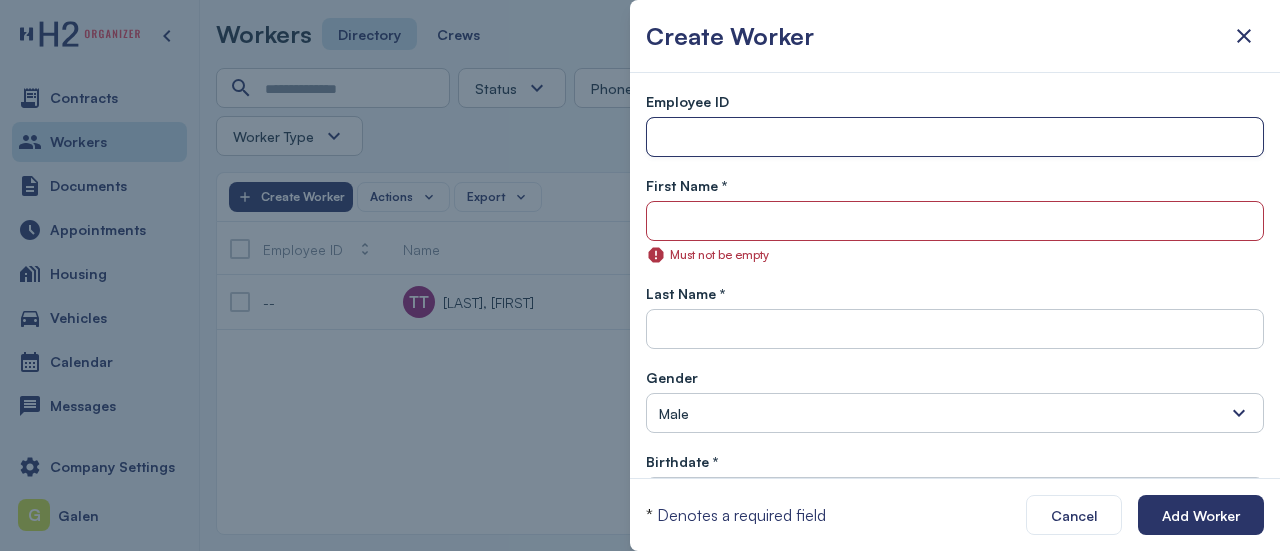 type 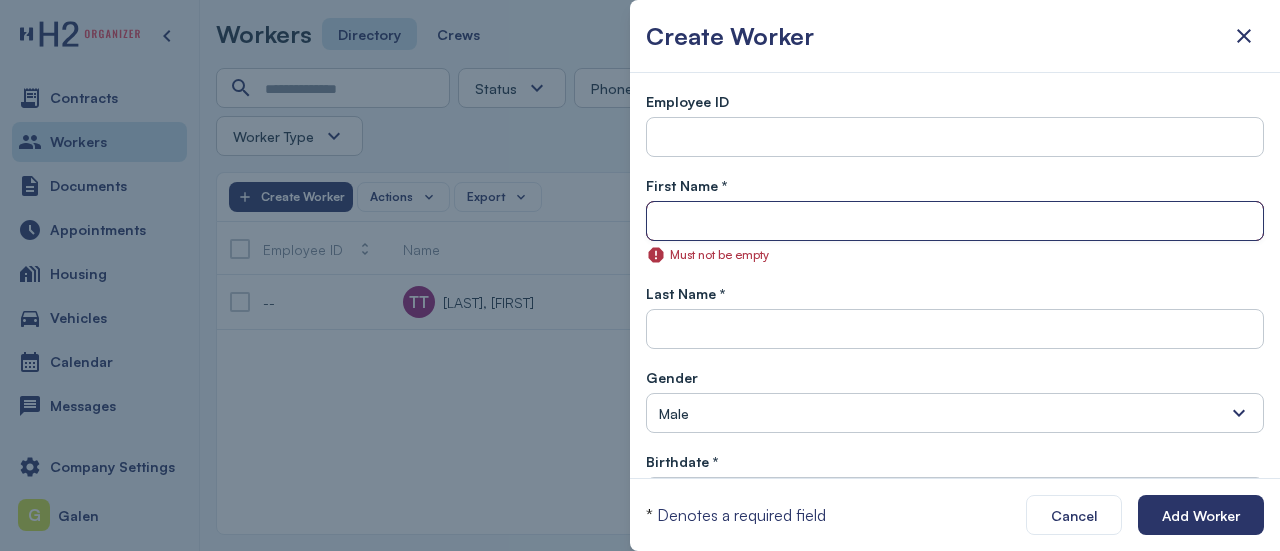 click at bounding box center (955, 222) 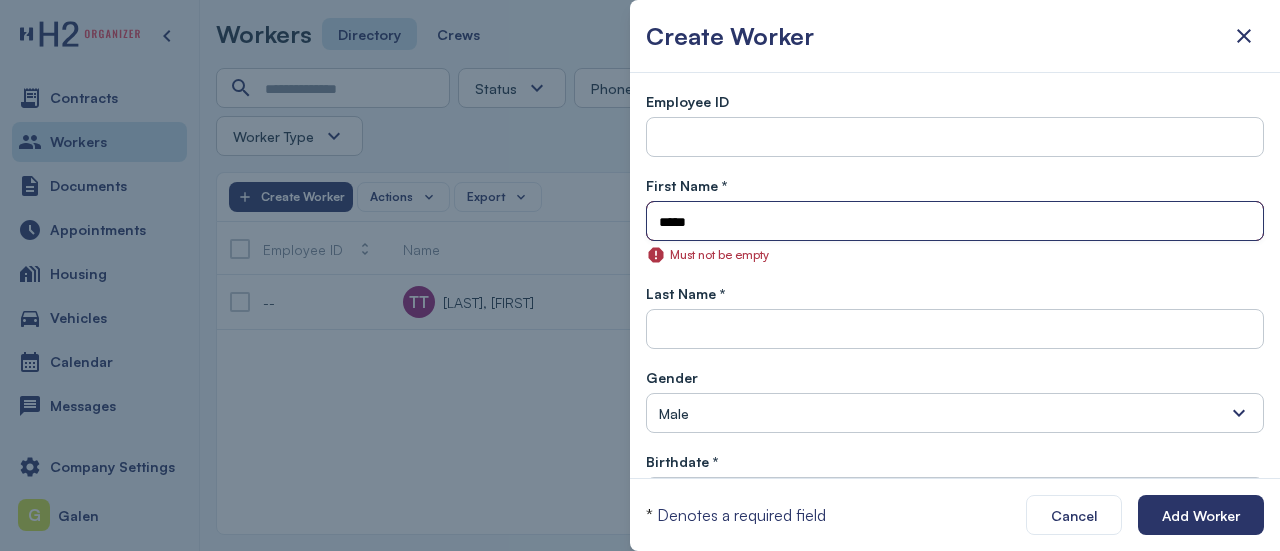 type on "*****" 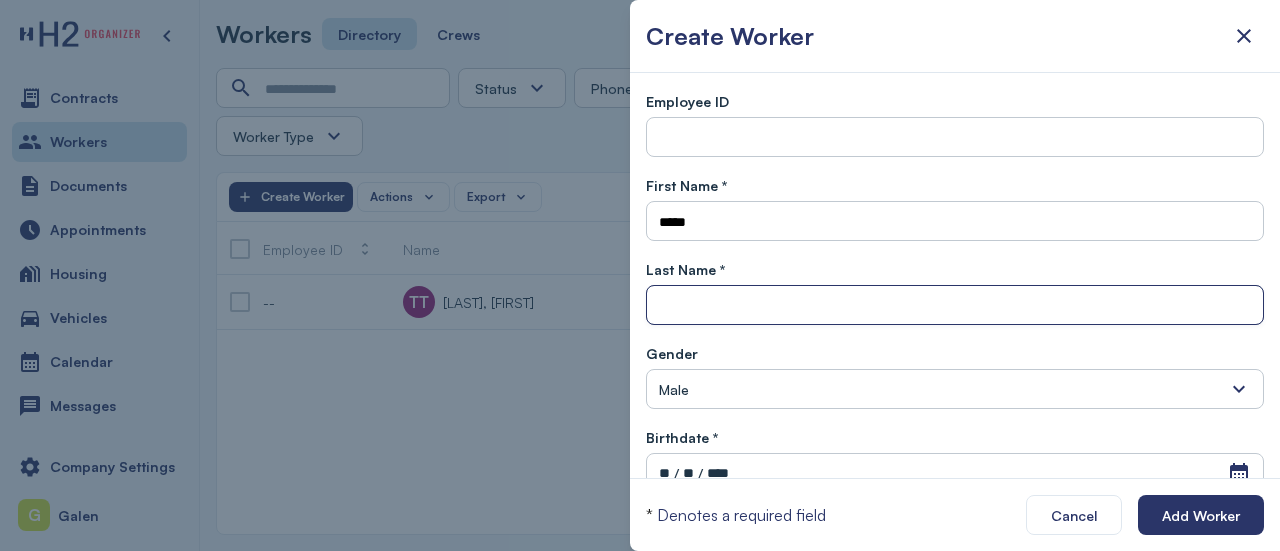 click at bounding box center (955, 306) 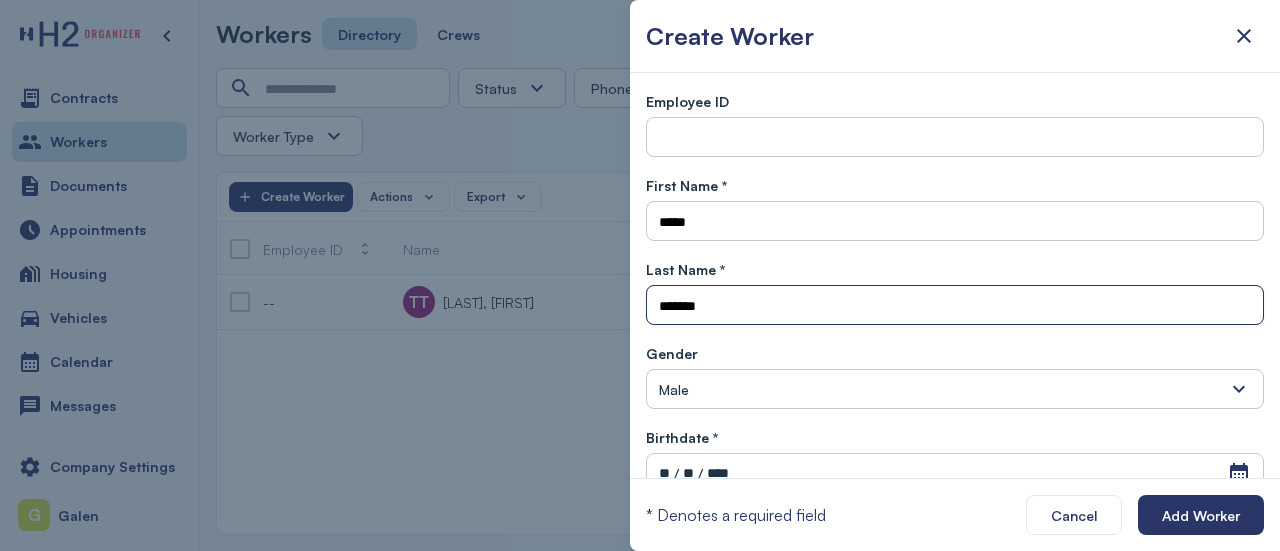 type on "*******" 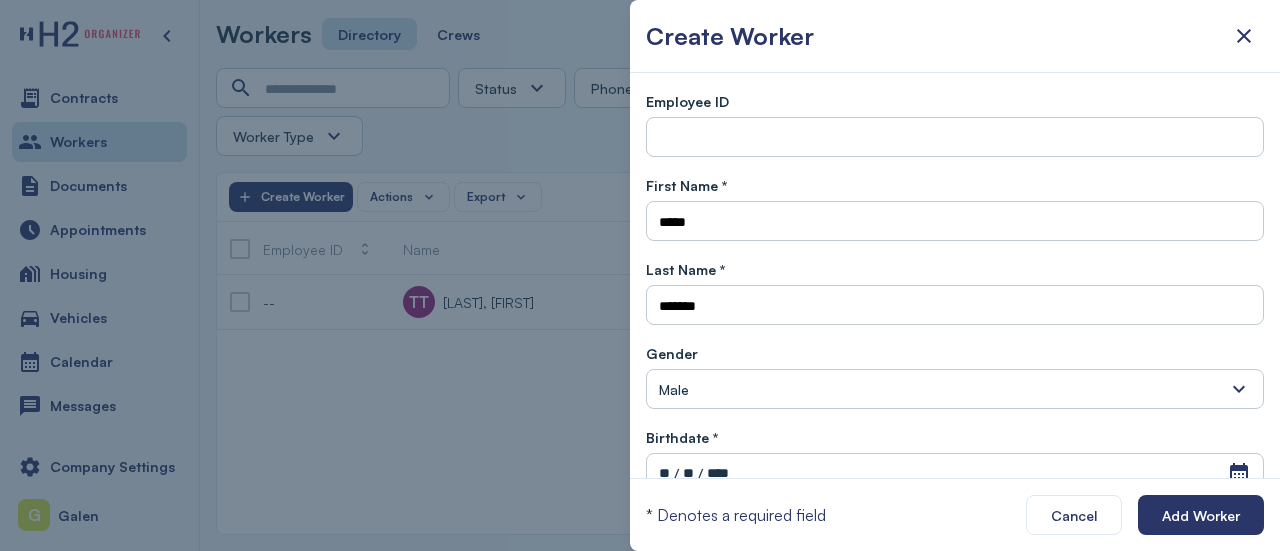 type 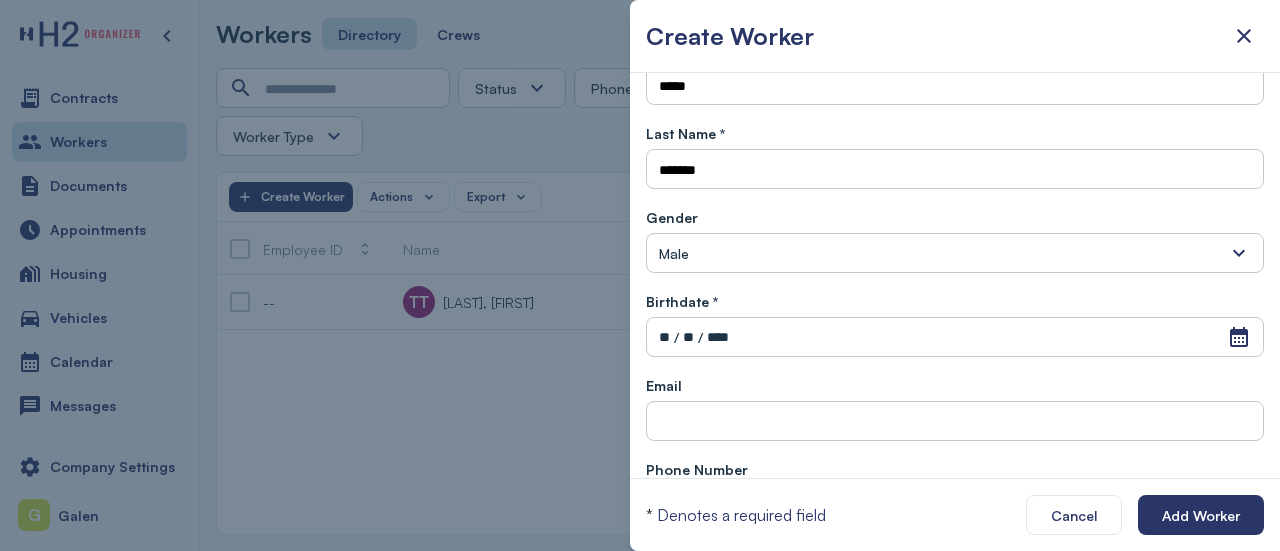 scroll, scrollTop: 150, scrollLeft: 0, axis: vertical 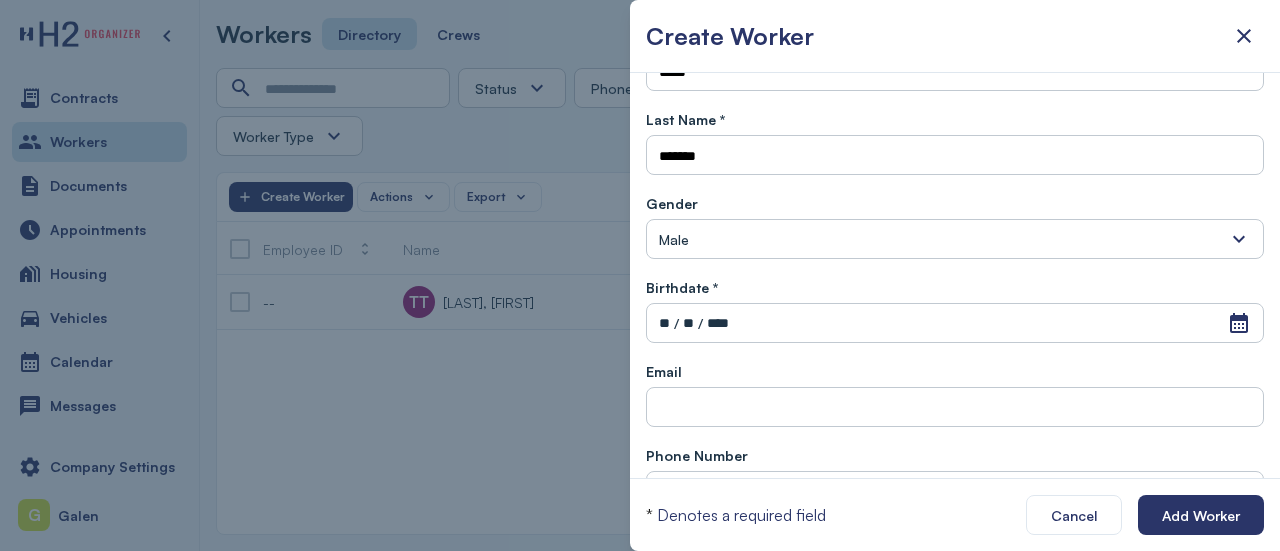 click on "**" at bounding box center (664, 323) 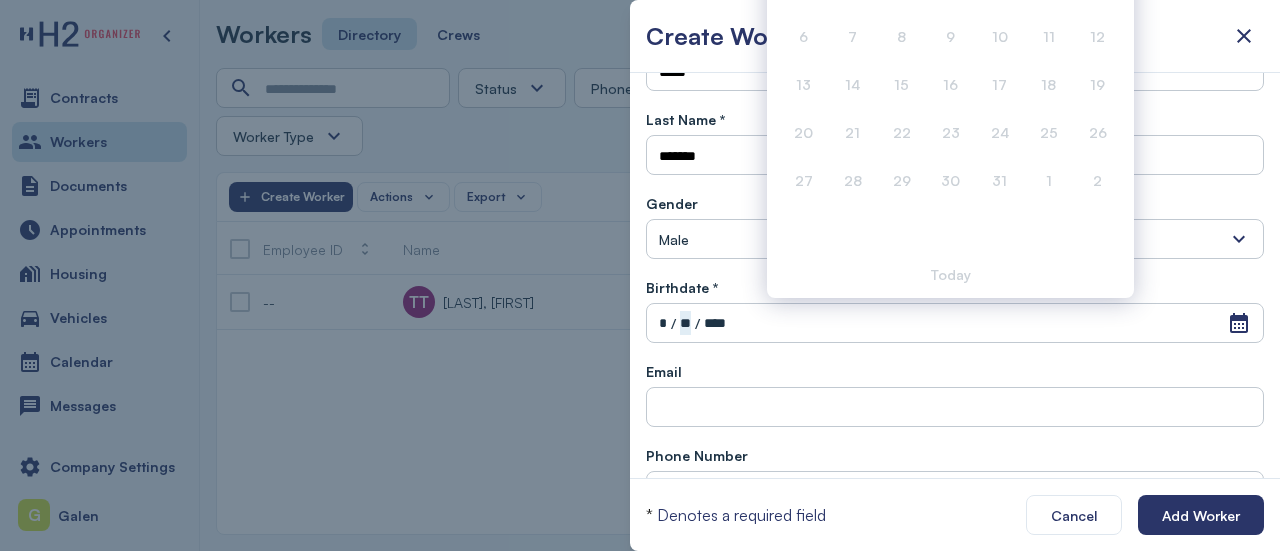 click on "Open Calendar   *   /   **   /   ****" at bounding box center [955, 323] 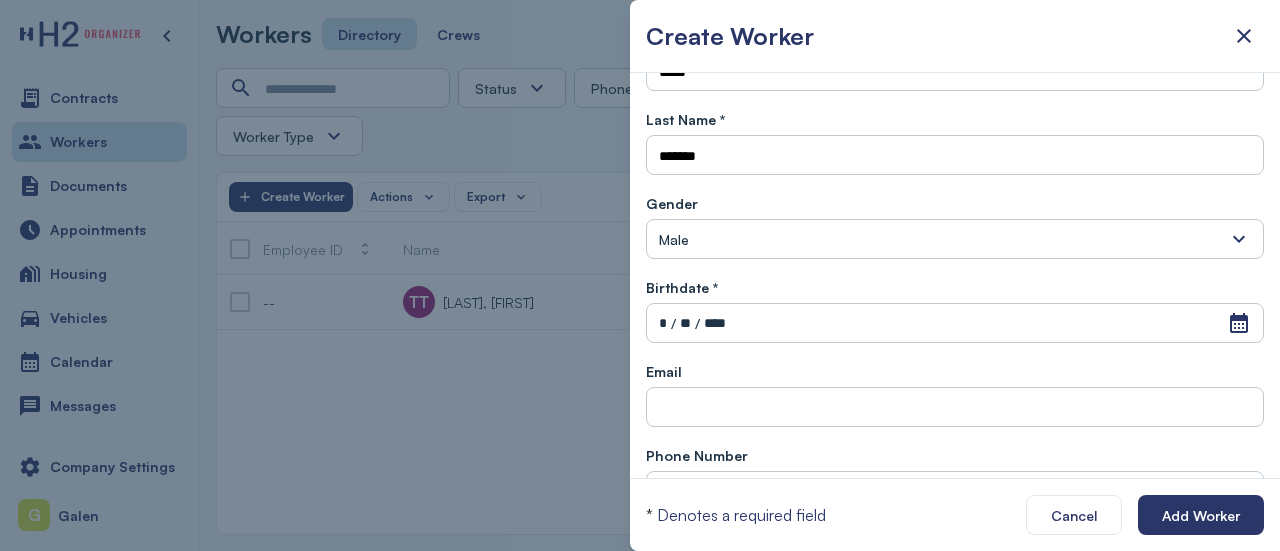 click on "*" at bounding box center (663, 323) 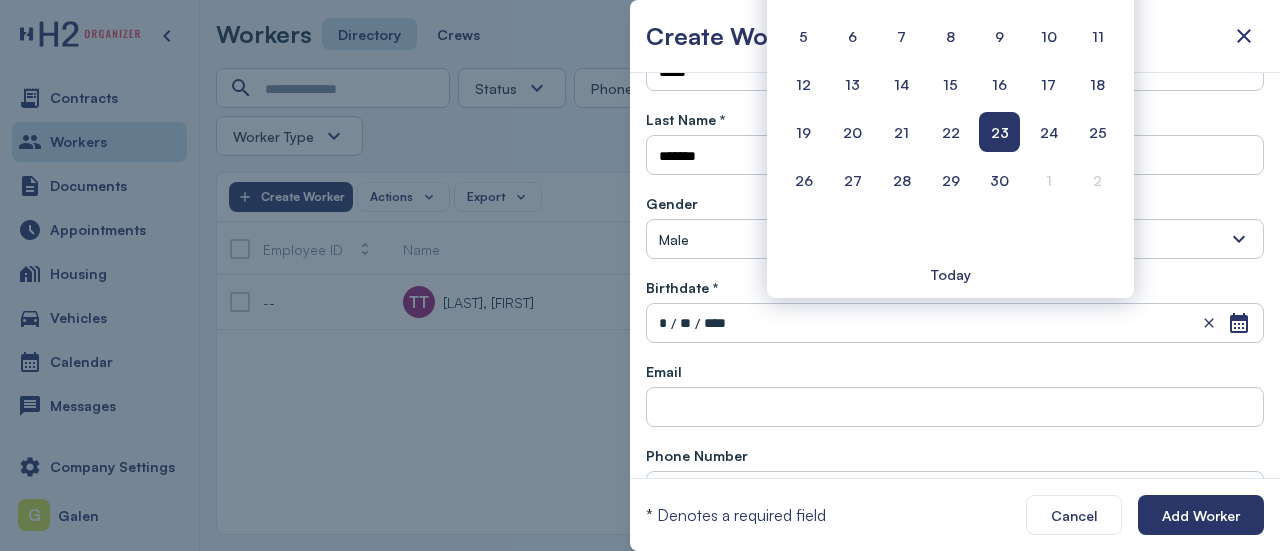 type 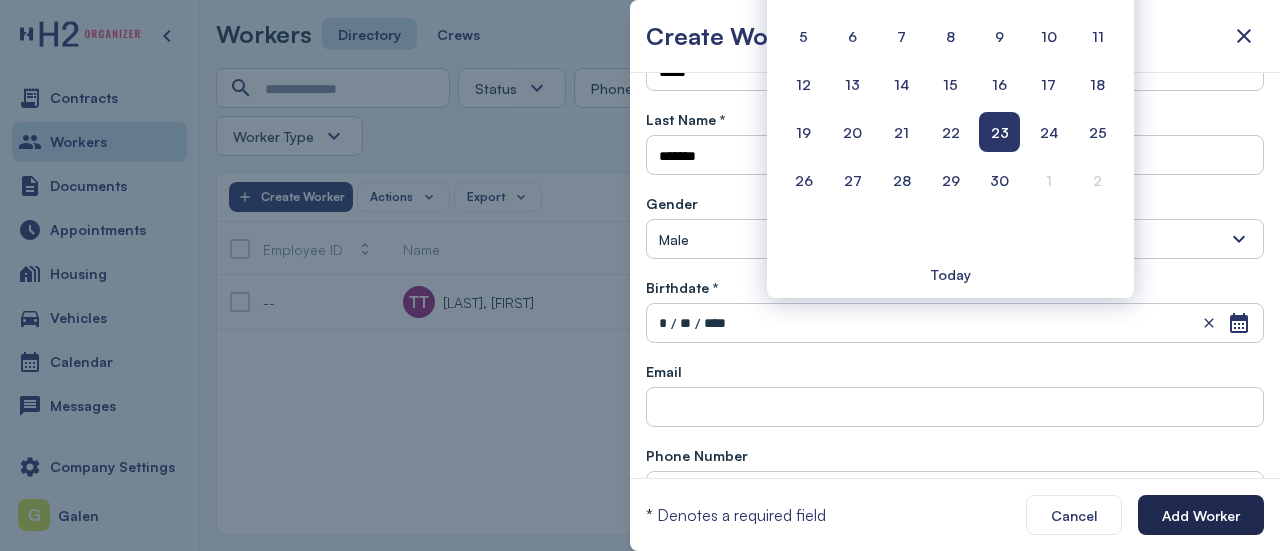 click on "Add Worker" at bounding box center (1201, 515) 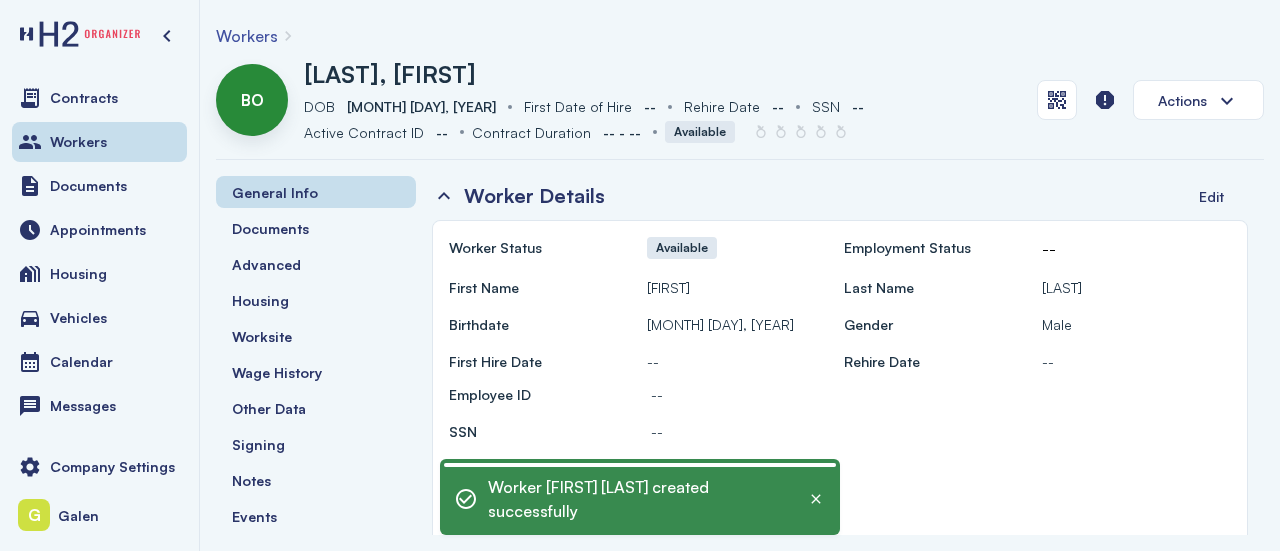 click on "Workers" at bounding box center [247, 36] 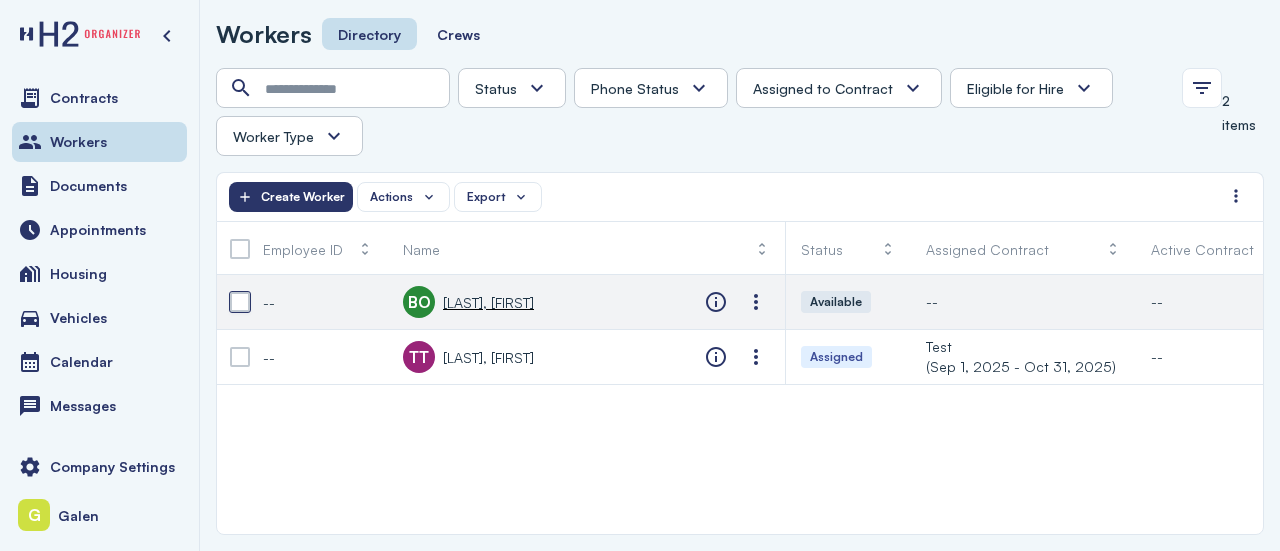 click at bounding box center [240, 302] 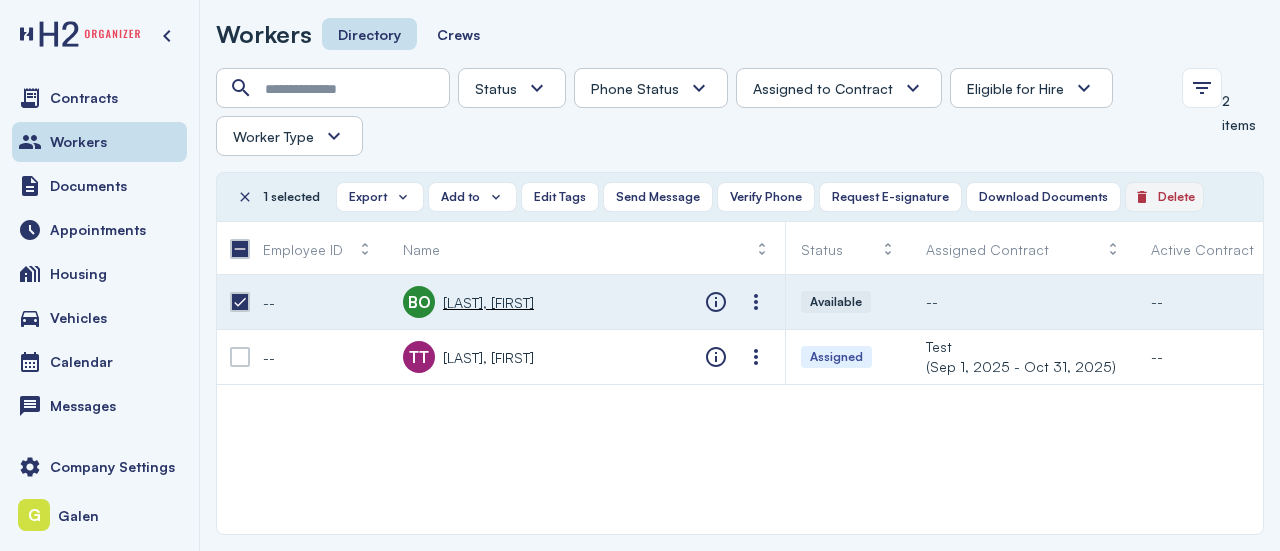 click on "Delete" at bounding box center (1164, 197) 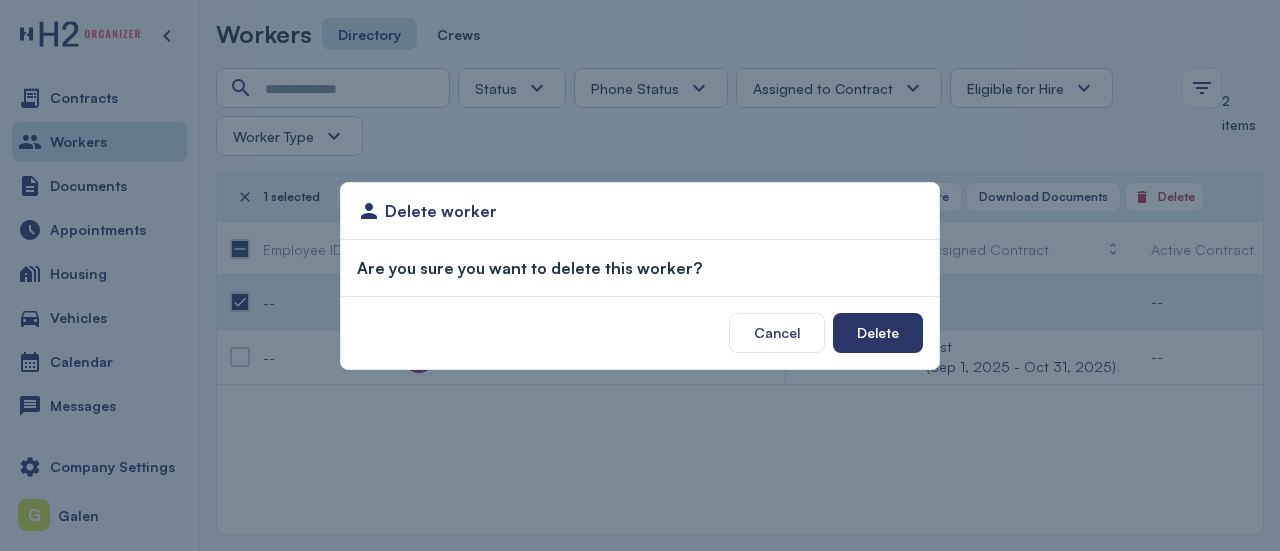 click on "Cancel         Delete" at bounding box center (640, 332) 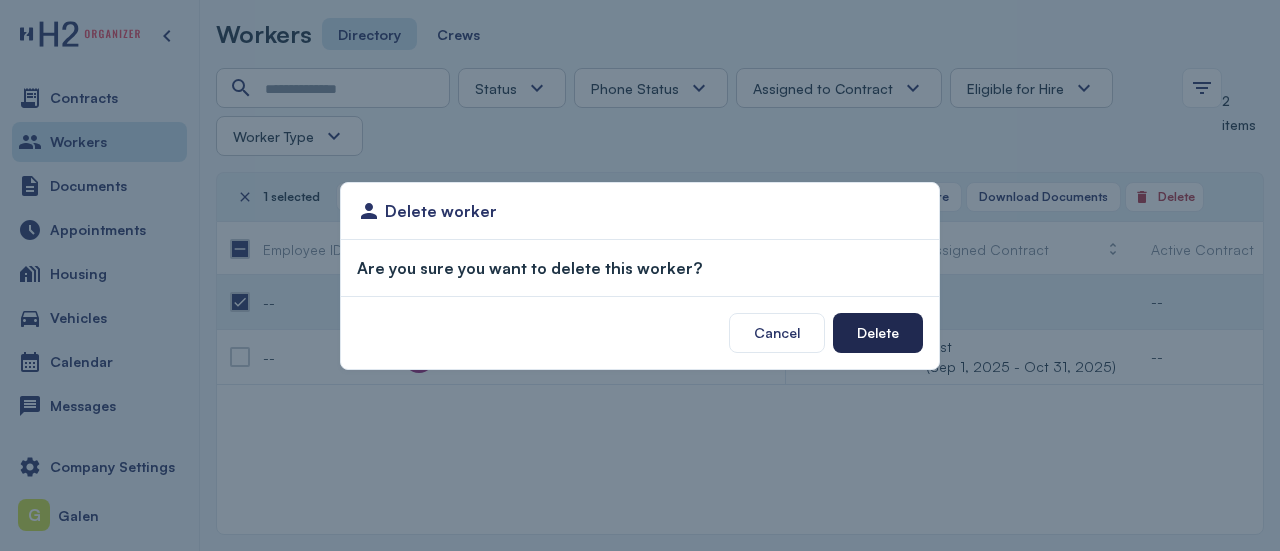 click on "Delete" at bounding box center (878, 333) 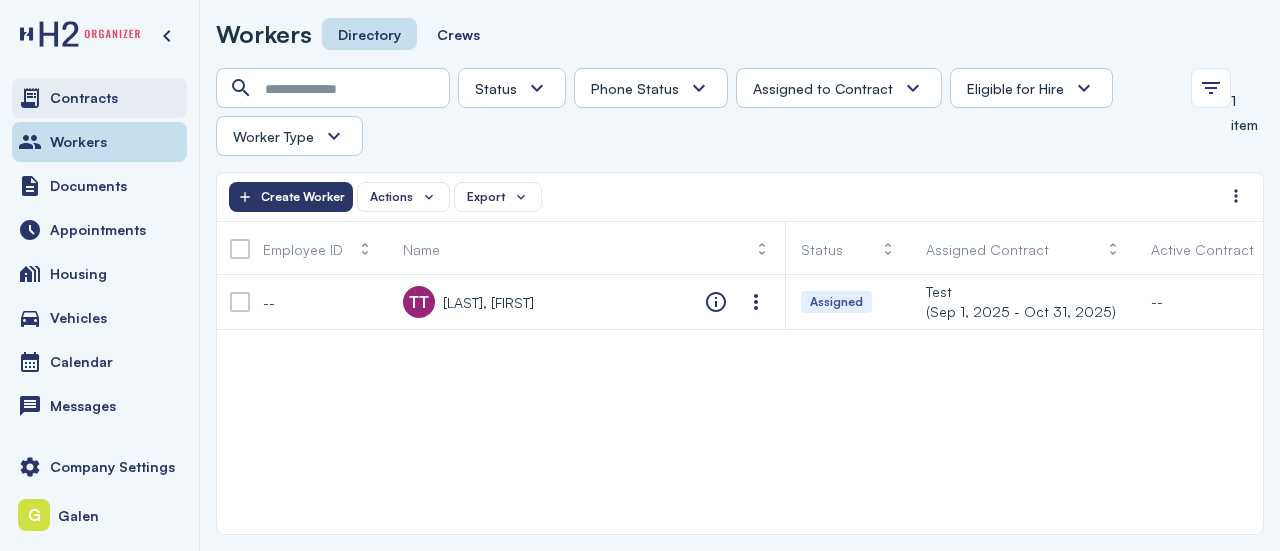 click on "Contracts" at bounding box center (99, 98) 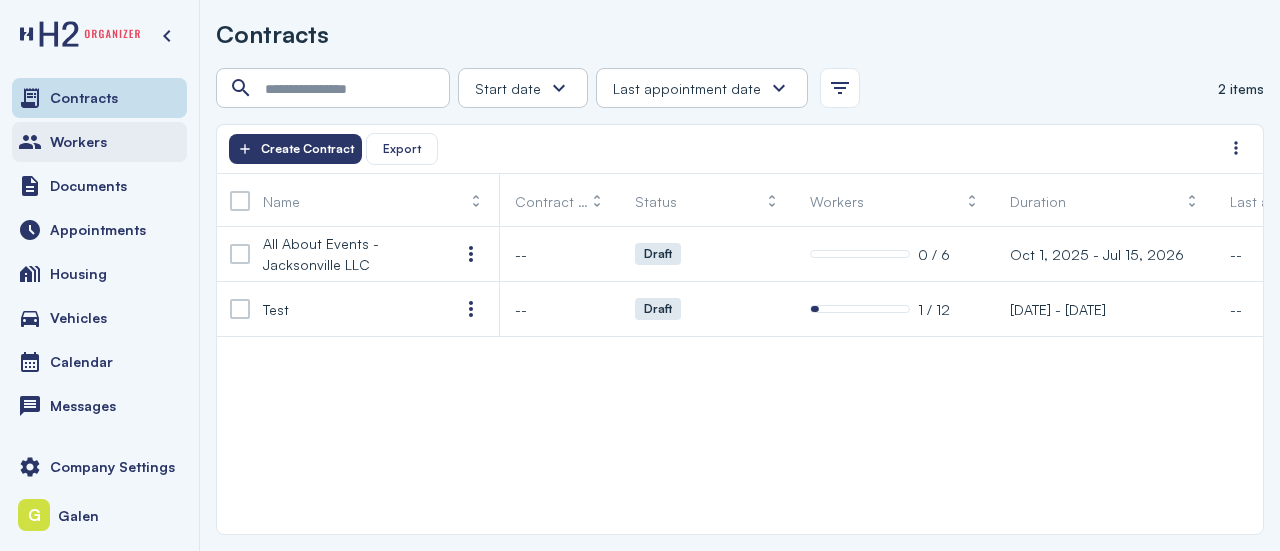 click on "Workers" at bounding box center [99, 142] 